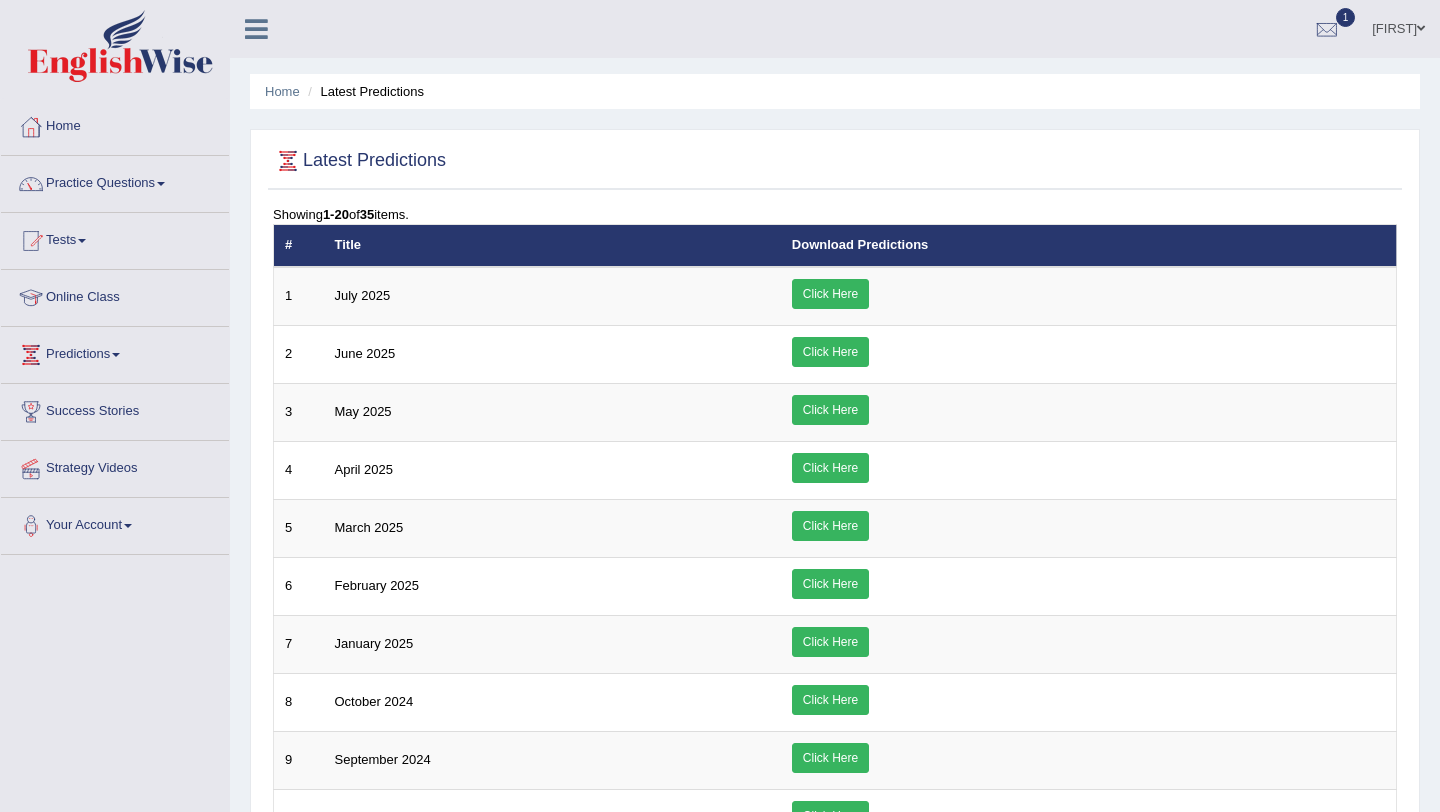 scroll, scrollTop: 0, scrollLeft: 0, axis: both 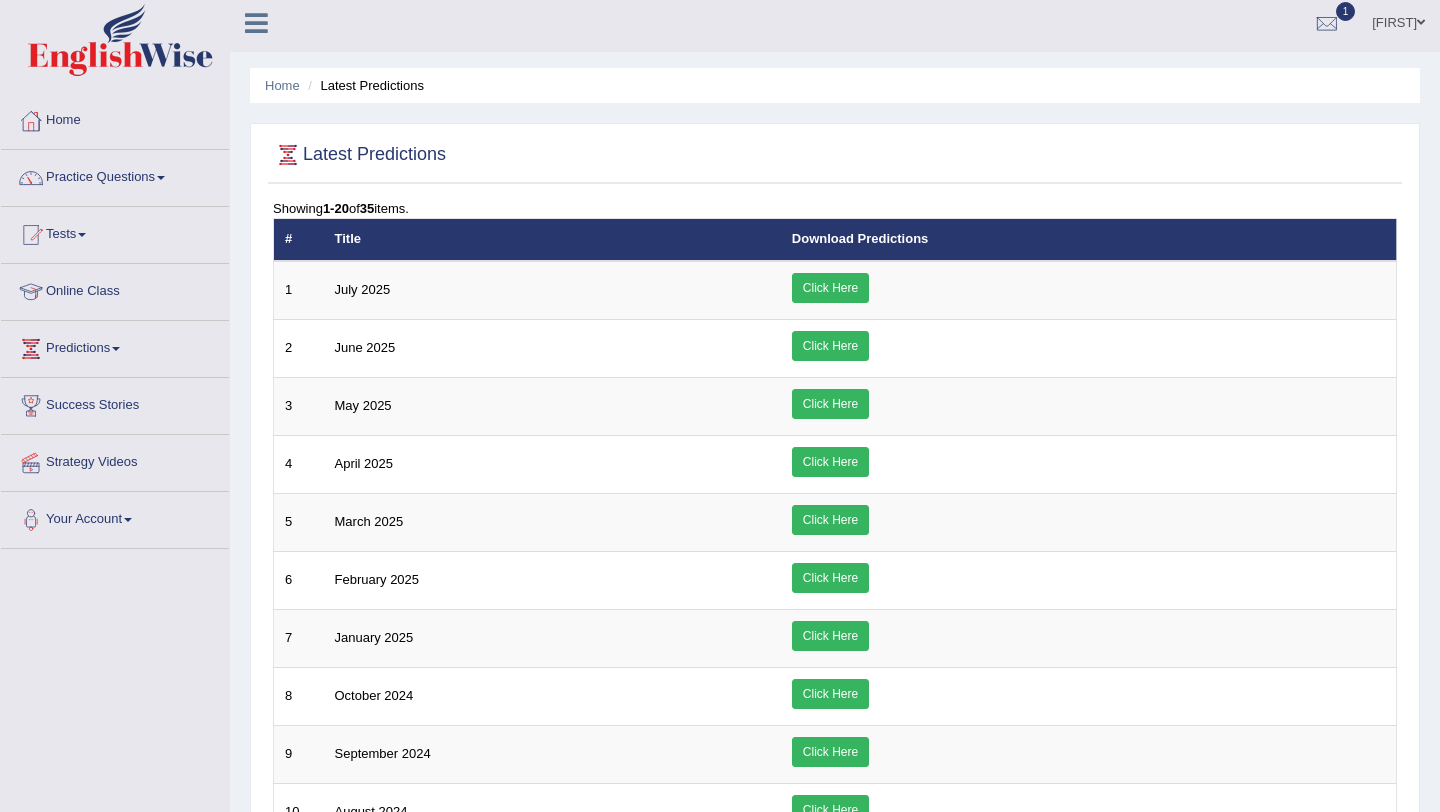 click on "Write Essay" at bounding box center [0, 0] 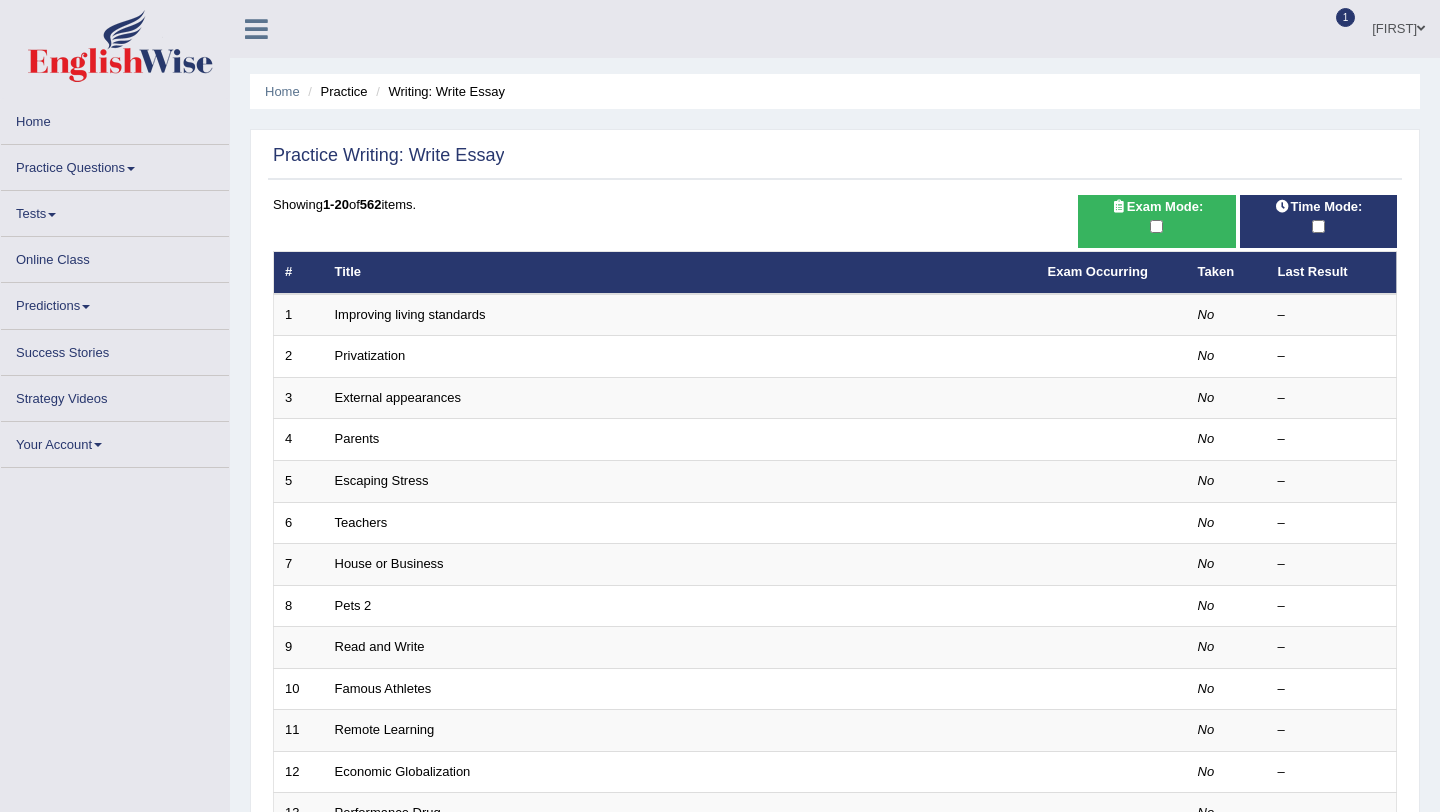 scroll, scrollTop: 0, scrollLeft: 0, axis: both 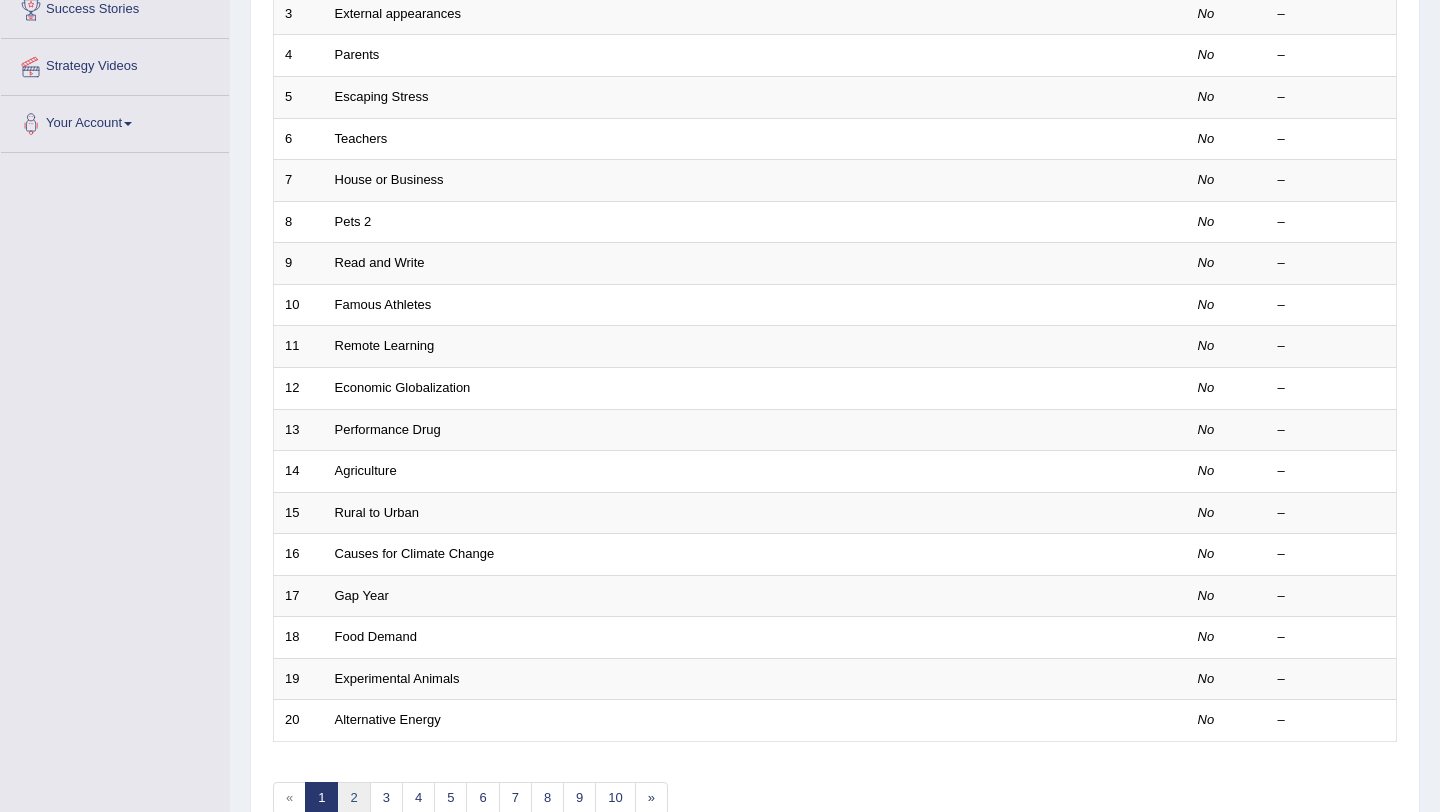 click on "2" at bounding box center [353, 798] 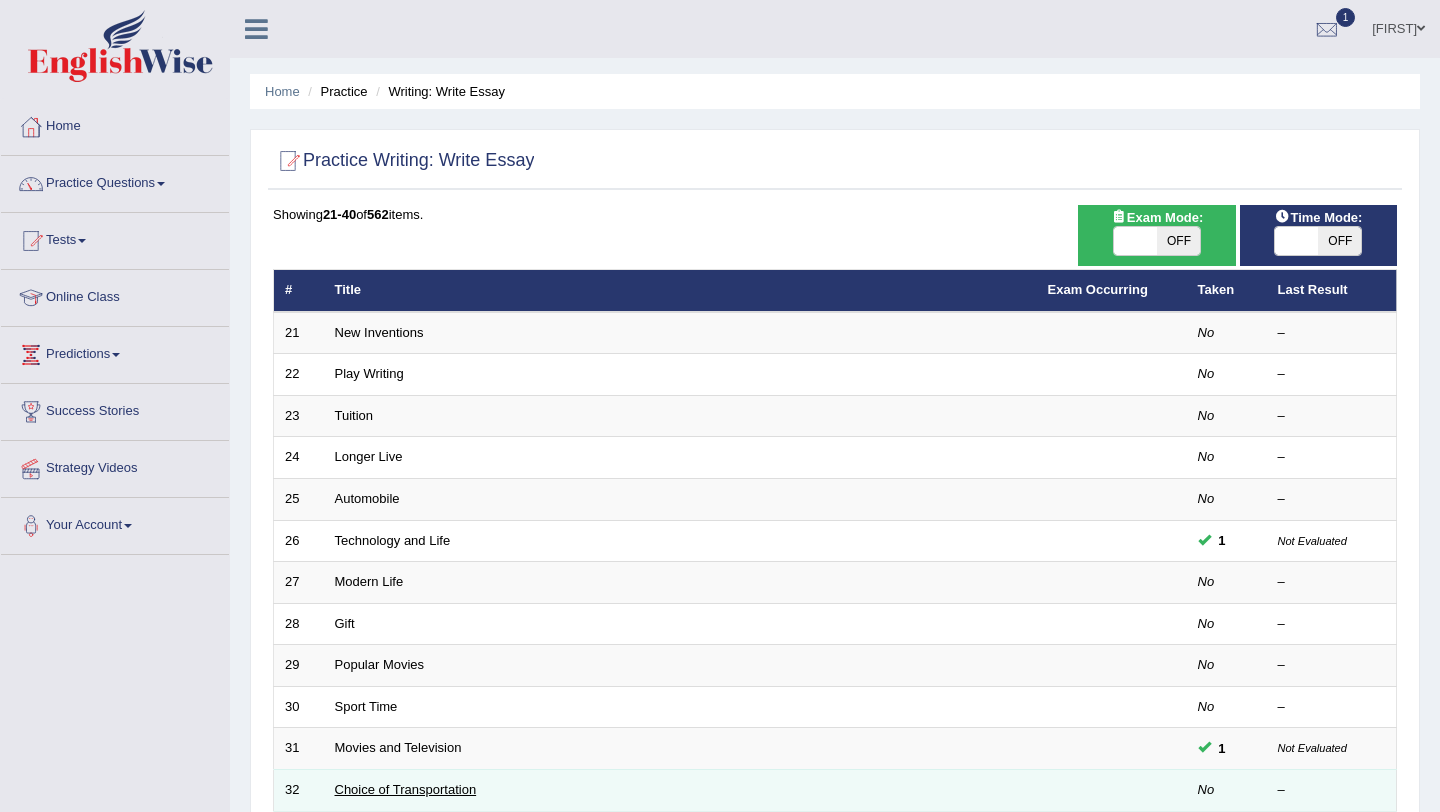 scroll, scrollTop: 0, scrollLeft: 0, axis: both 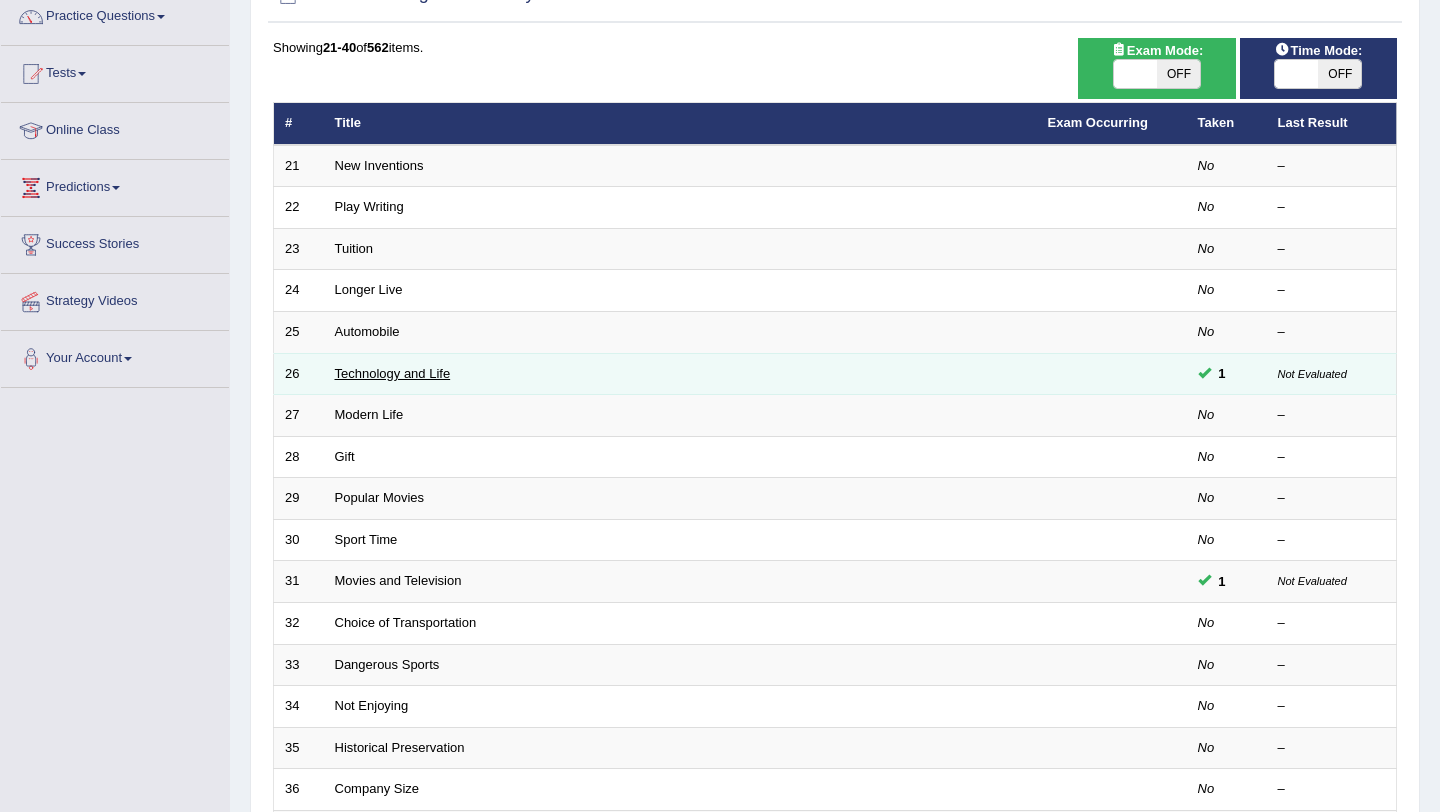 click on "Technology and Life" at bounding box center (393, 373) 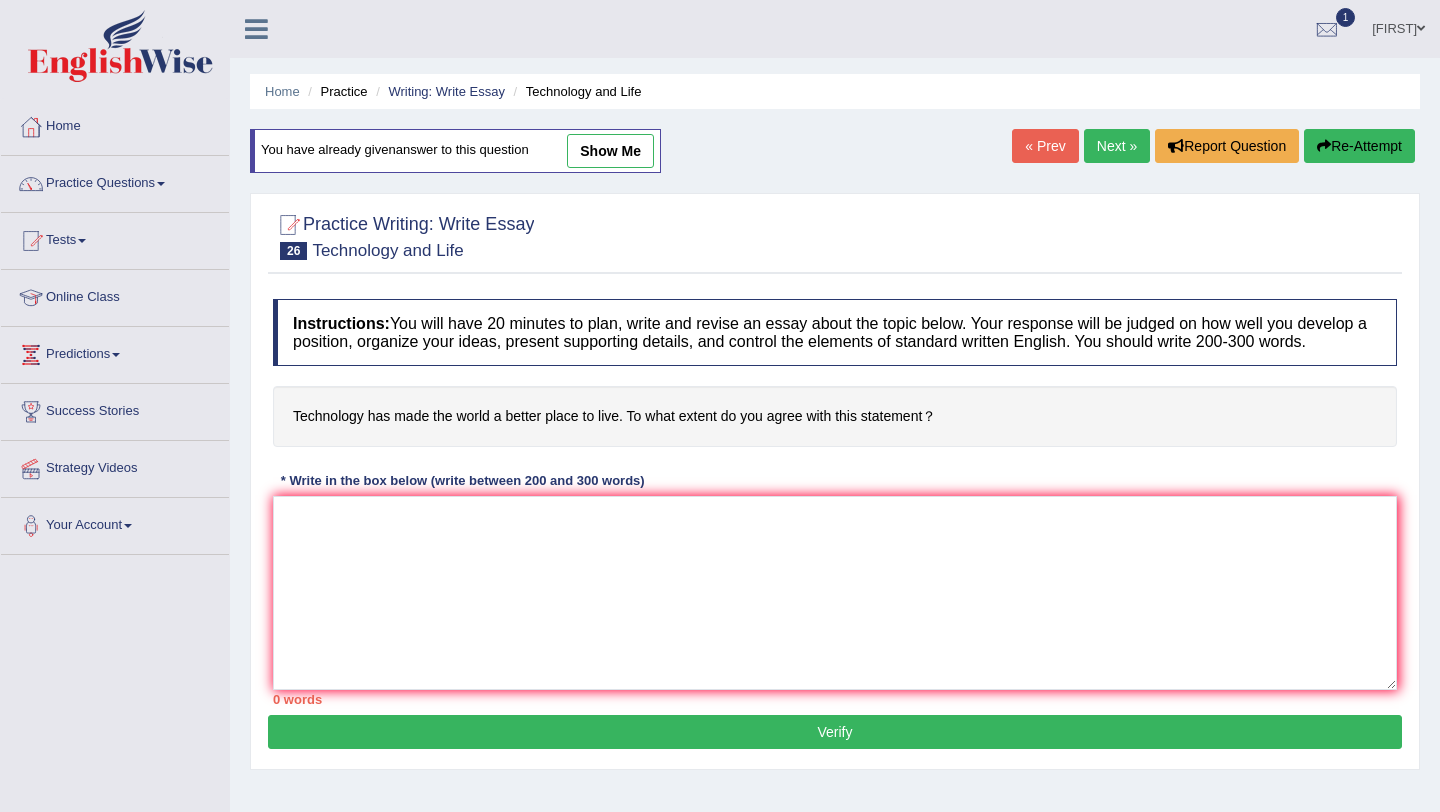 scroll, scrollTop: 0, scrollLeft: 0, axis: both 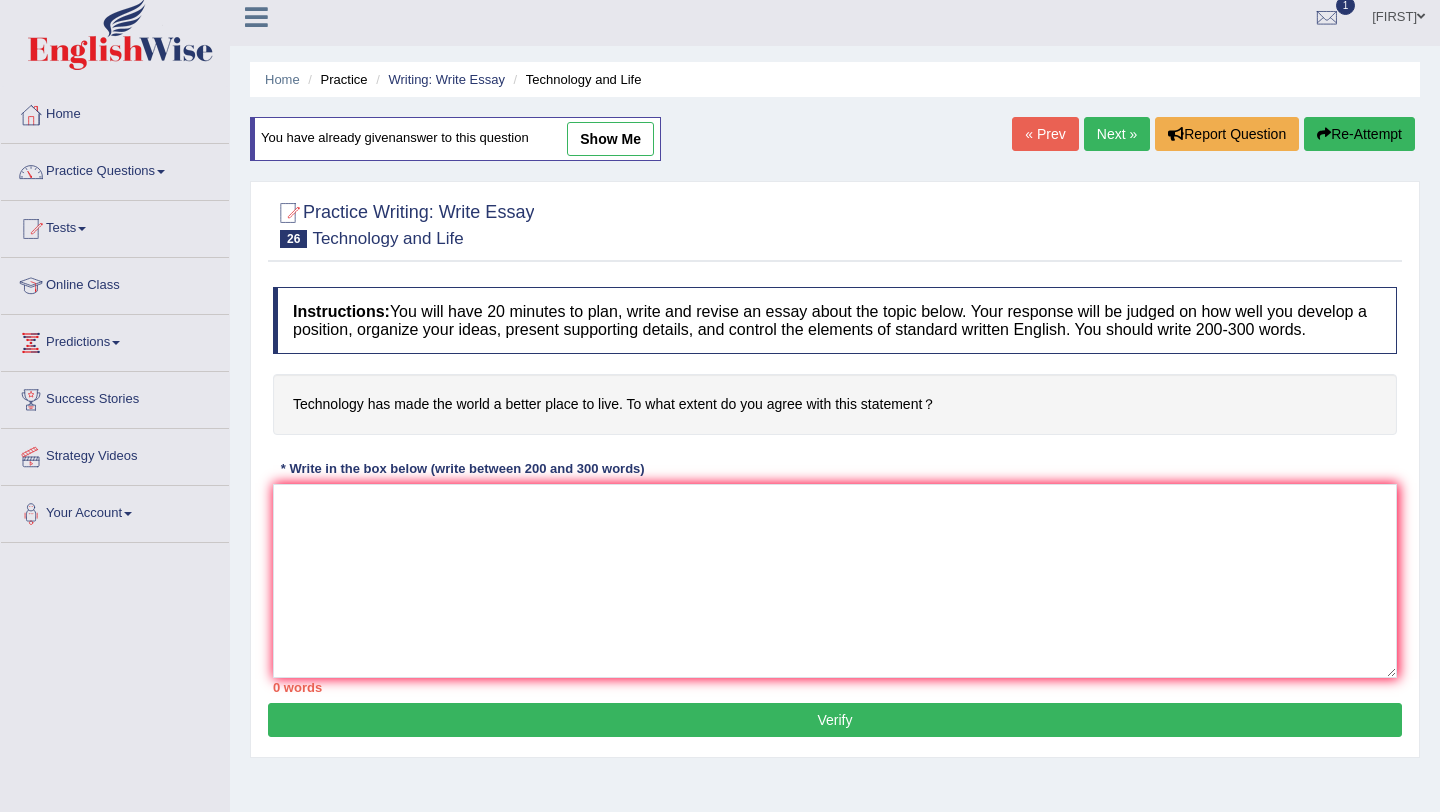 click on "show me" at bounding box center [610, 139] 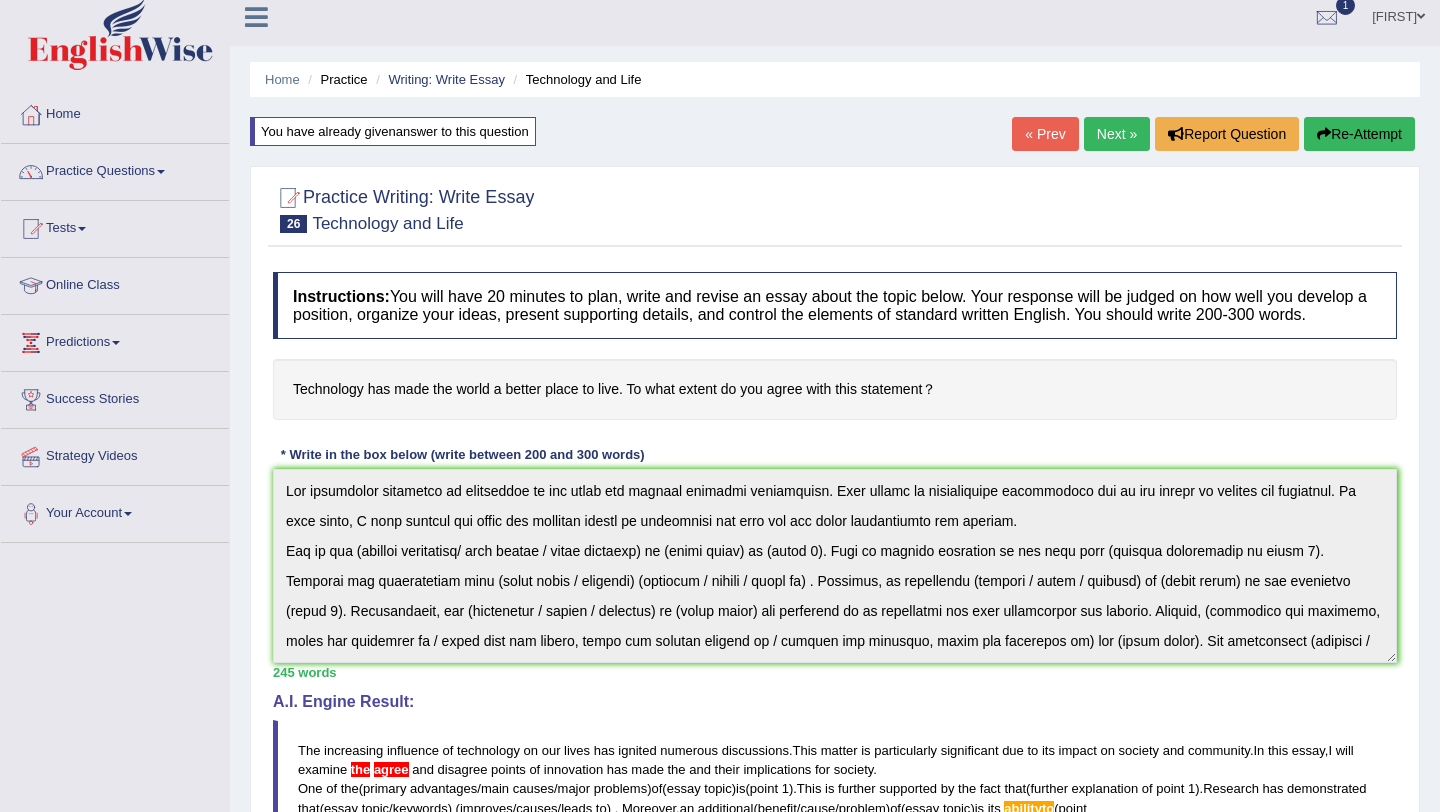 scroll, scrollTop: 120, scrollLeft: 0, axis: vertical 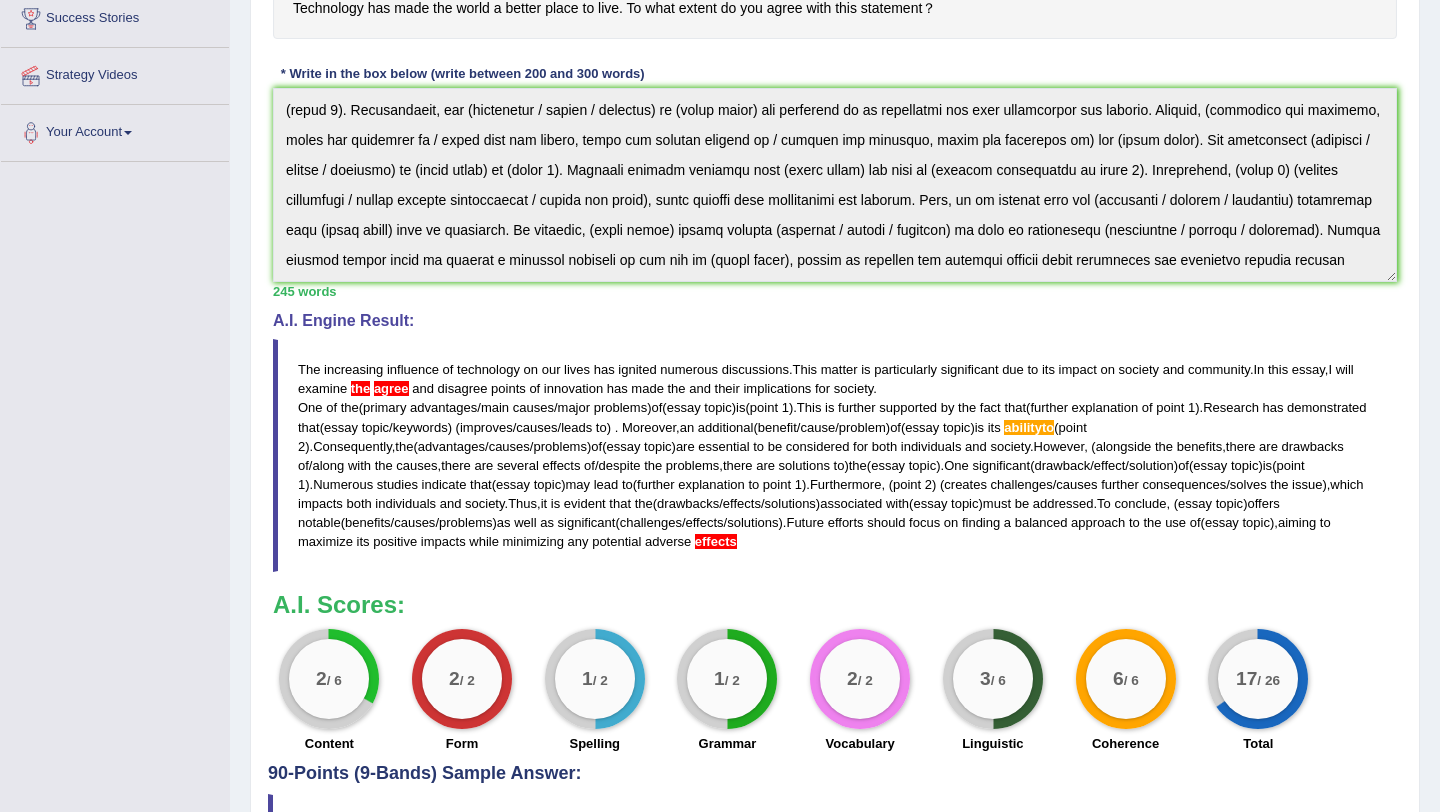 click on "The" at bounding box center [309, 369] 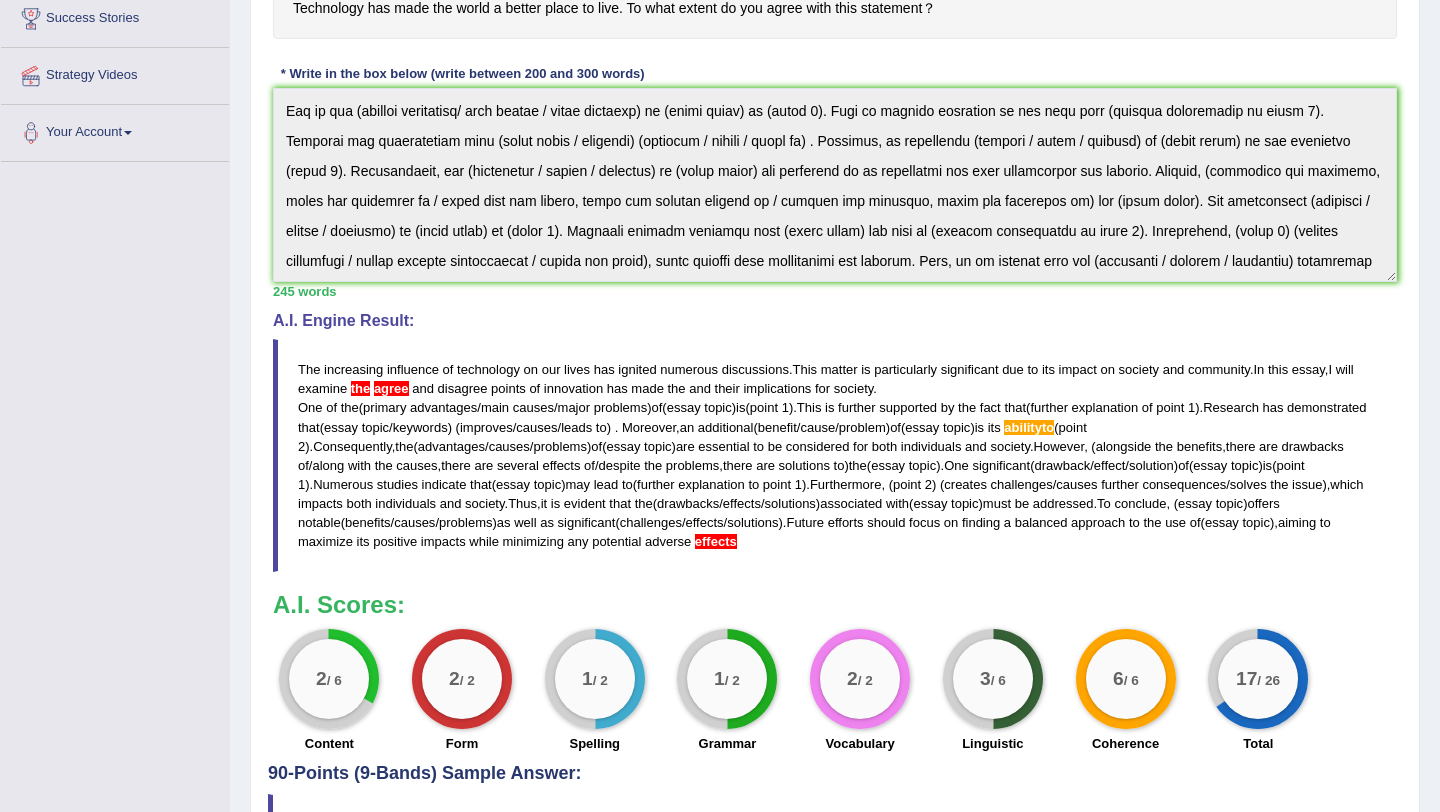 scroll, scrollTop: 0, scrollLeft: 0, axis: both 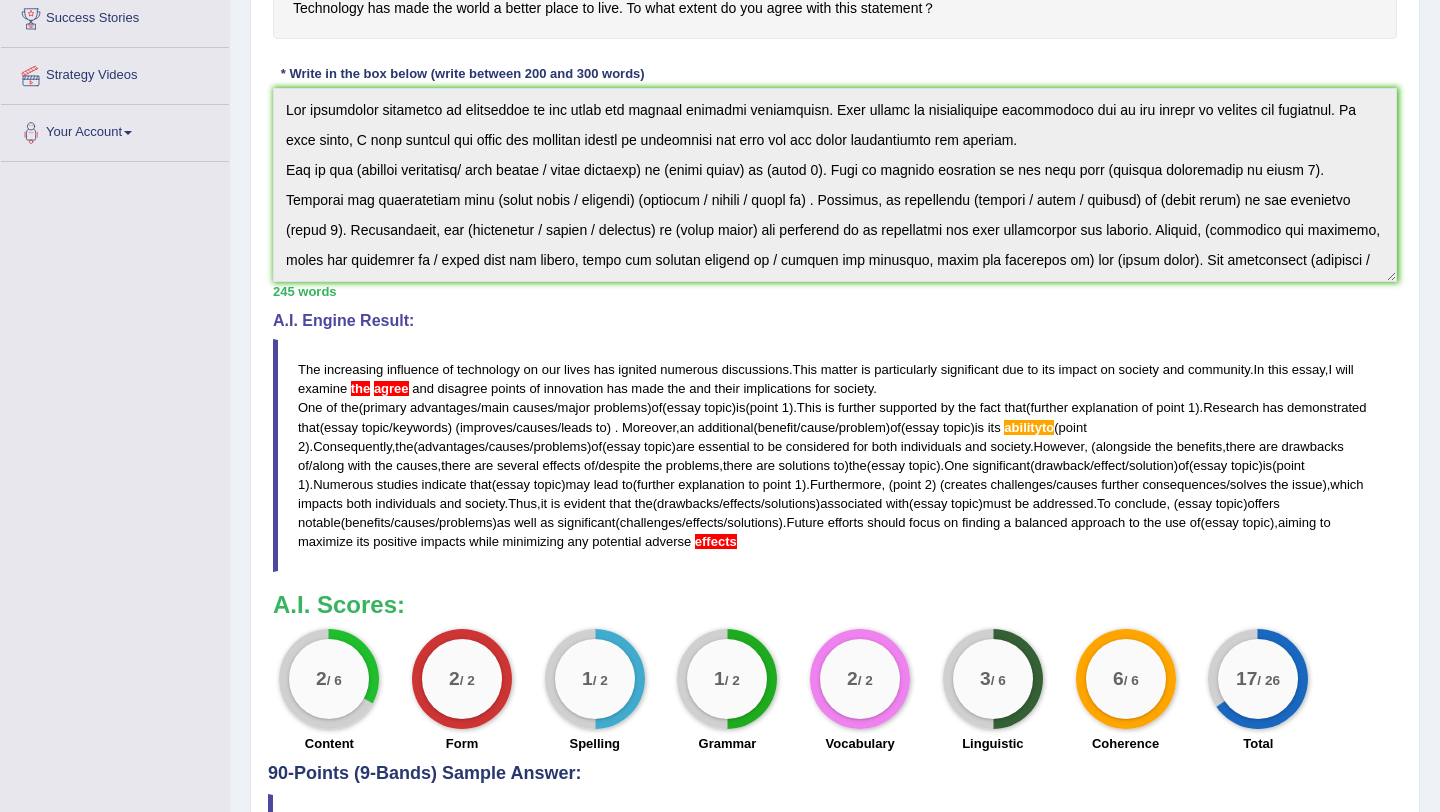 click on "Home
Practice
Writing: Write Essay
Technology and Life
You have already given   answer to this question
« Prev Next »  Report Question  Re-Attempt
Practice Writing: Write Essay
26
Technology and Life
Instructions:  You will have 20 minutes to plan, write and revise an essay about the topic below. Your response will be judged on how well you develop a position, organize your ideas, present supporting details, and control the elements of standard written English. You should write 200-300 words.
Technology has made the world a better place to live. To what extent do you agree with this statement？ * Write in the box below (write between 200 and 300 words) 245 words Written Keywords:  technology  made  agree  innovation  impact  individuals  society A.I. Engine Result:" at bounding box center [835, 254] 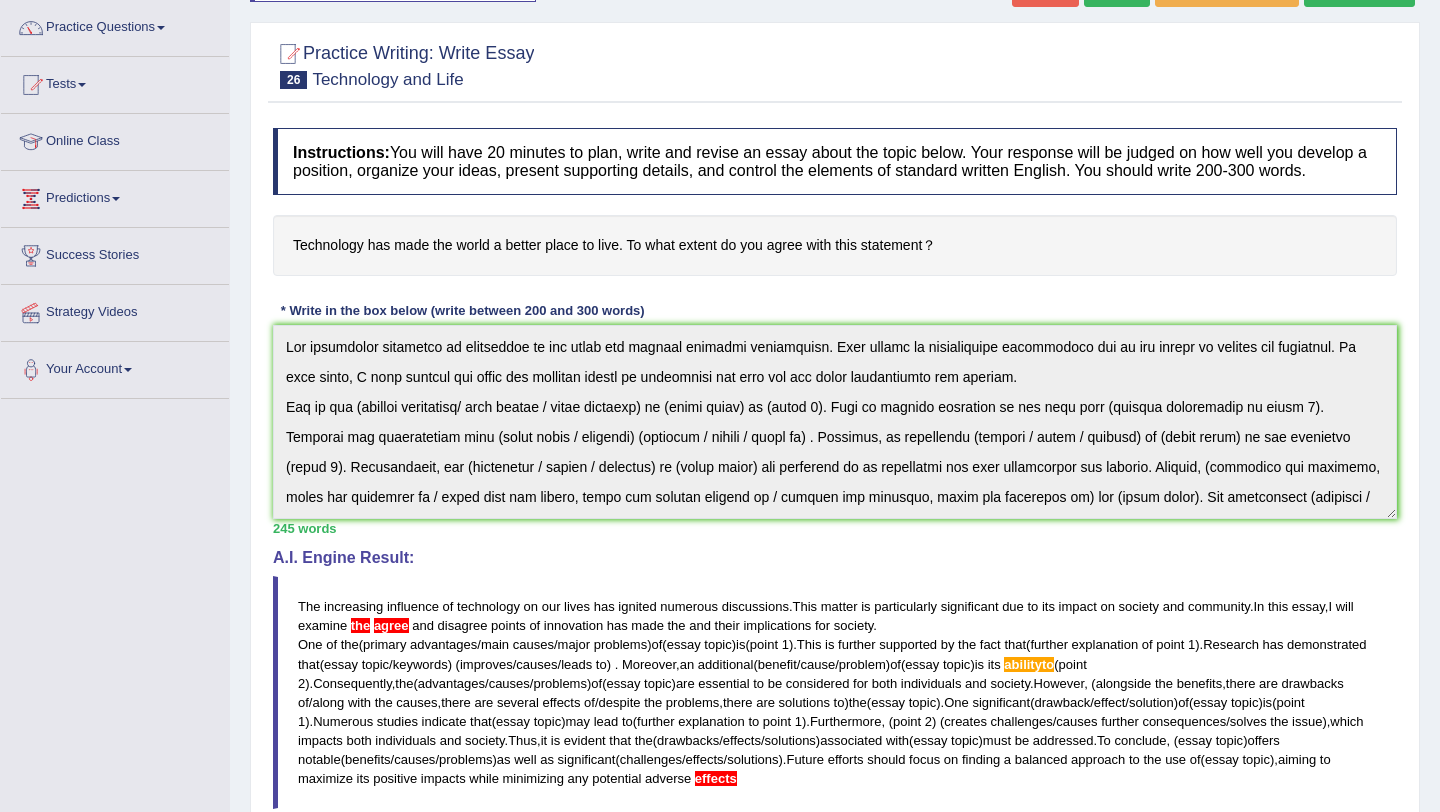 scroll, scrollTop: 0, scrollLeft: 0, axis: both 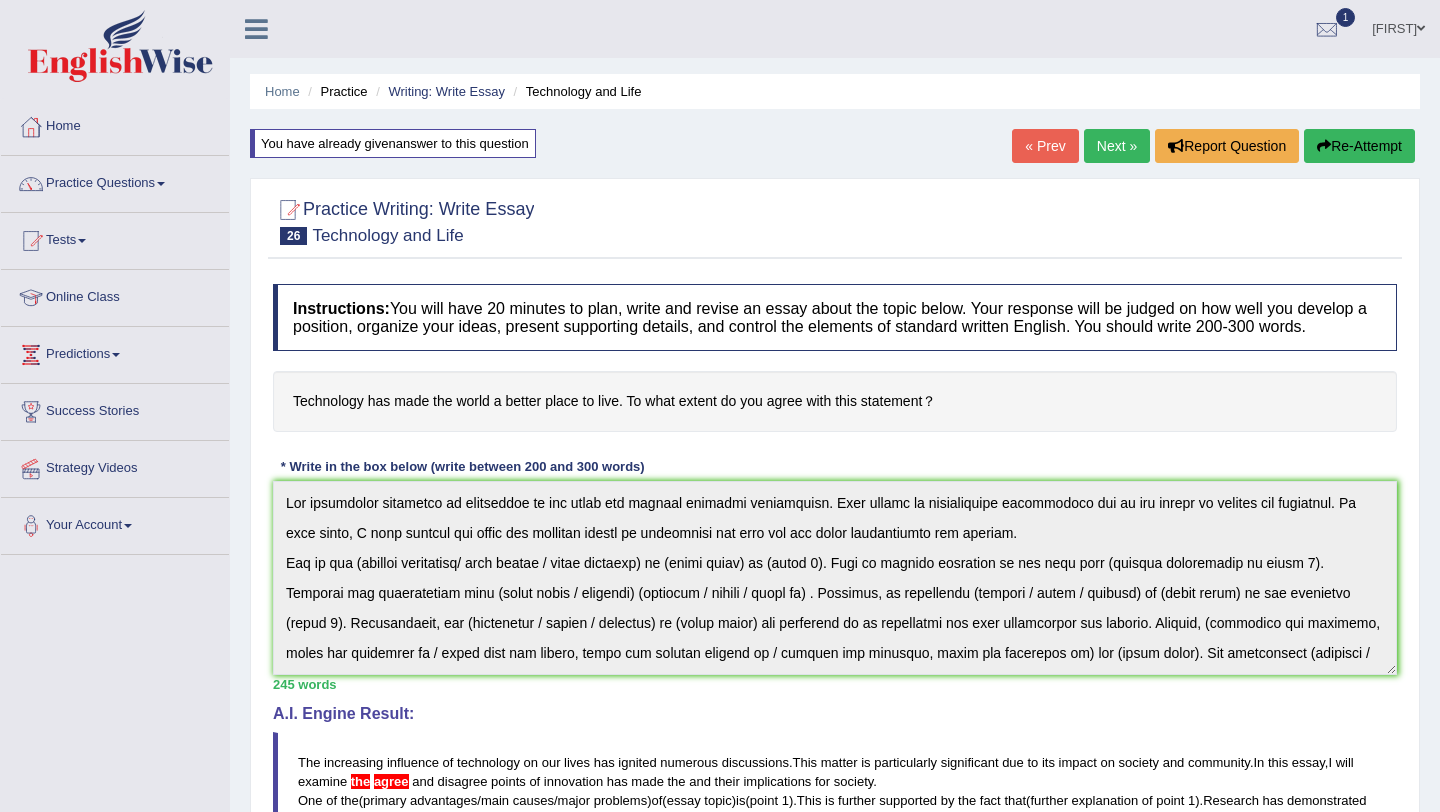 click on "Next »" at bounding box center [1117, 146] 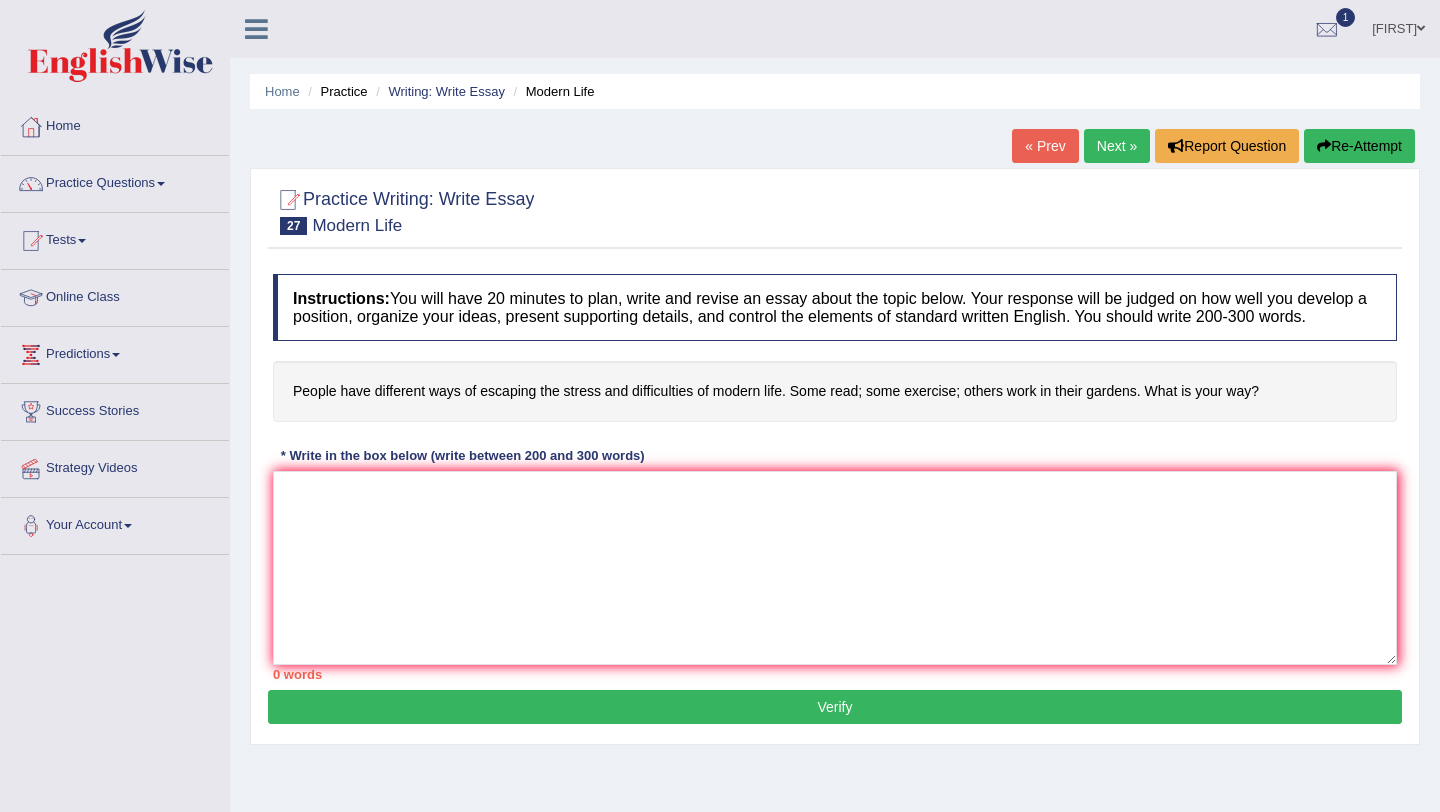 scroll, scrollTop: 238, scrollLeft: 0, axis: vertical 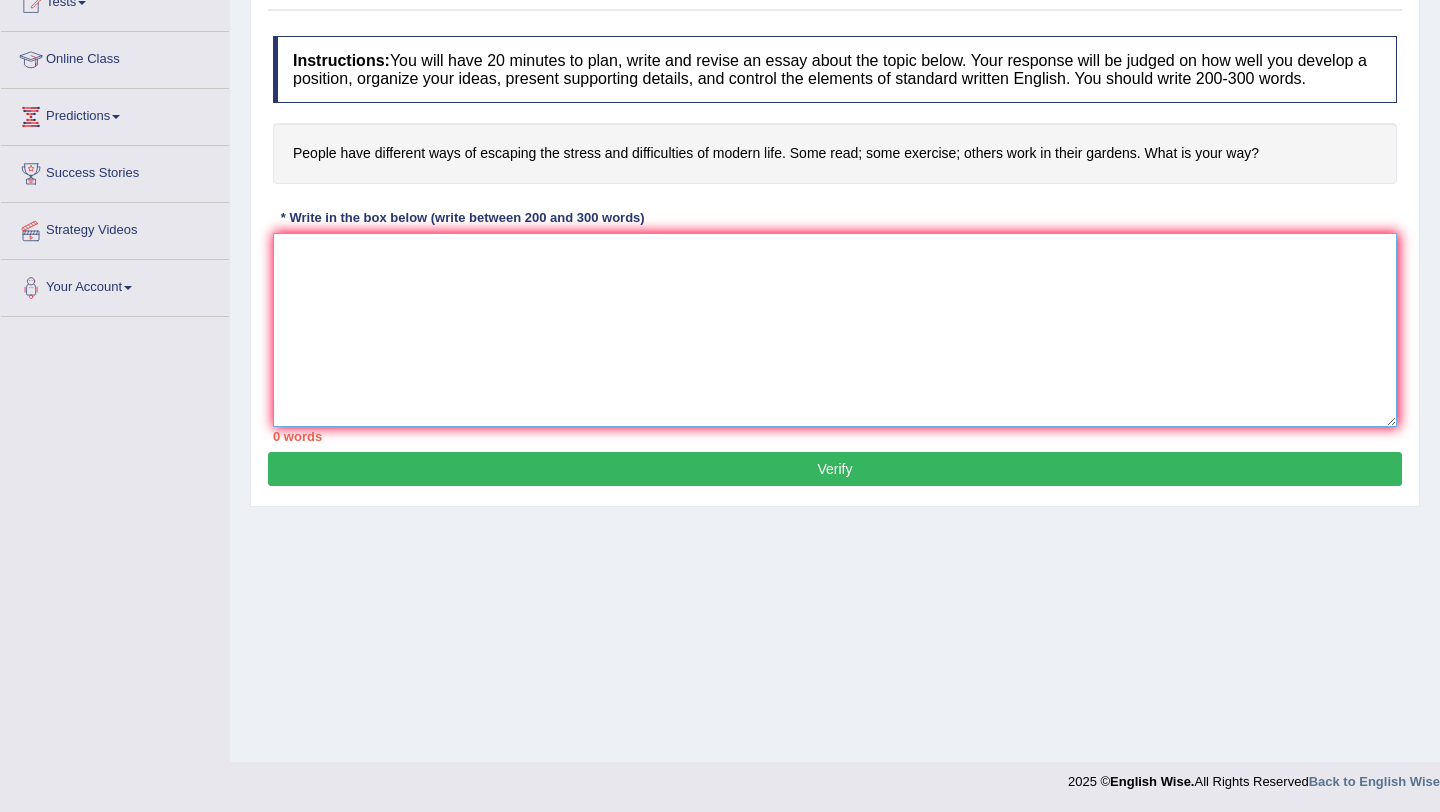 click at bounding box center (835, 330) 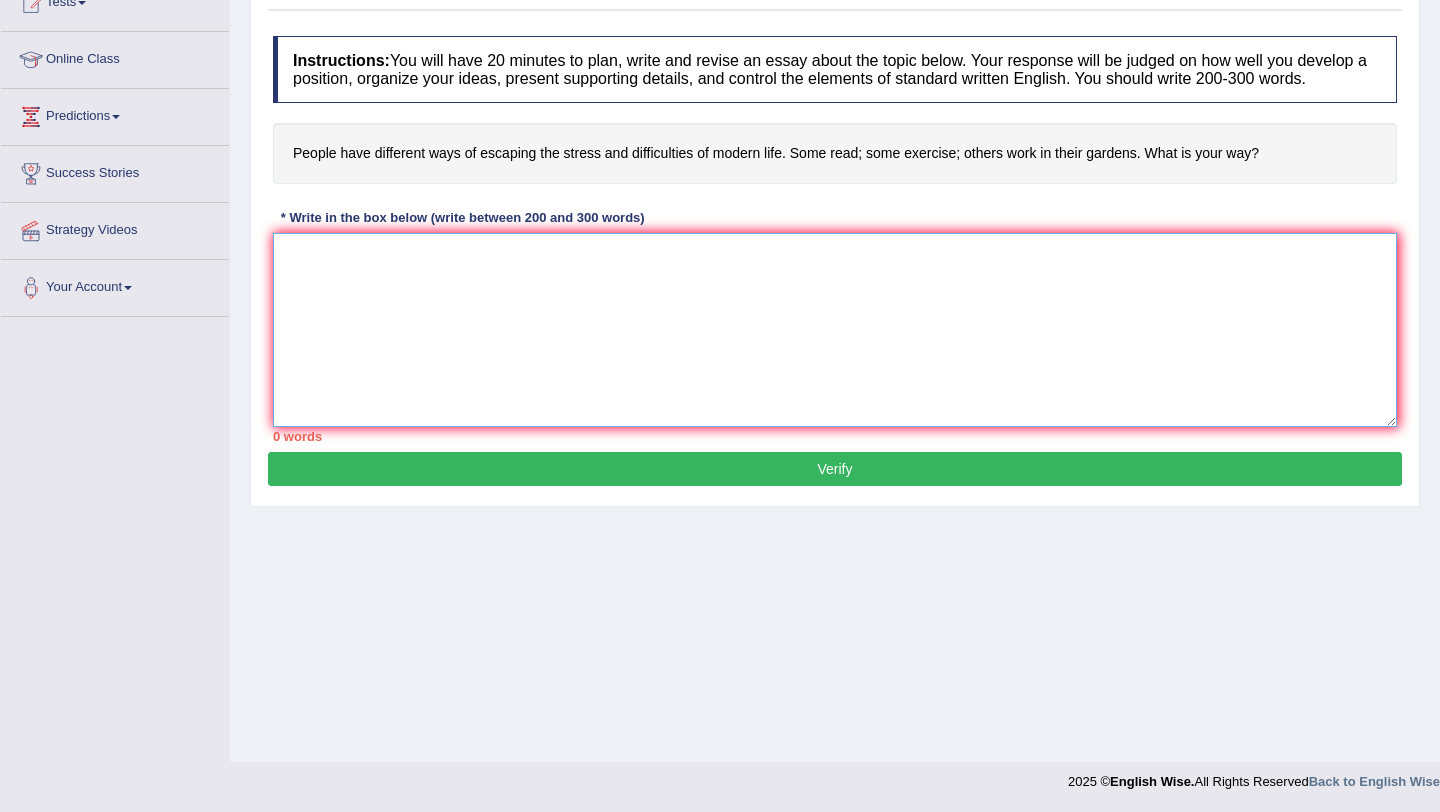 paste on "The increasing influence of technology on our lives has ignited numerous discussions. This matter is particularly significant due to its impact on society and community. In this essay, I will examine the agree and disagree points of innovation has made the and their implications for society.
One of the (primary advantages/ main causes / major problems) of (essay topic) is (point 1). This is further supported by the fact that (further explanation of point 1). Research has demonstrated that (essay topic / keywords) (improves / causes / leads to) . Moreover, an additional (benefit / cause / problem) of (essay topic) is its abilityto (point 2). Consequently, the (advantages / causes / problems) of (essay topic) are essential to be considered for both individuals and society. However, (alongside the benefits, there are drawbacks of / along with the causes, there are several effects of / despite the problems, there are solutions to) the (essay topic). One significant (drawback / effect / solution) of (essay top..." 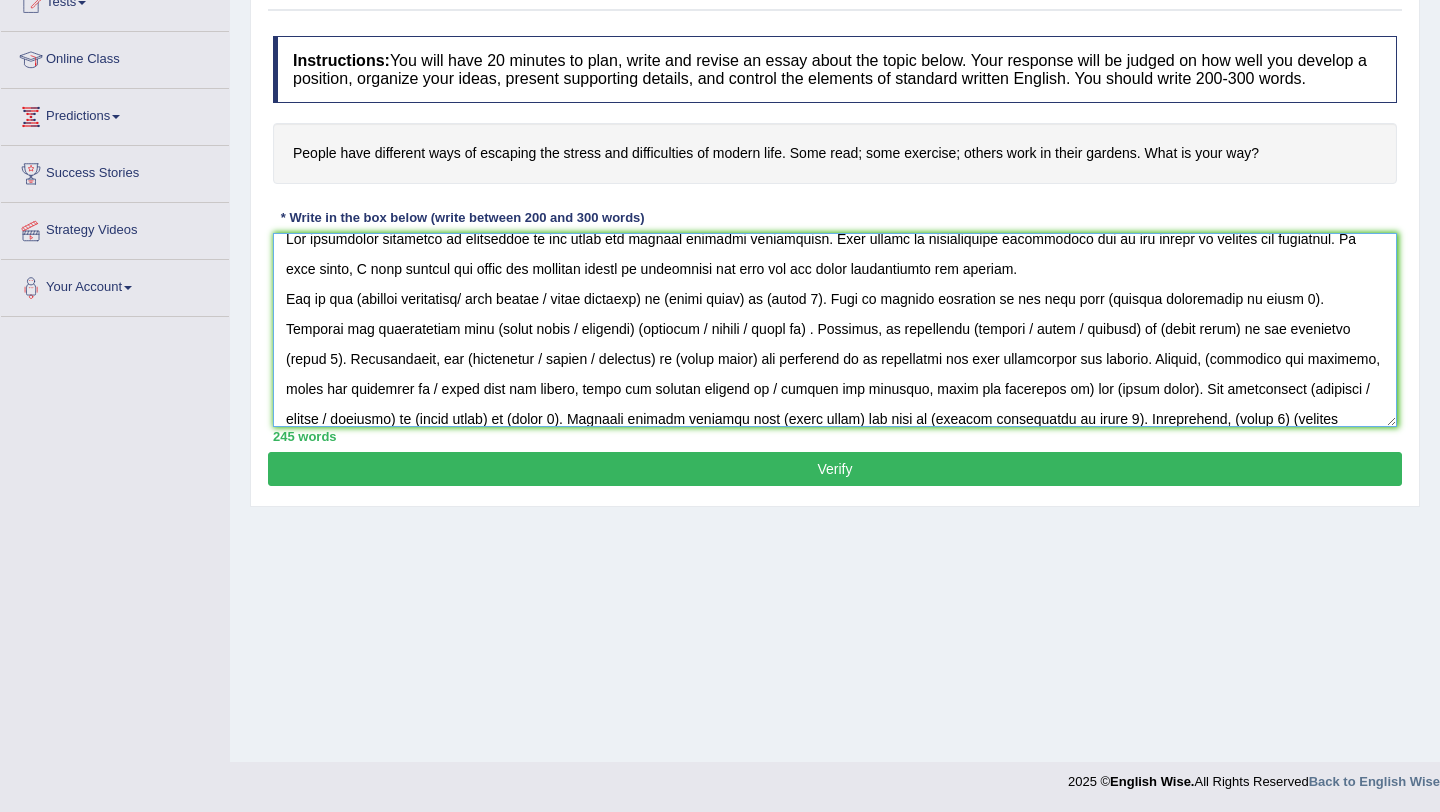 scroll, scrollTop: 0, scrollLeft: 0, axis: both 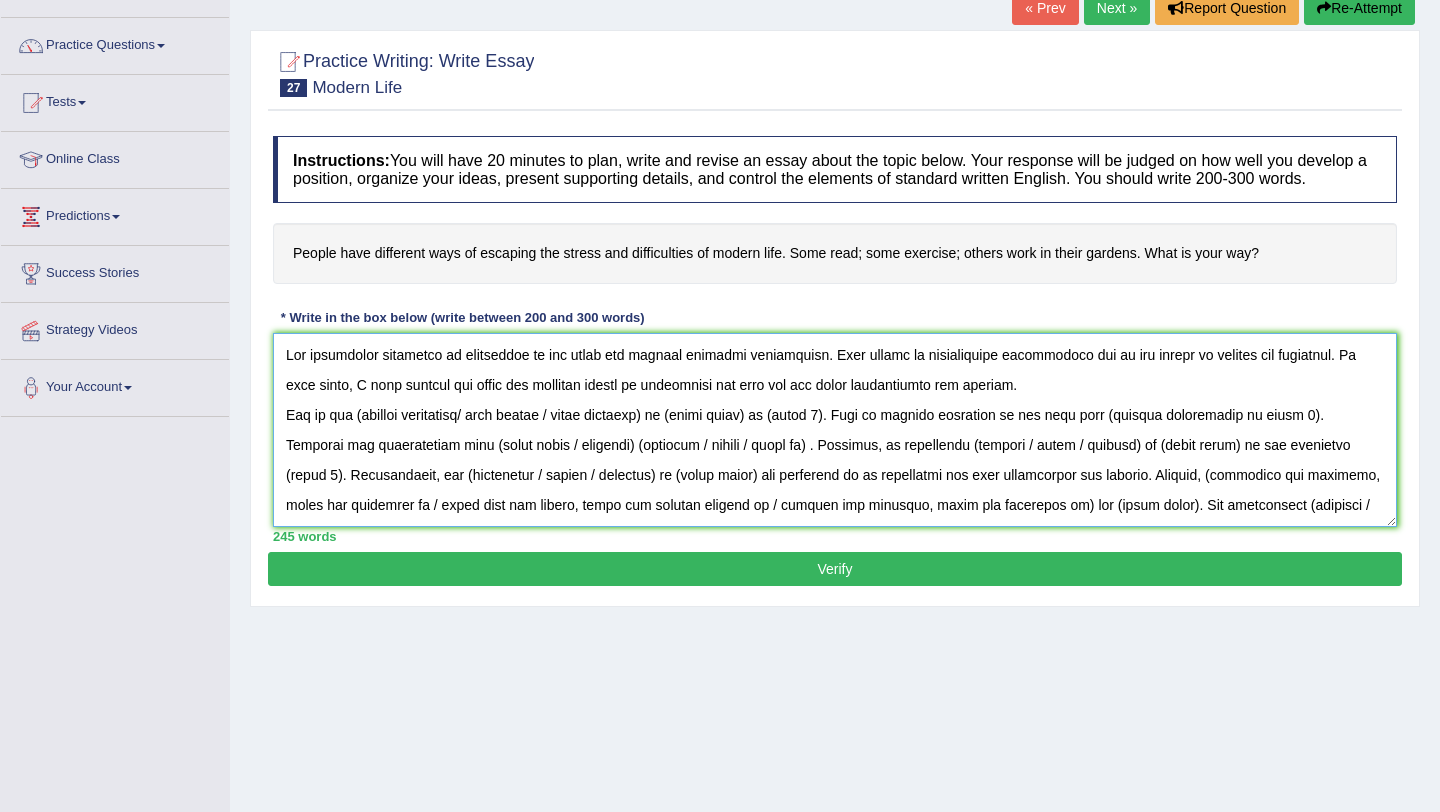 click at bounding box center [835, 430] 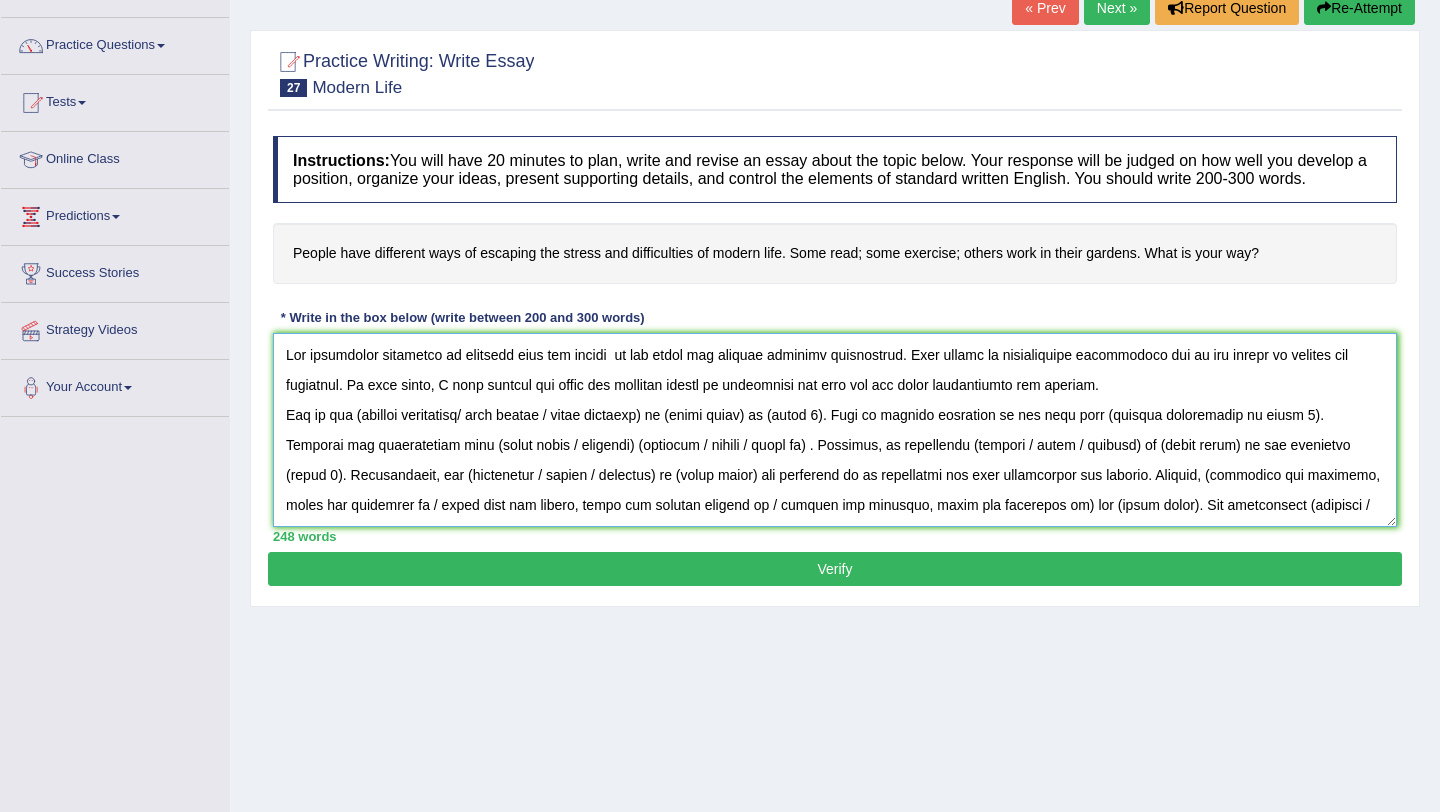 click at bounding box center (835, 430) 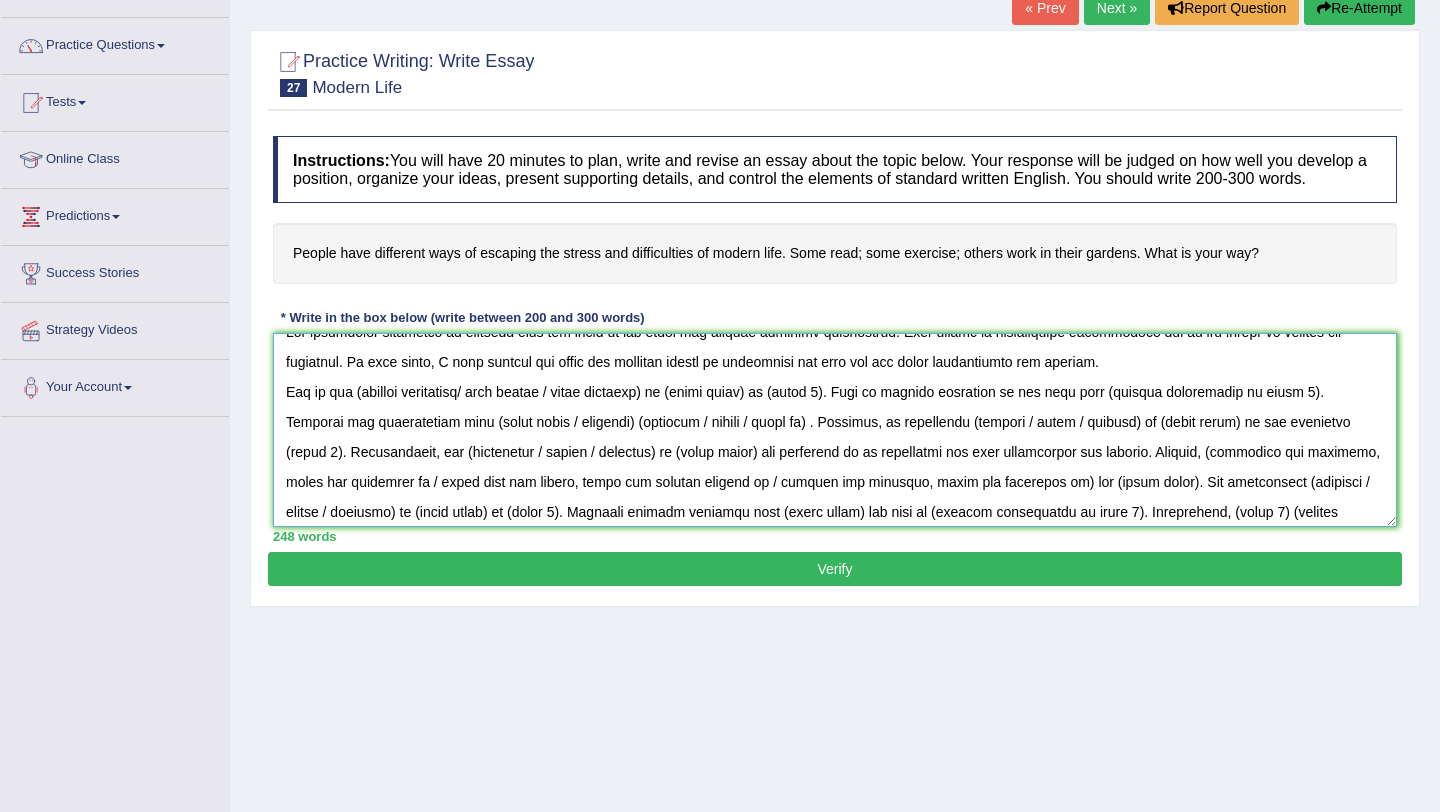 scroll, scrollTop: 0, scrollLeft: 0, axis: both 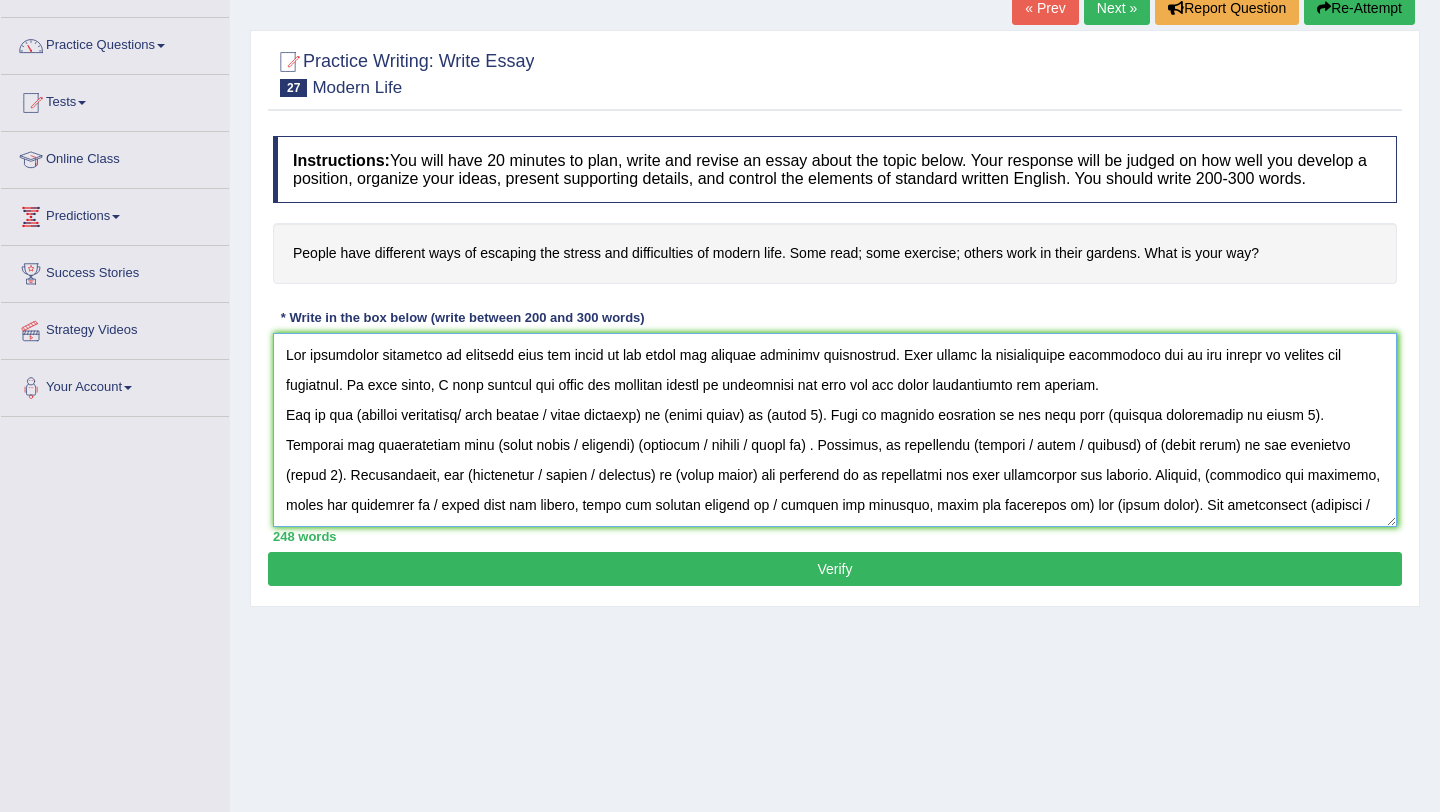 click at bounding box center [835, 430] 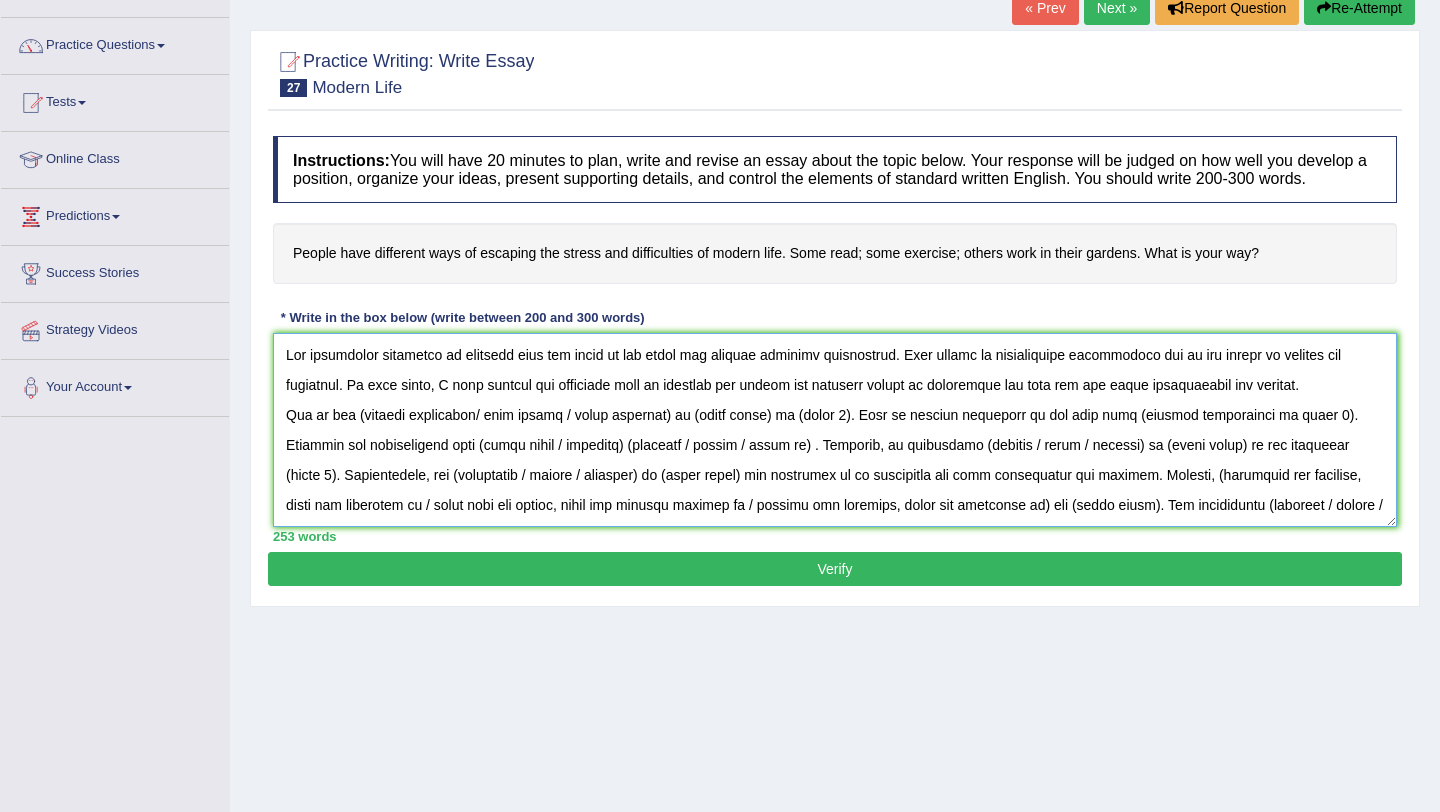 click at bounding box center [835, 430] 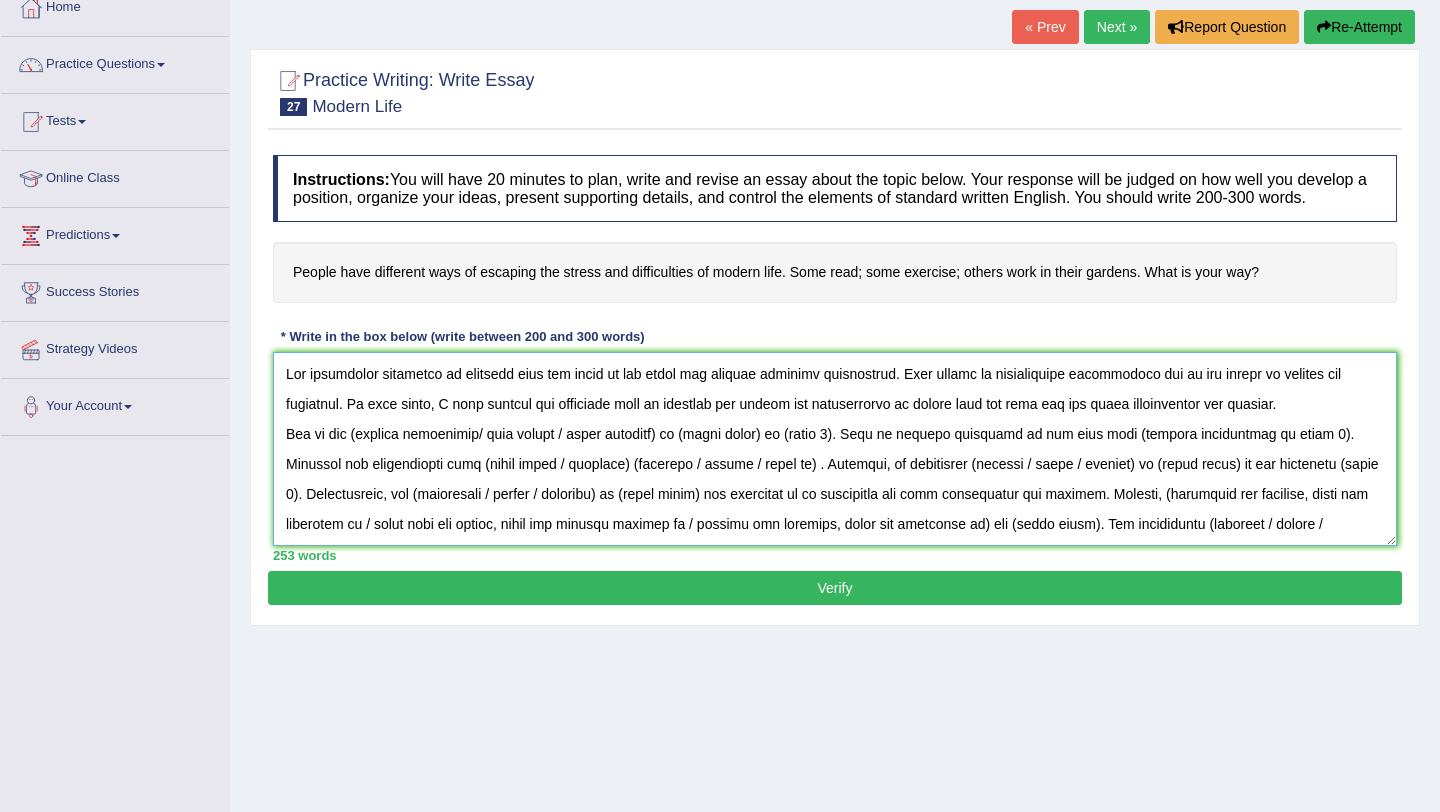 scroll, scrollTop: 124, scrollLeft: 0, axis: vertical 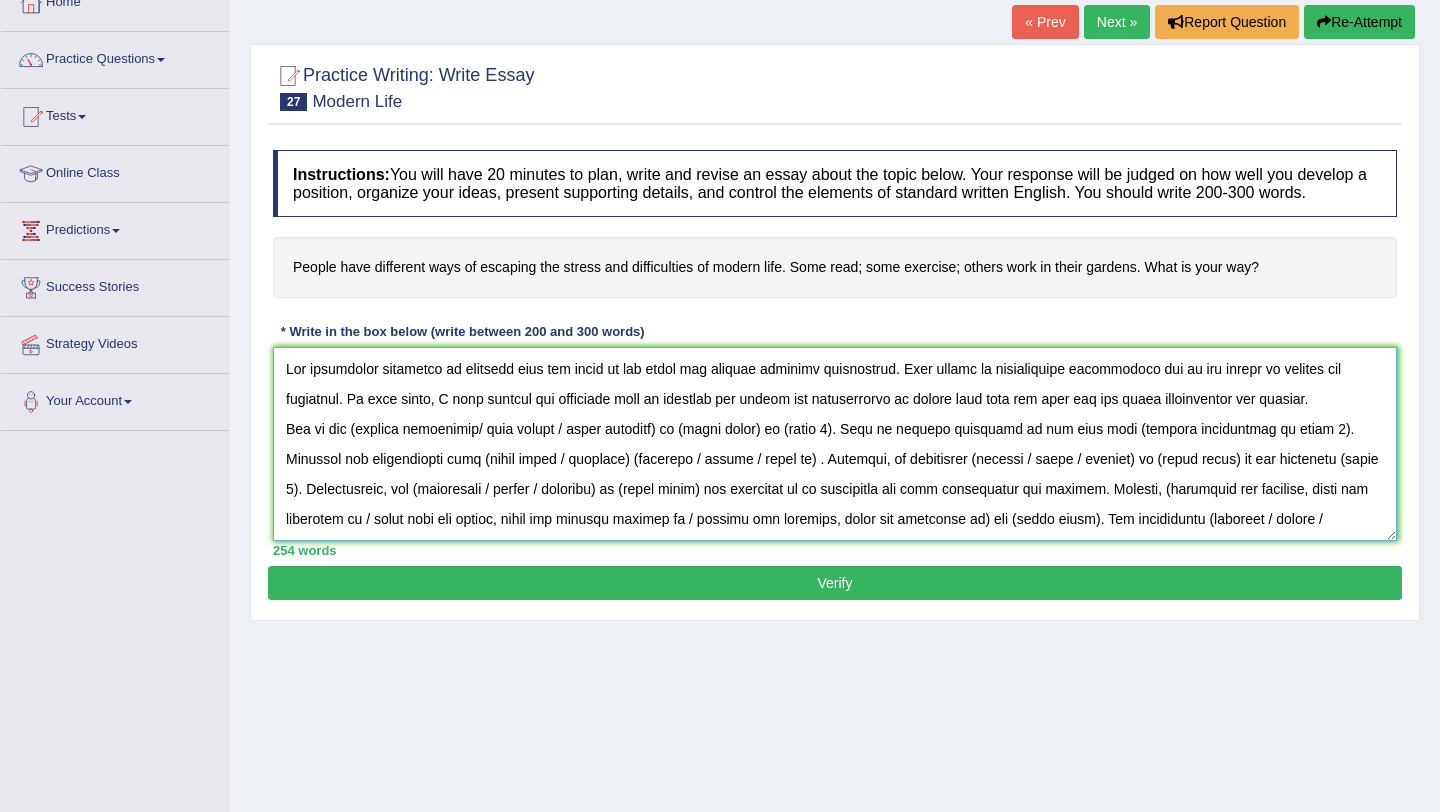 click at bounding box center [835, 444] 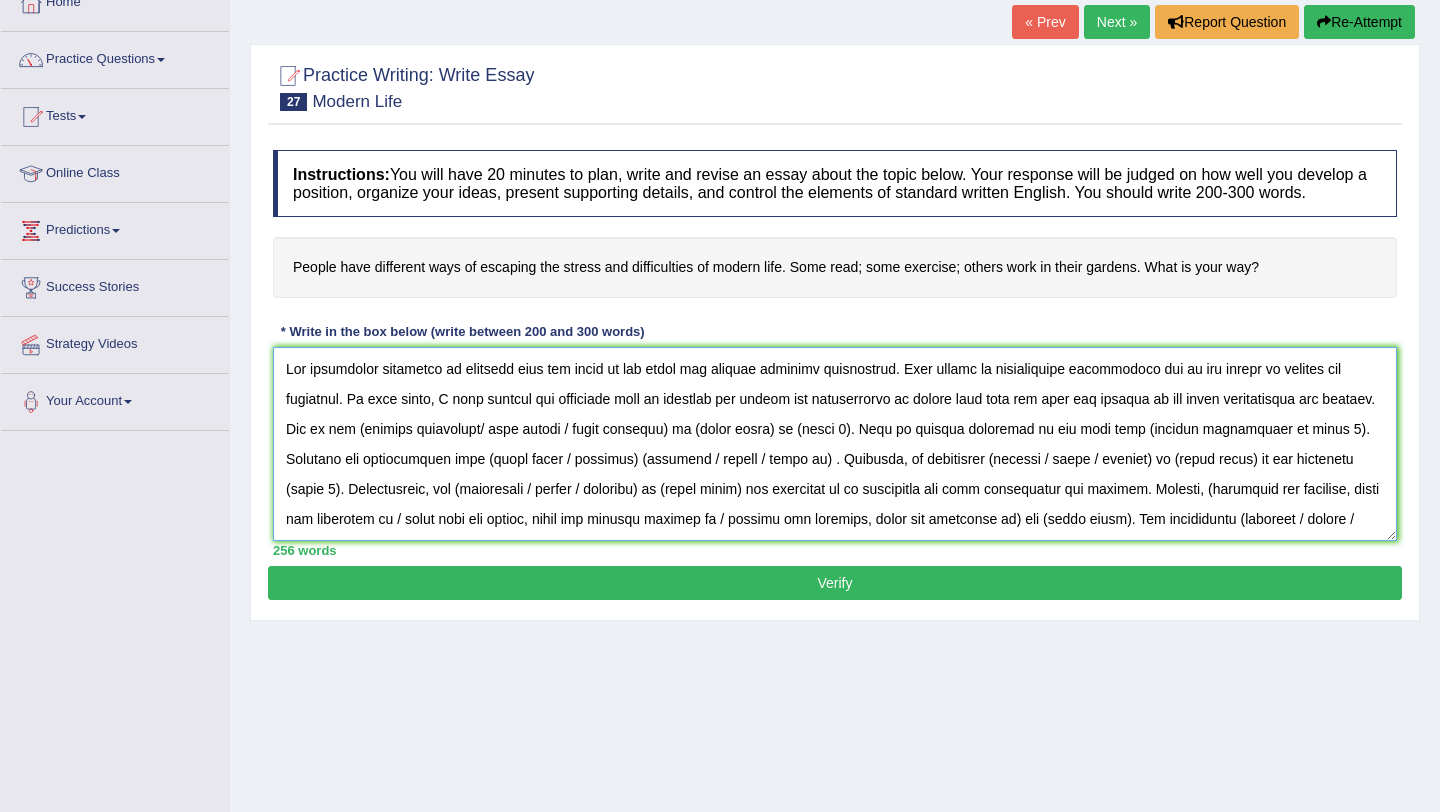 click at bounding box center [835, 444] 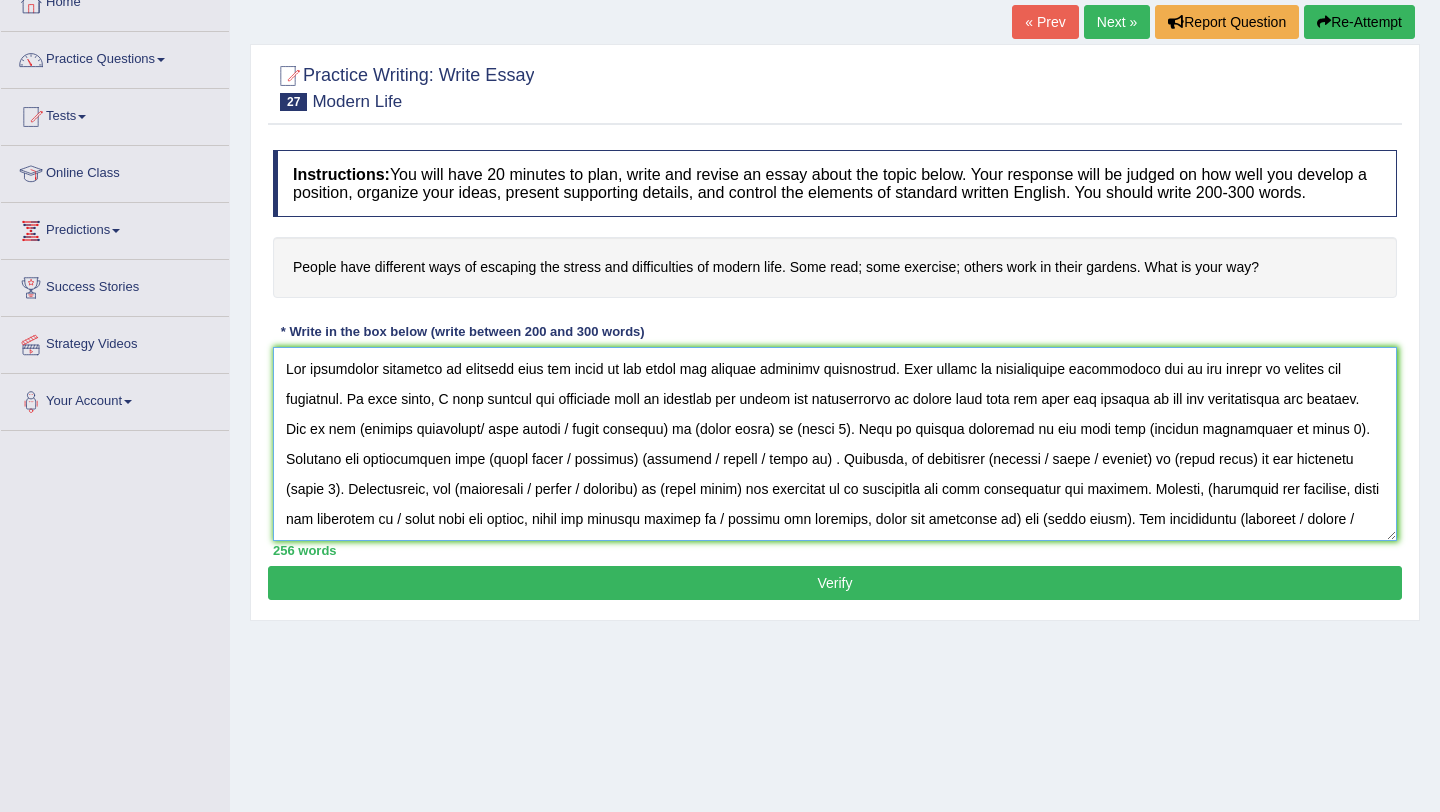 click at bounding box center [835, 444] 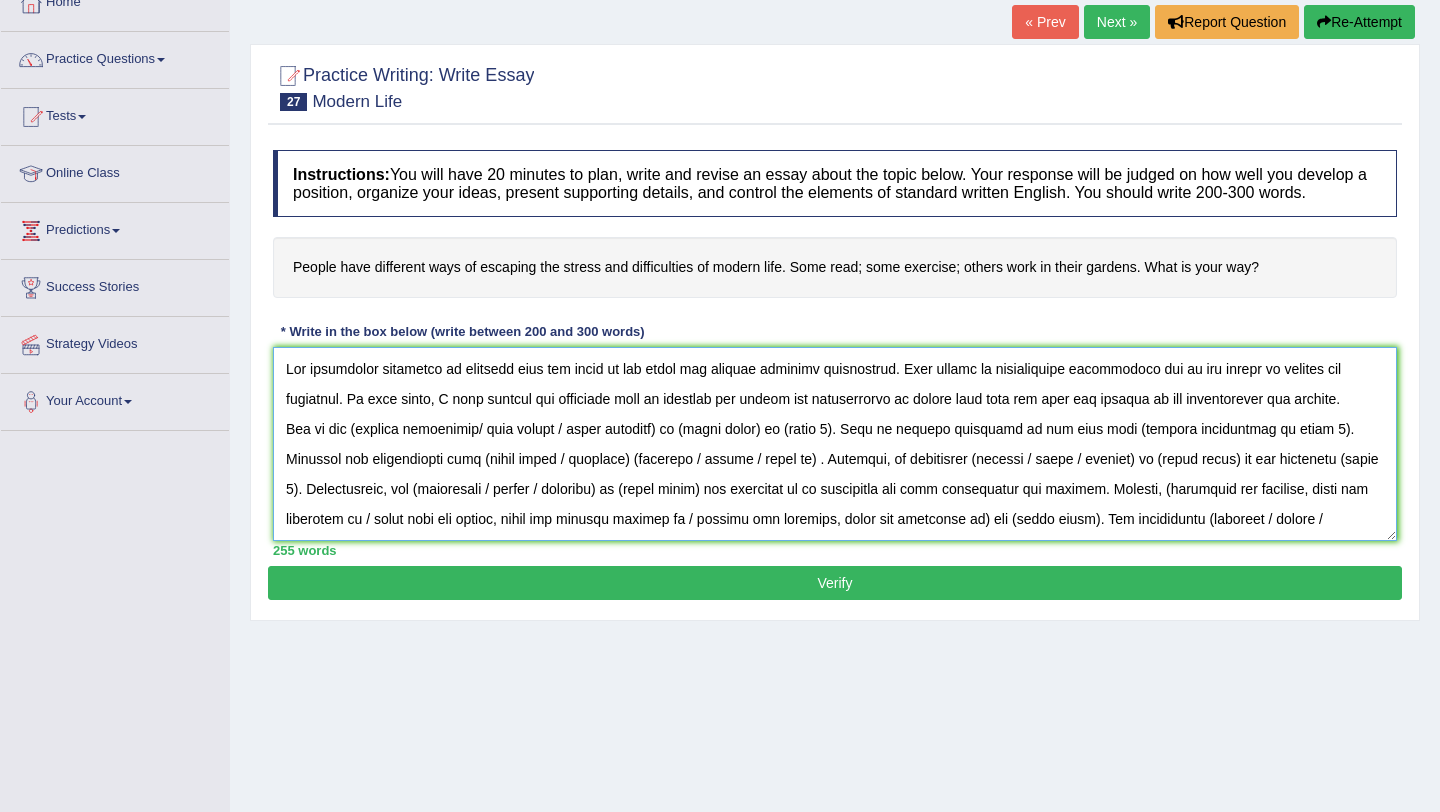 click at bounding box center (835, 444) 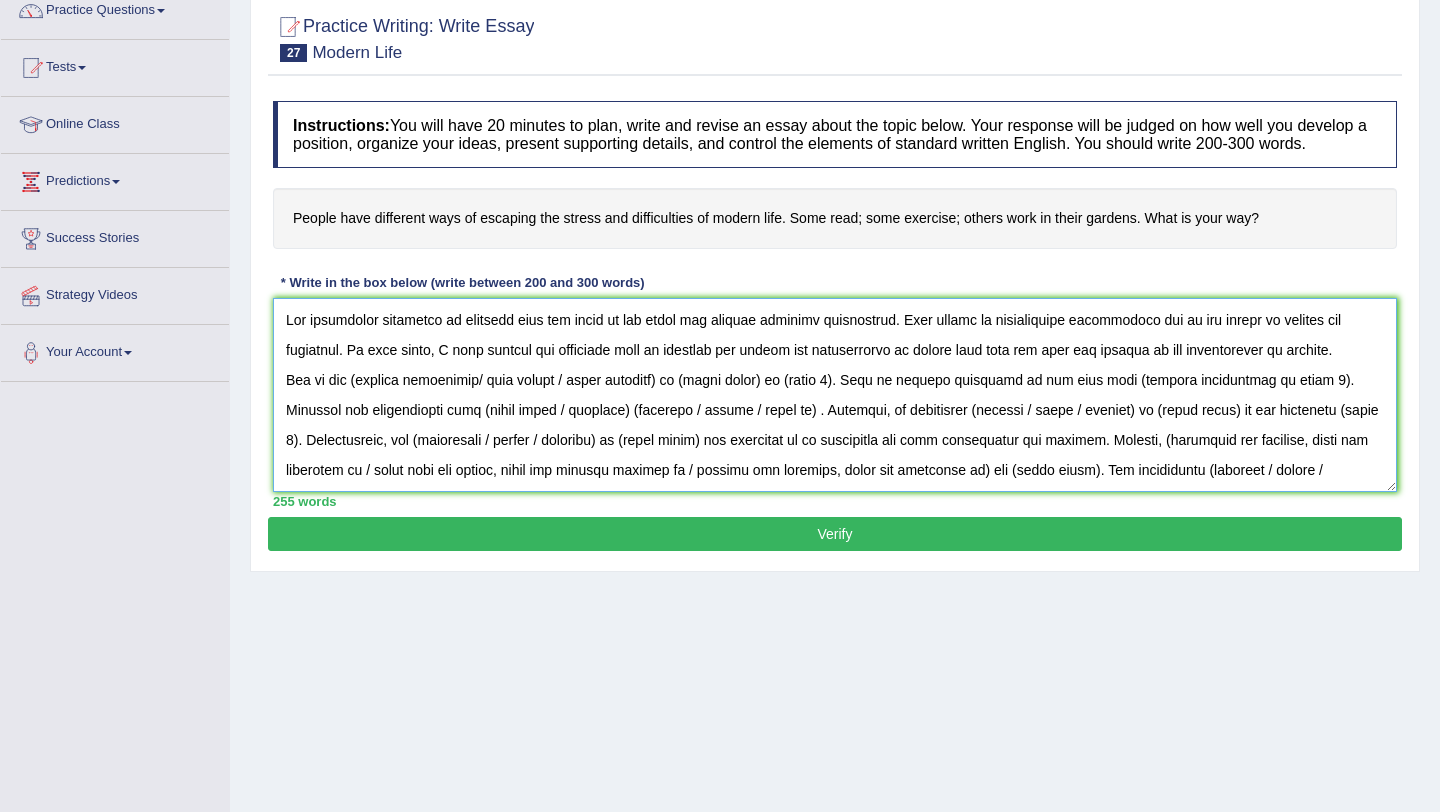 scroll, scrollTop: 195, scrollLeft: 0, axis: vertical 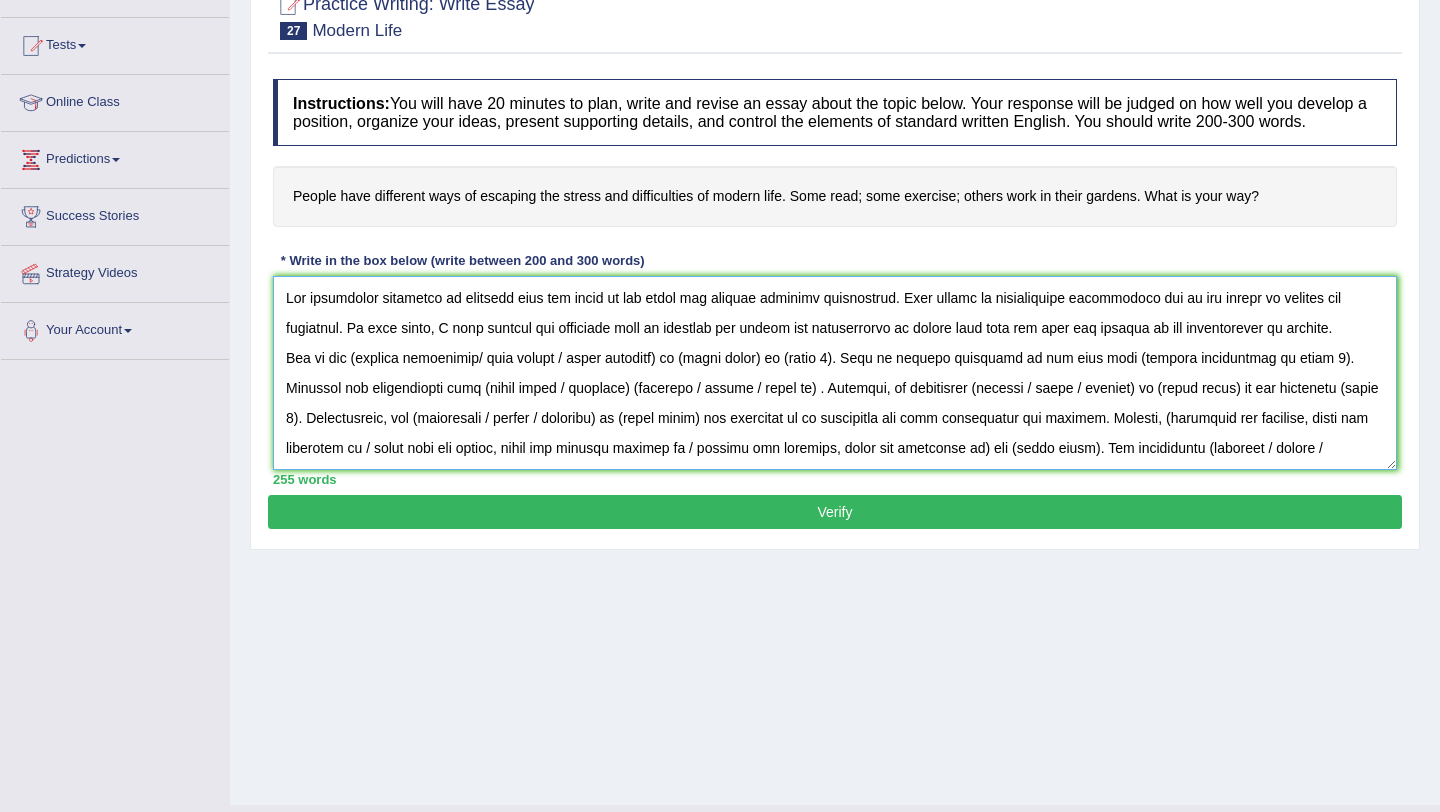 click at bounding box center [835, 373] 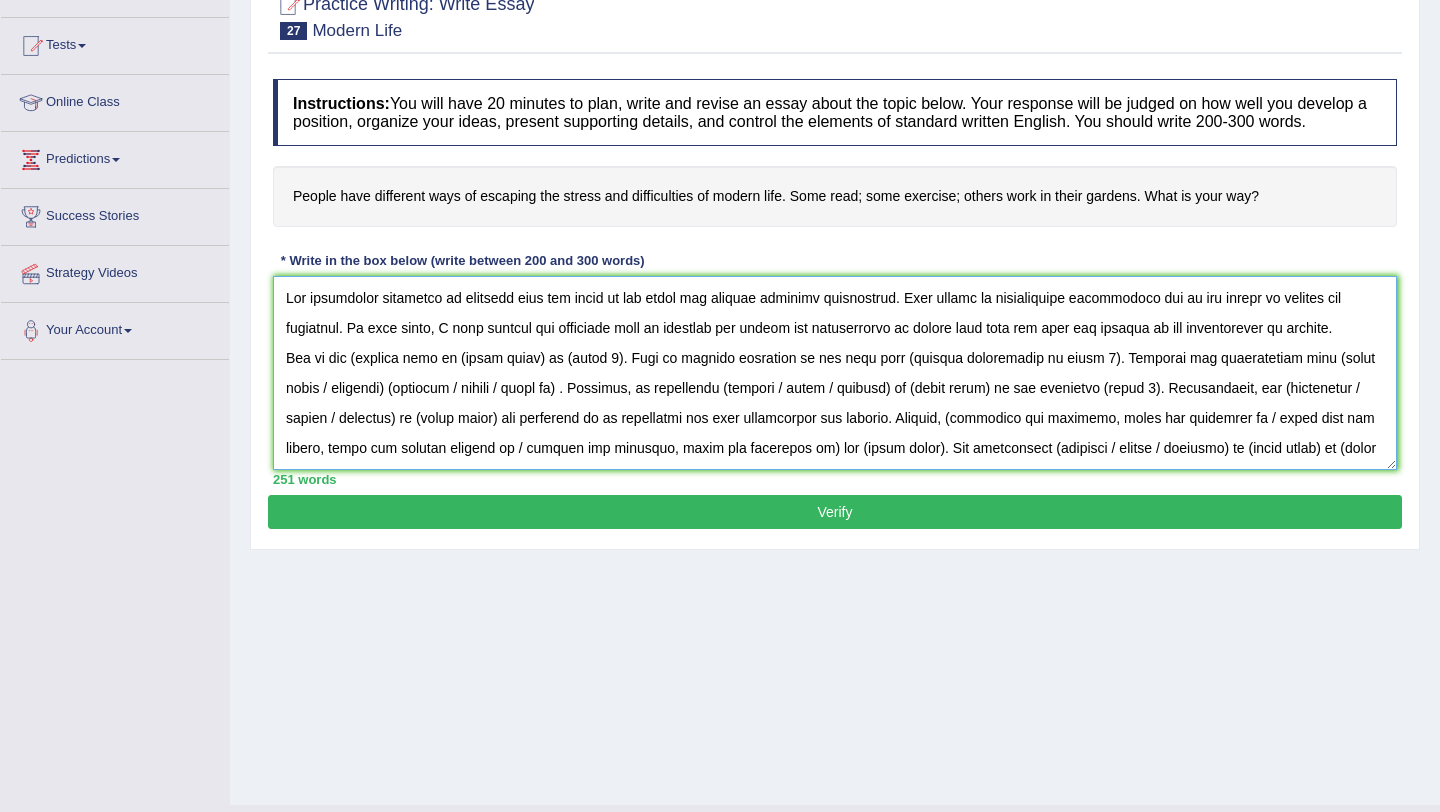 click at bounding box center [835, 373] 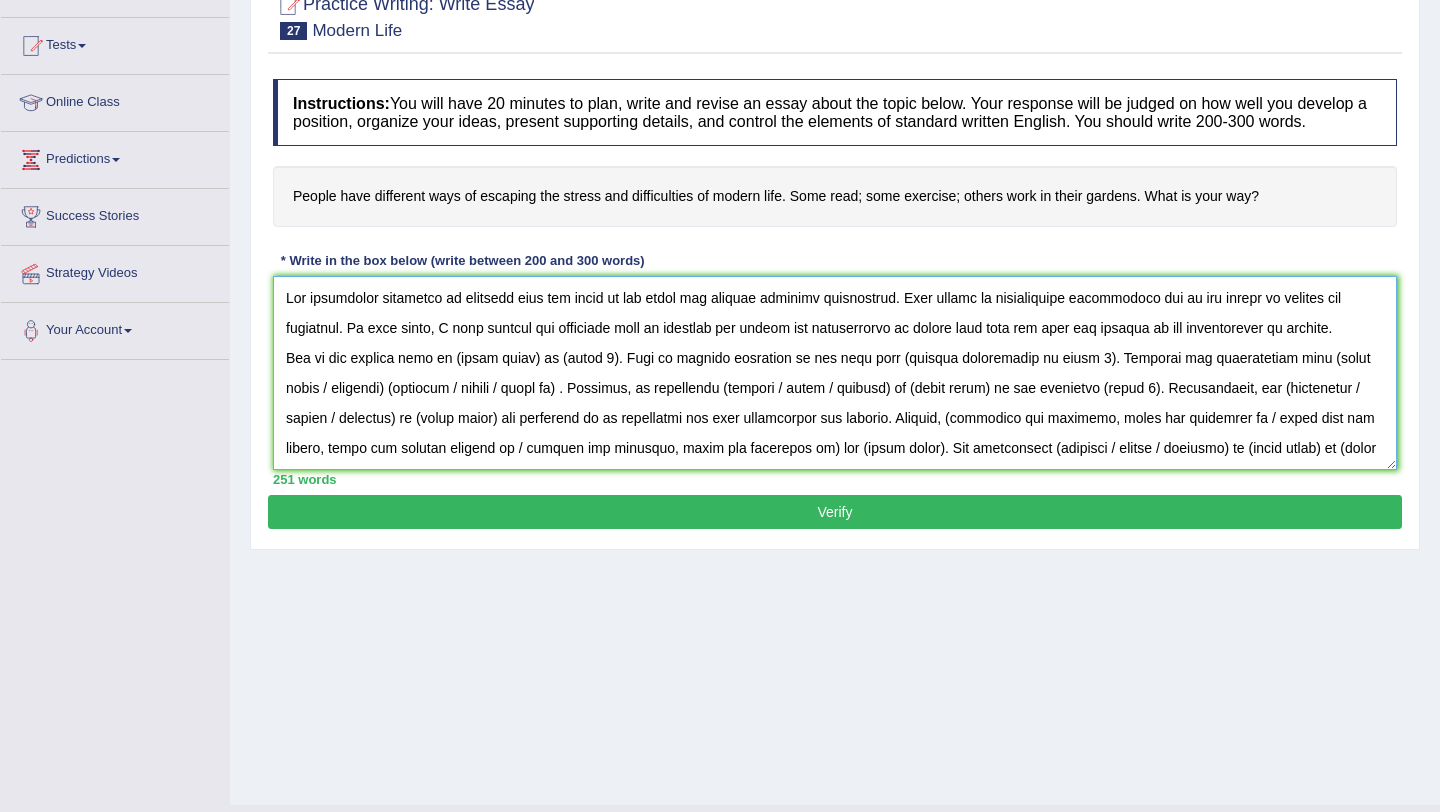 click at bounding box center (835, 373) 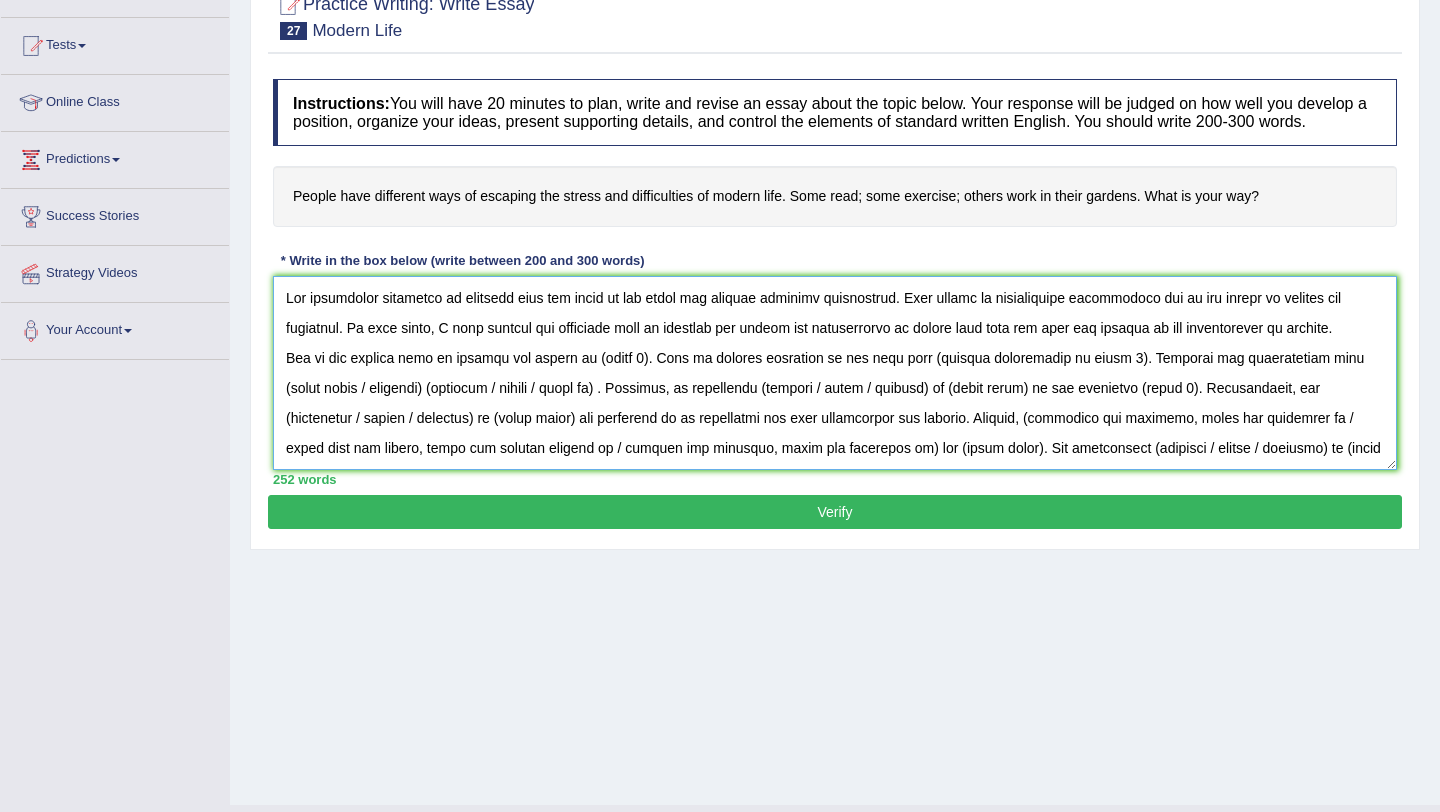 click at bounding box center (835, 373) 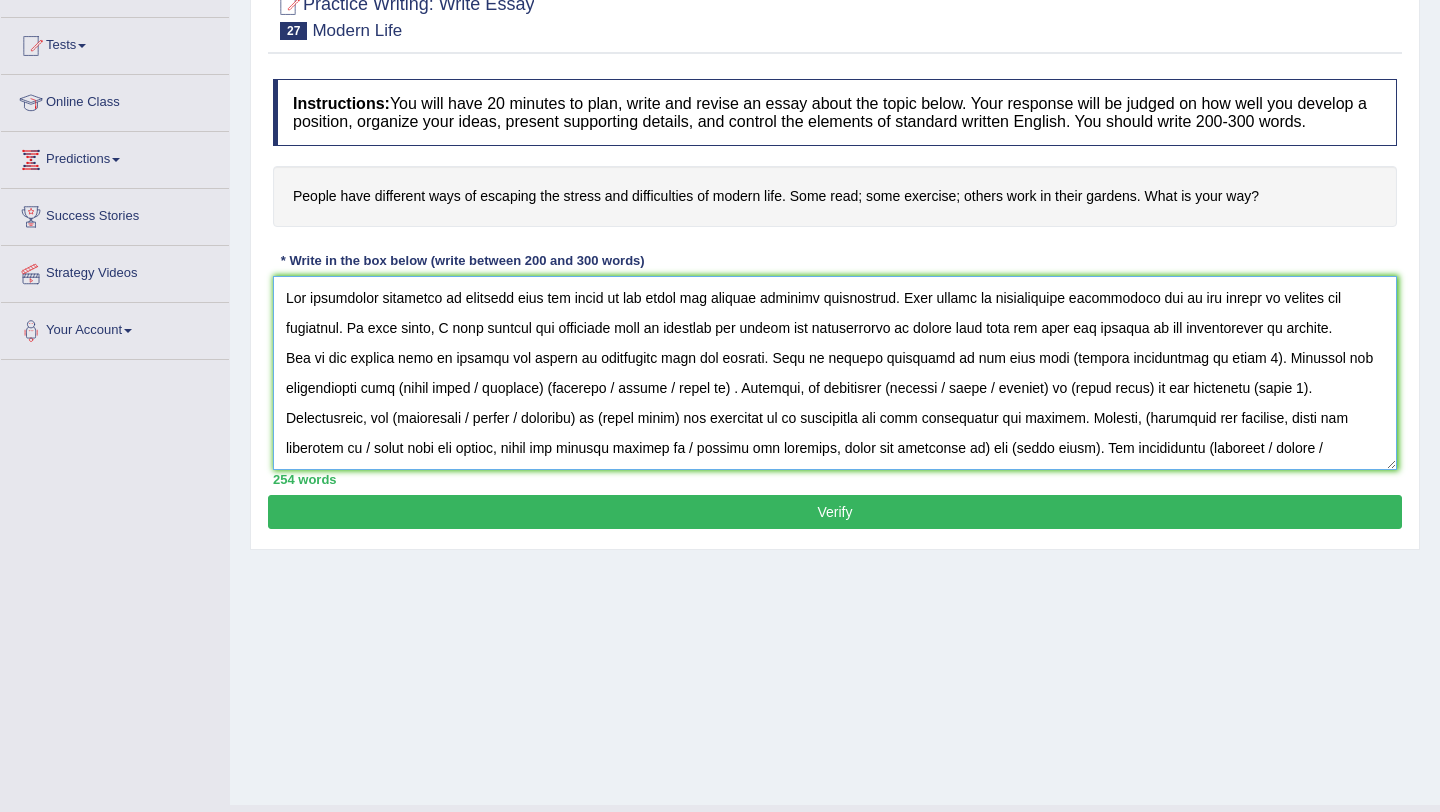 click at bounding box center (835, 373) 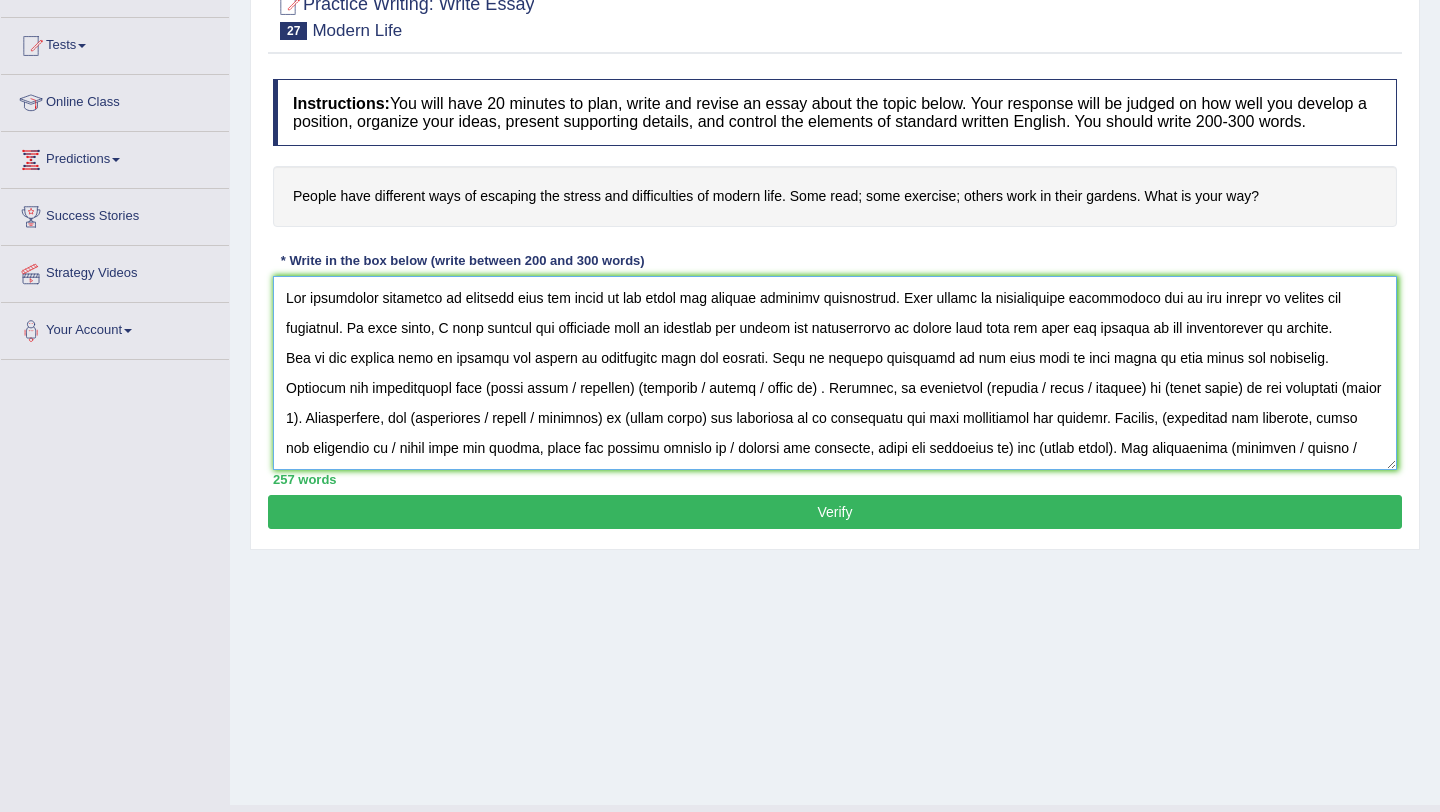 click at bounding box center (835, 373) 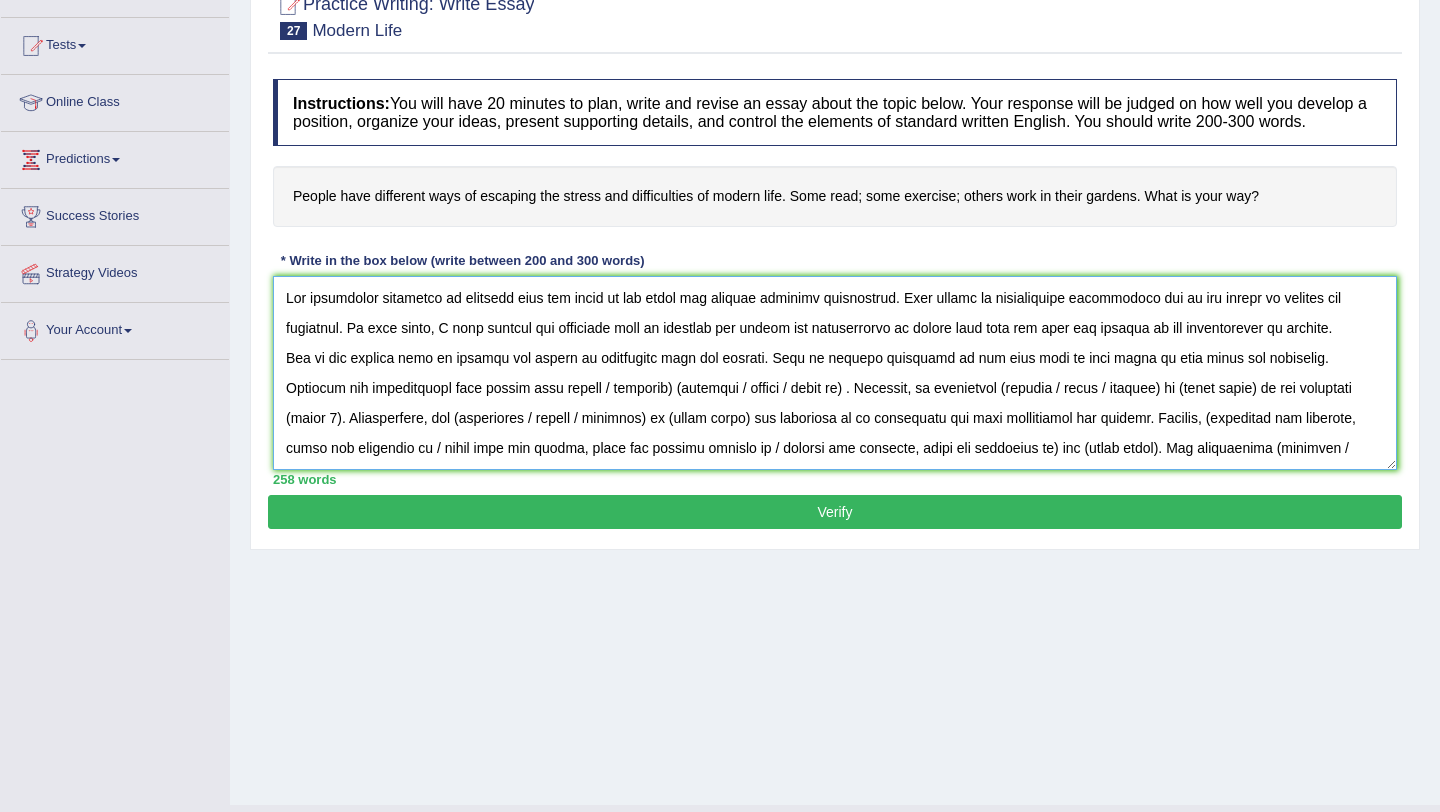 click at bounding box center [835, 373] 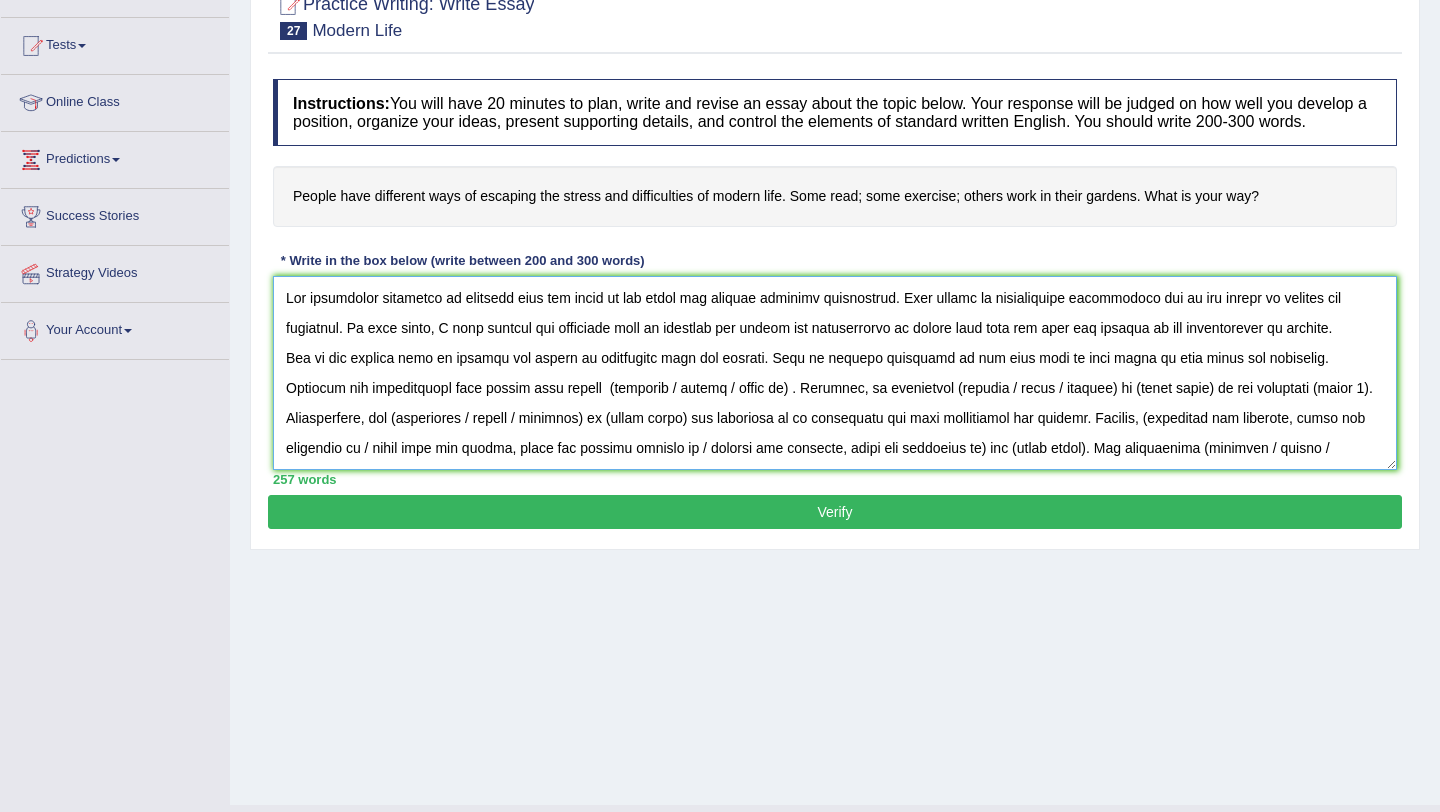 click at bounding box center [835, 373] 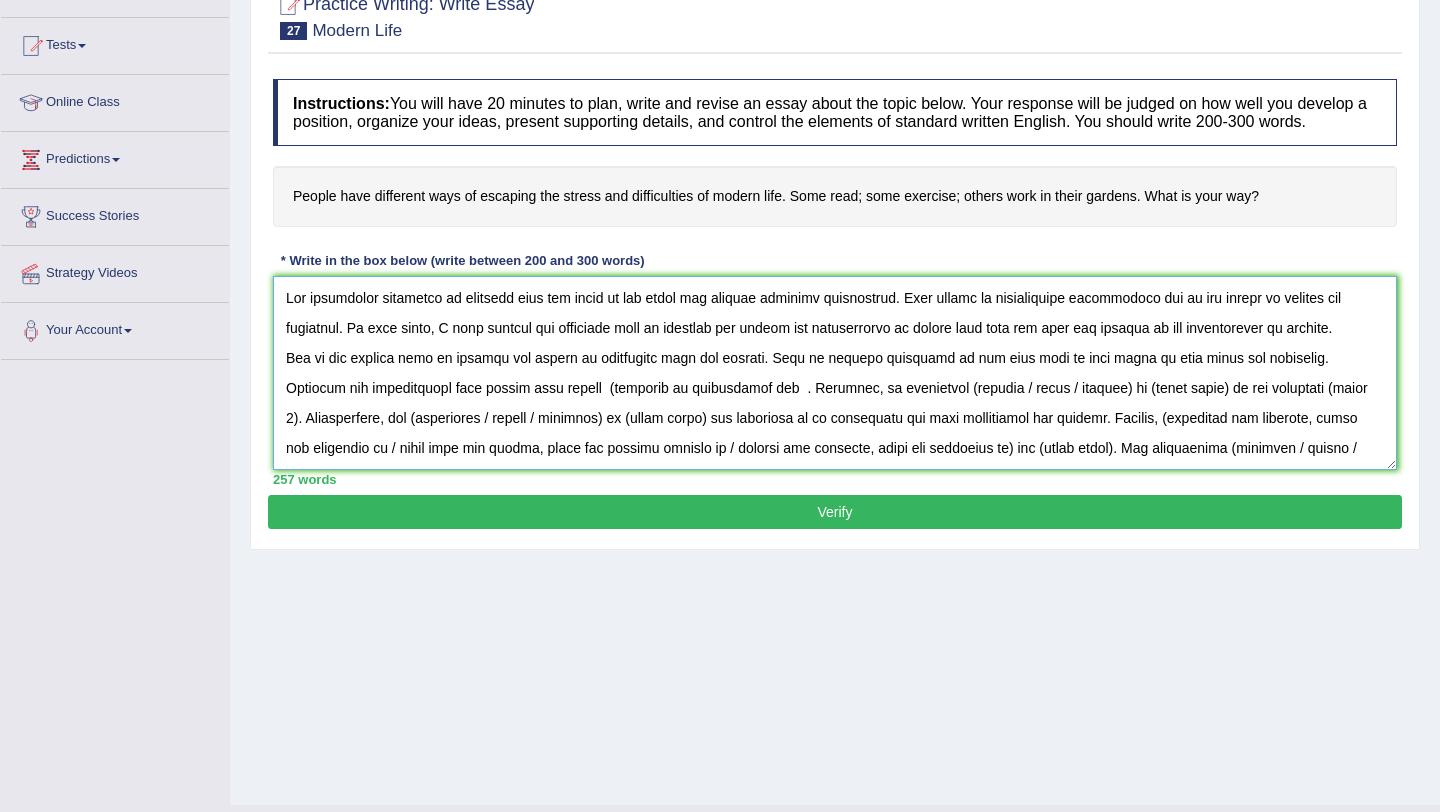 click at bounding box center (835, 373) 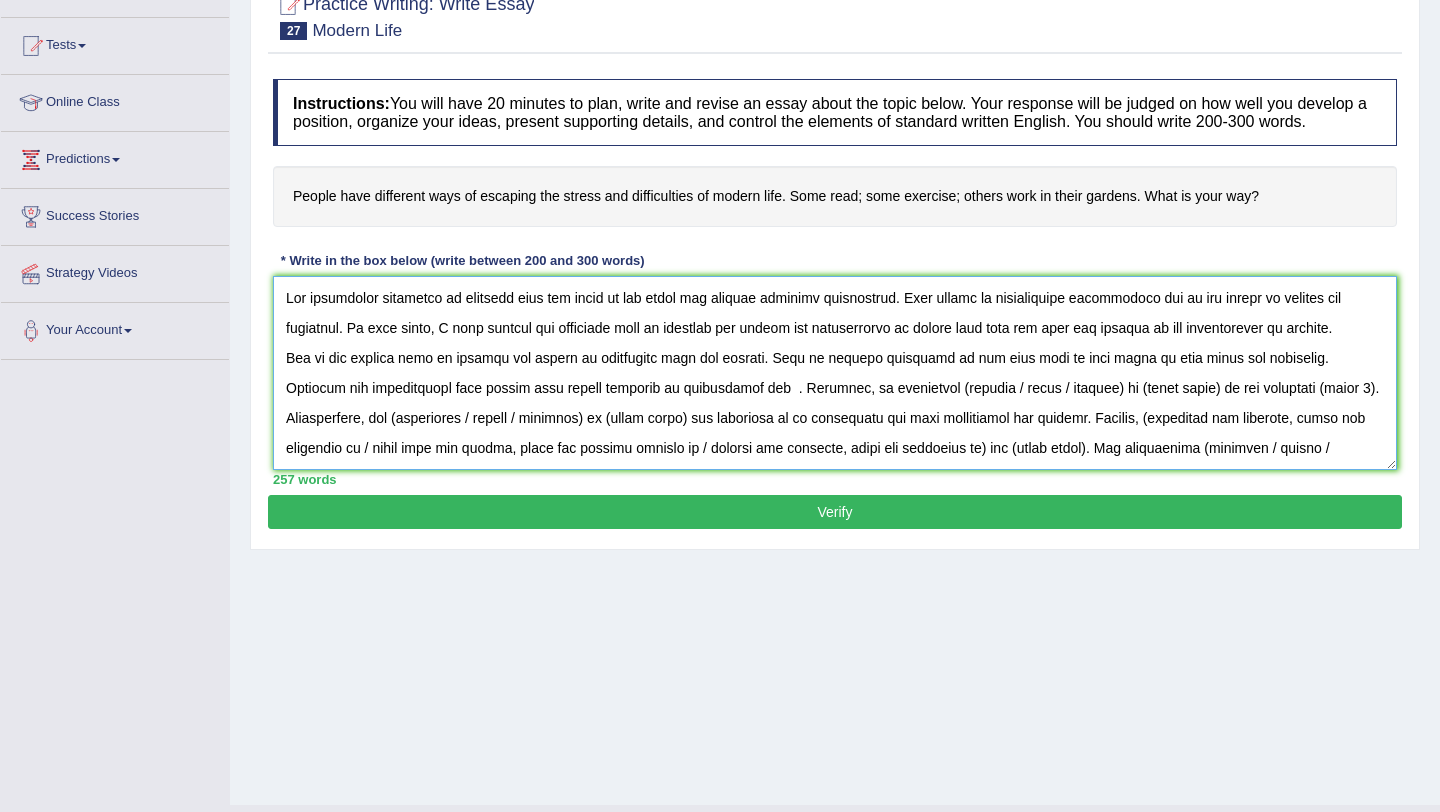 click at bounding box center [835, 373] 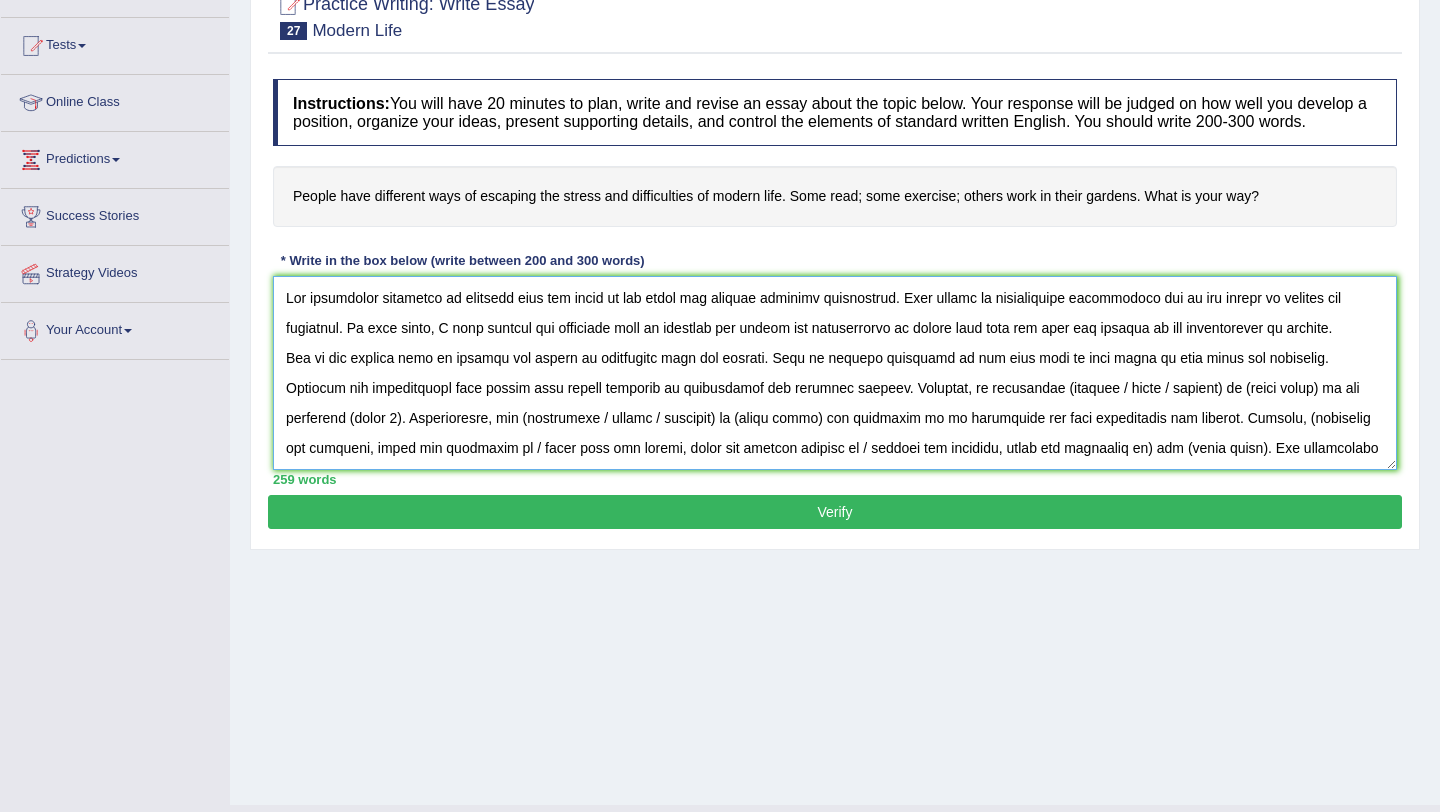 click at bounding box center (835, 373) 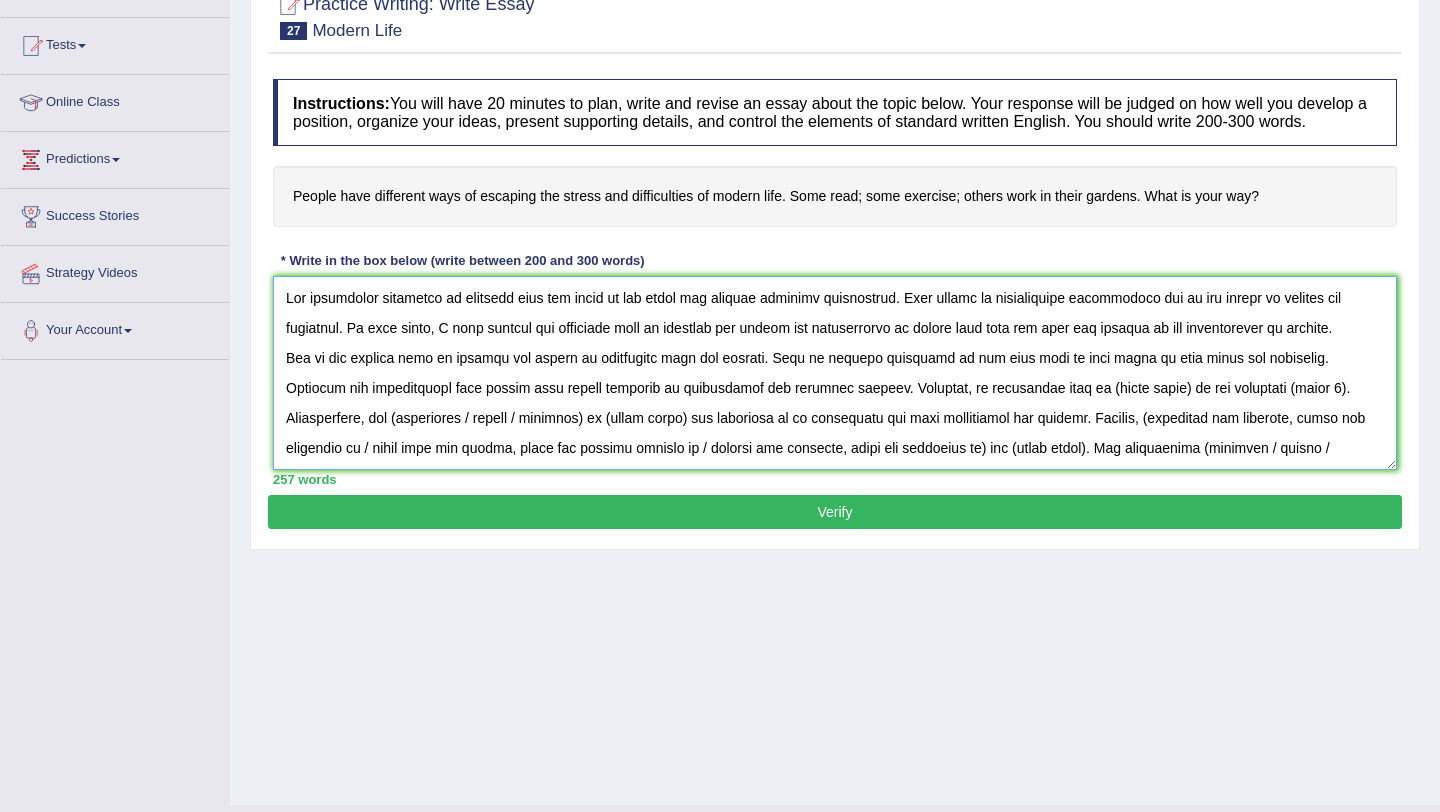 click at bounding box center [835, 373] 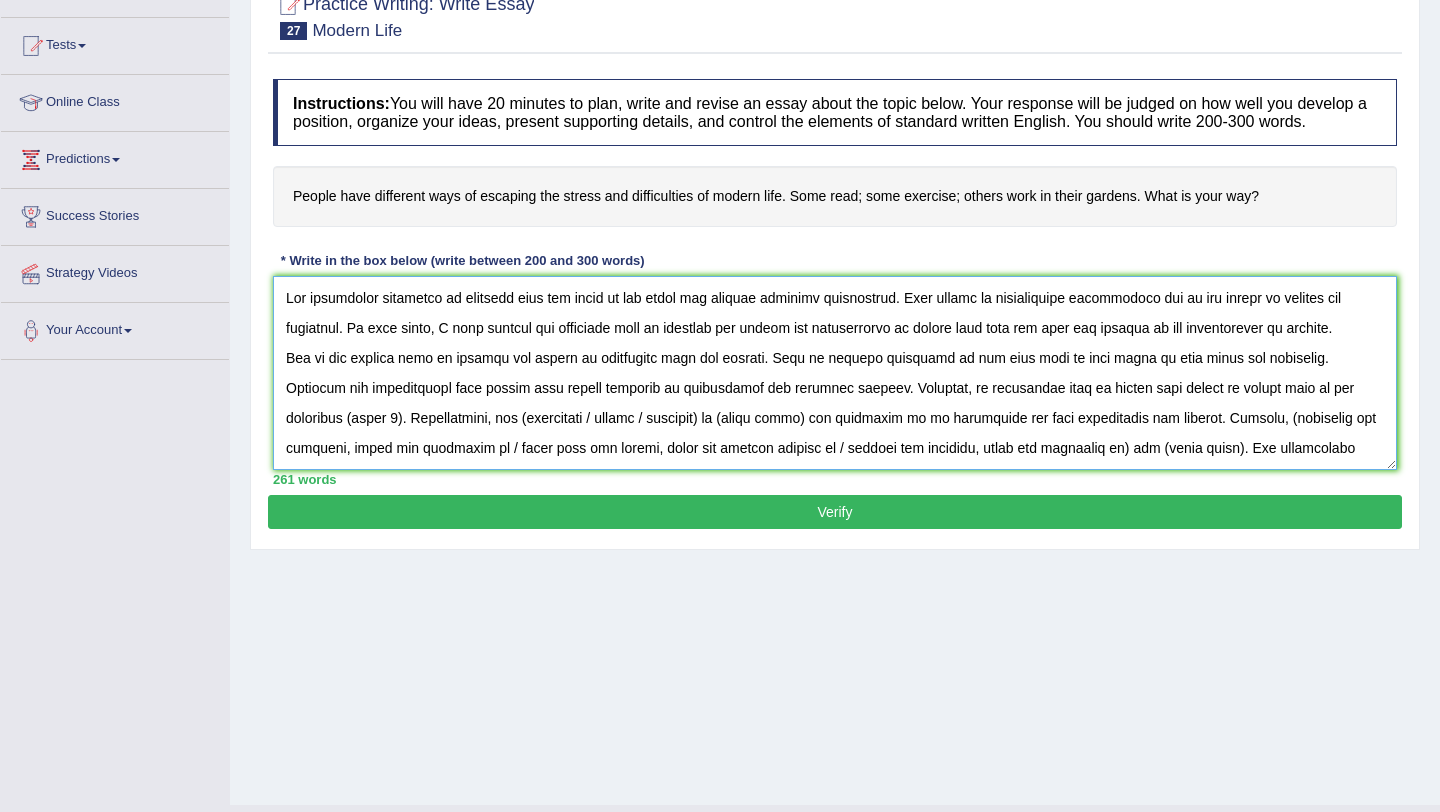 click at bounding box center (835, 373) 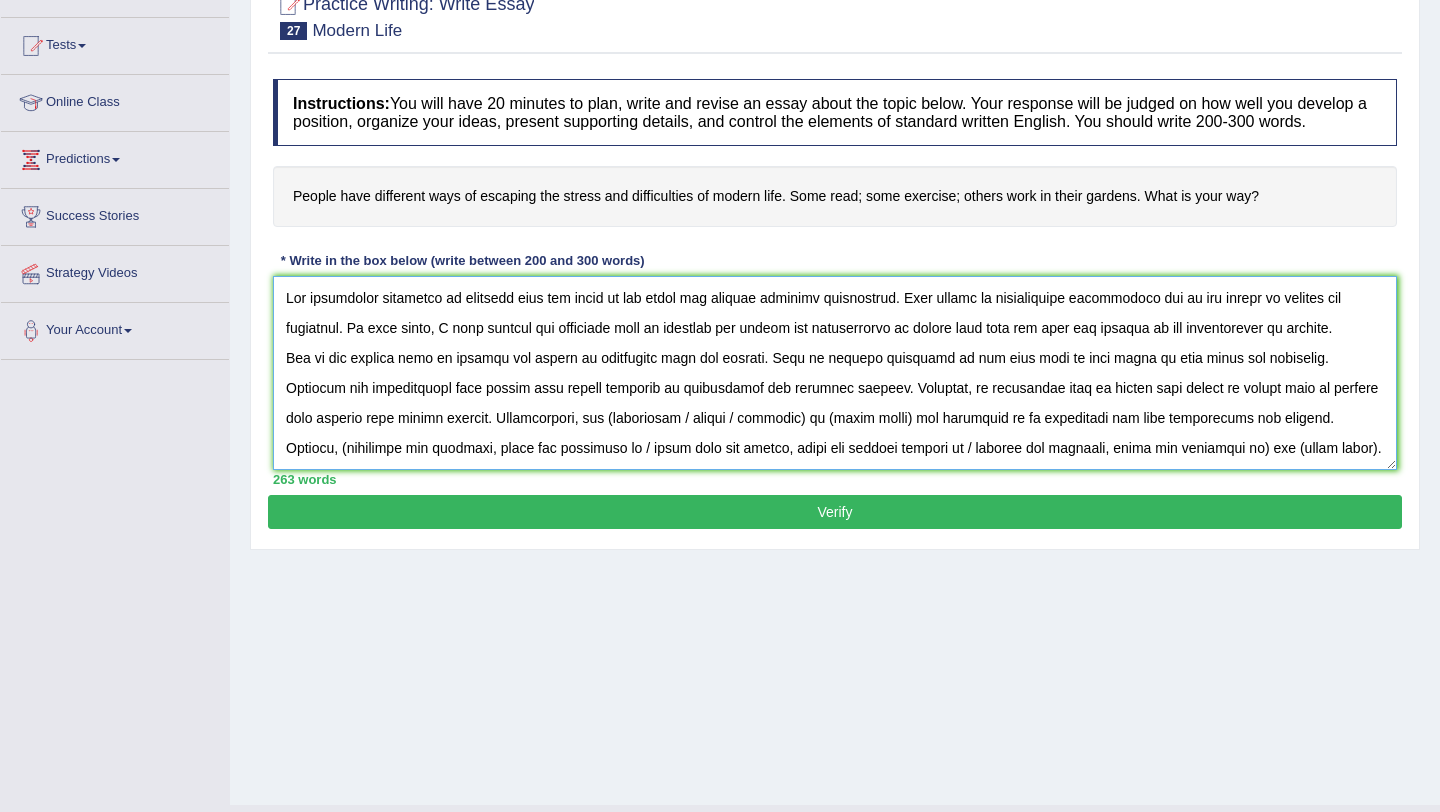 click at bounding box center (835, 373) 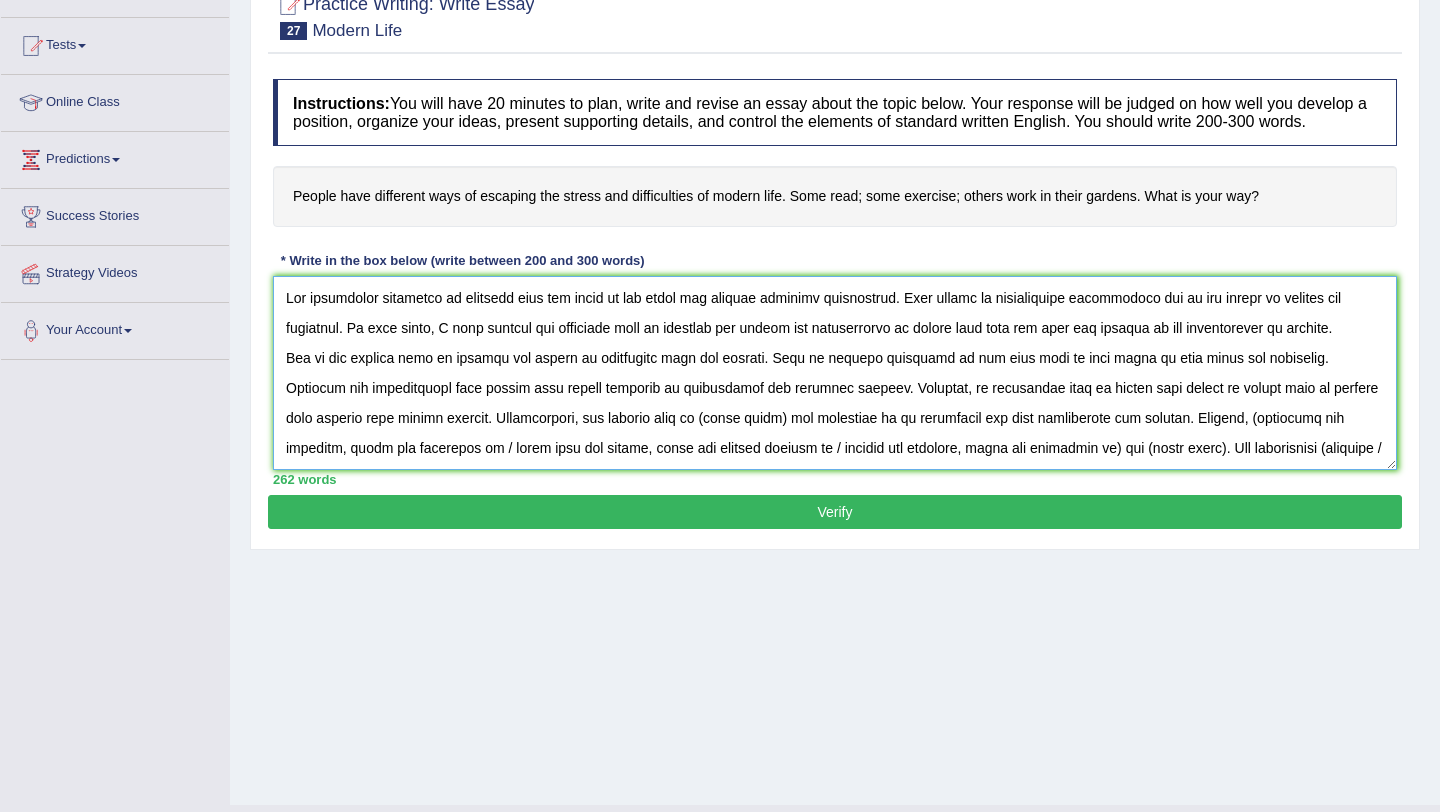 click at bounding box center (835, 373) 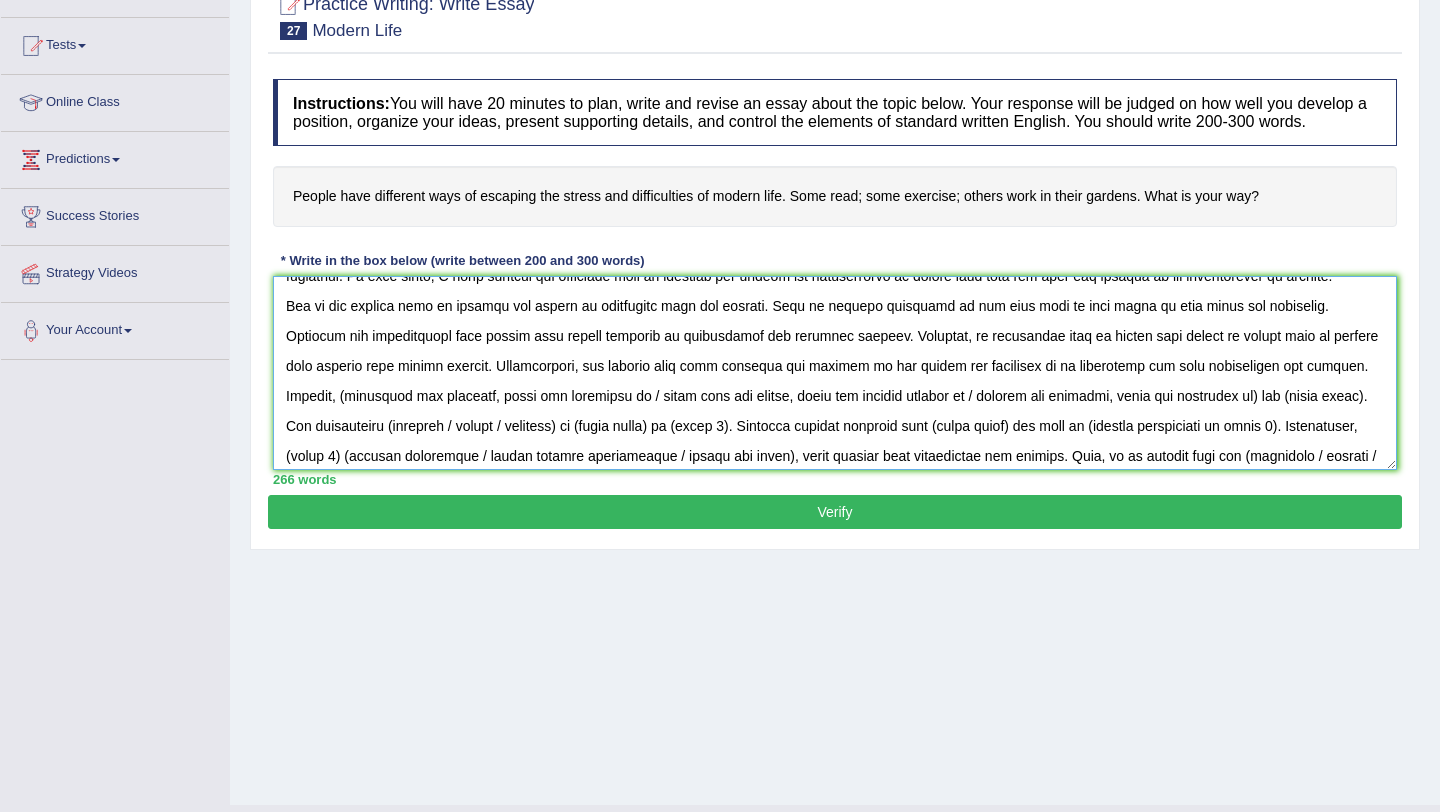 scroll, scrollTop: 59, scrollLeft: 0, axis: vertical 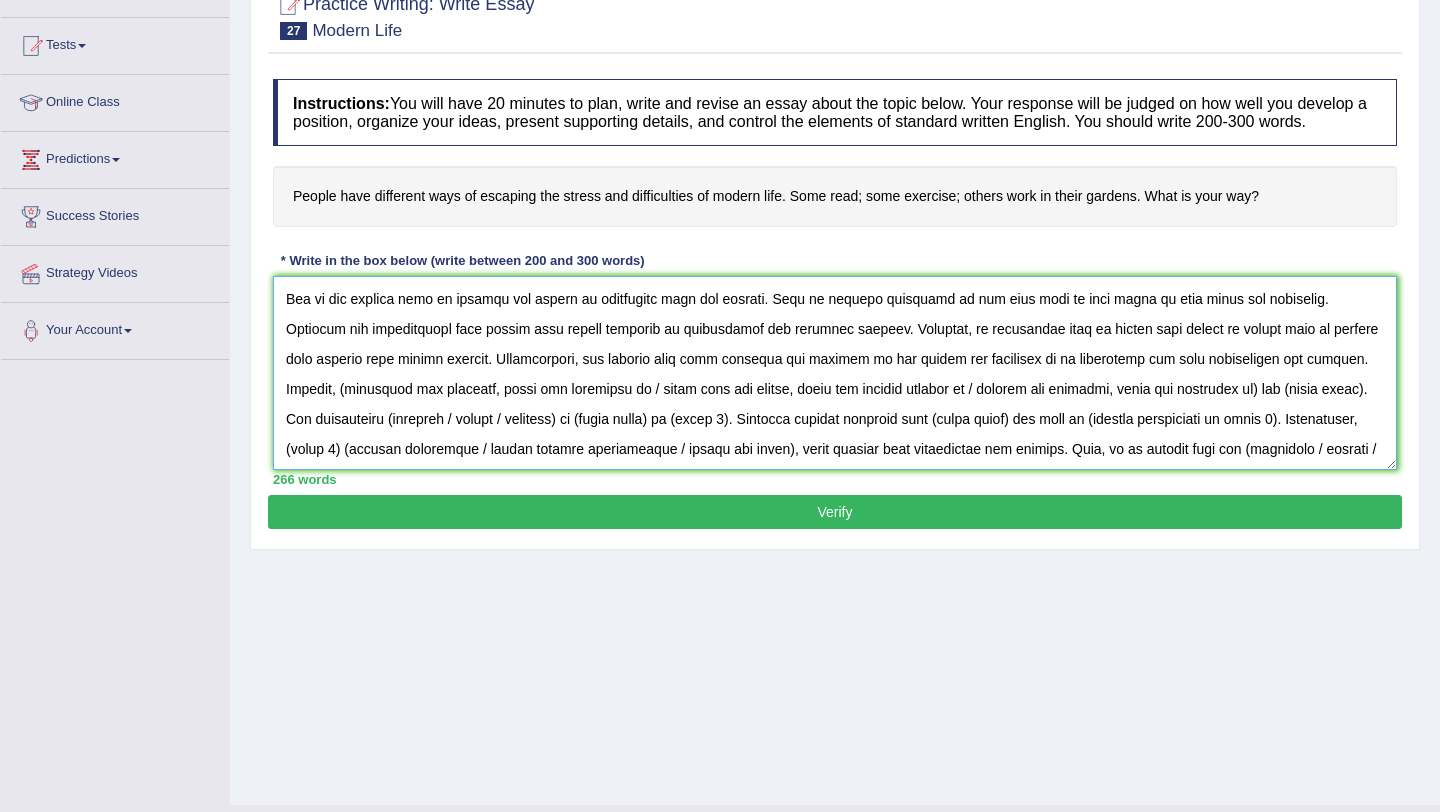 click at bounding box center (835, 373) 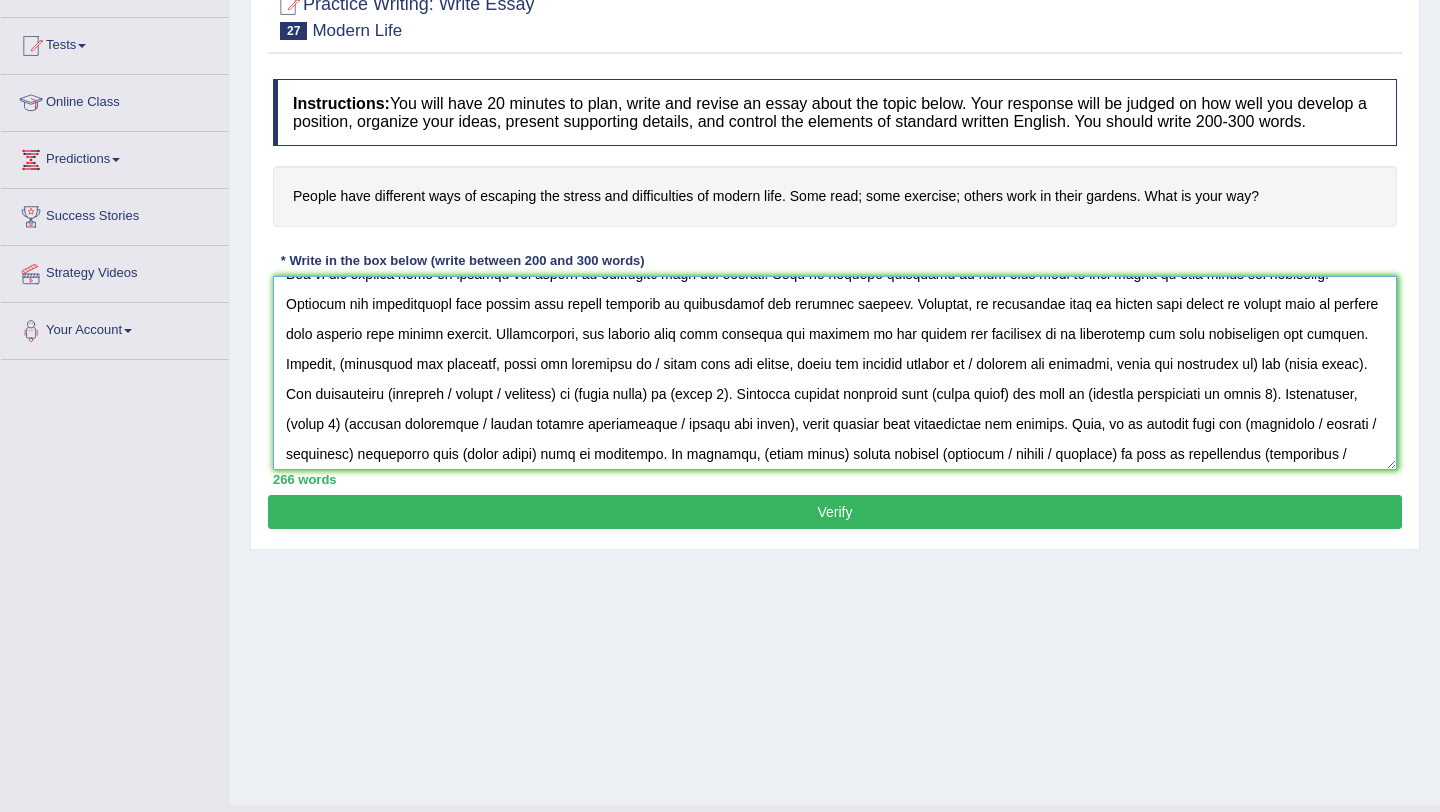 scroll, scrollTop: 88, scrollLeft: 0, axis: vertical 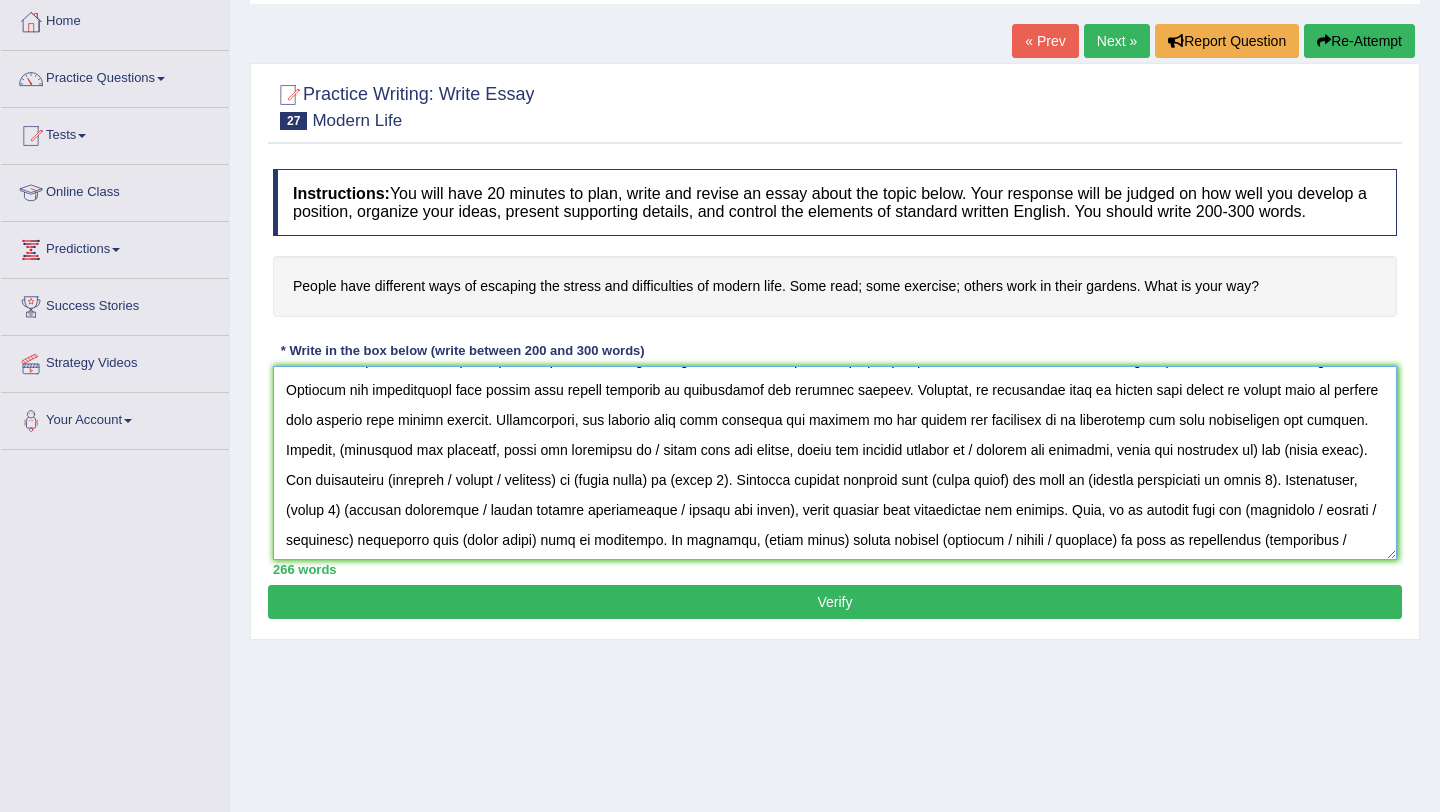 click at bounding box center (835, 463) 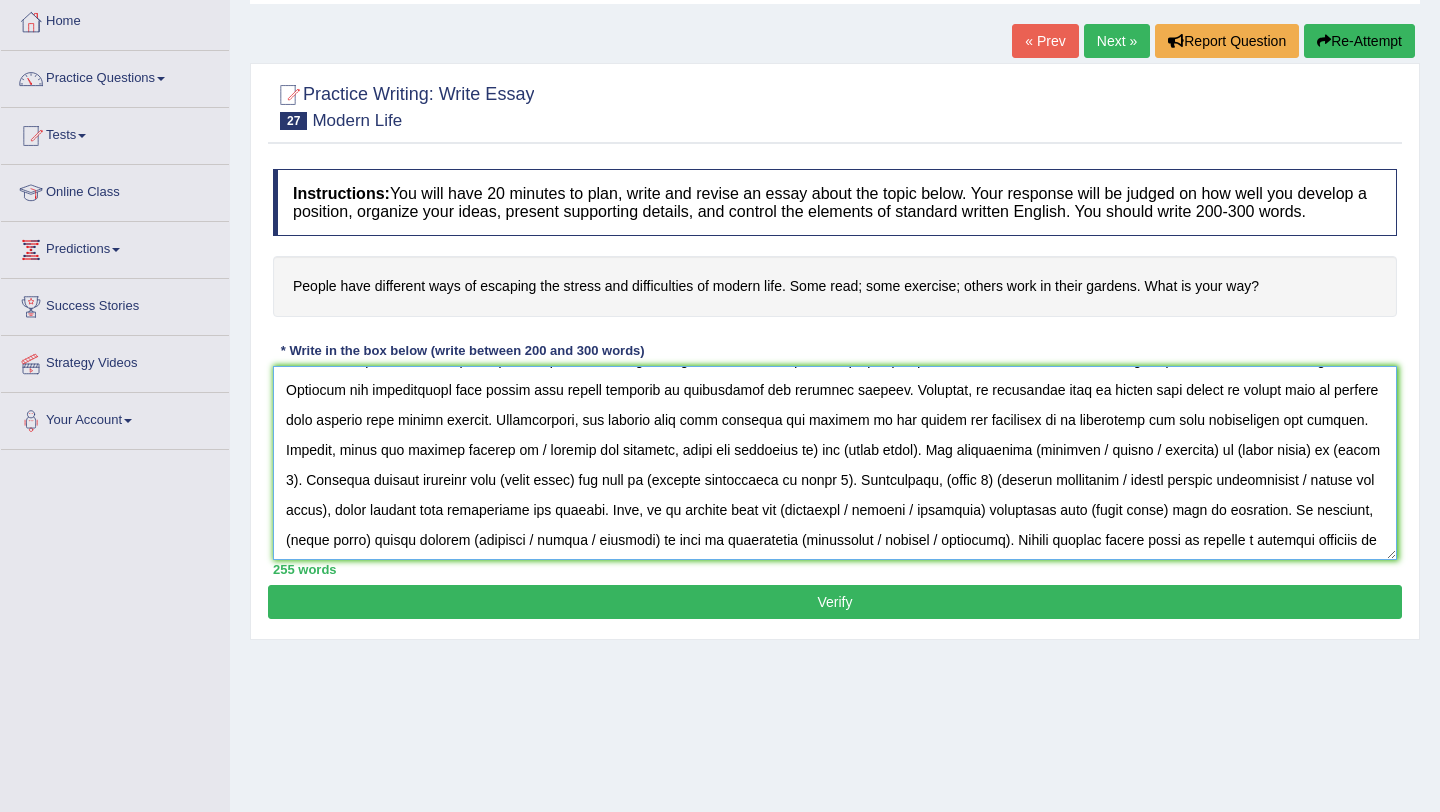 click at bounding box center [835, 463] 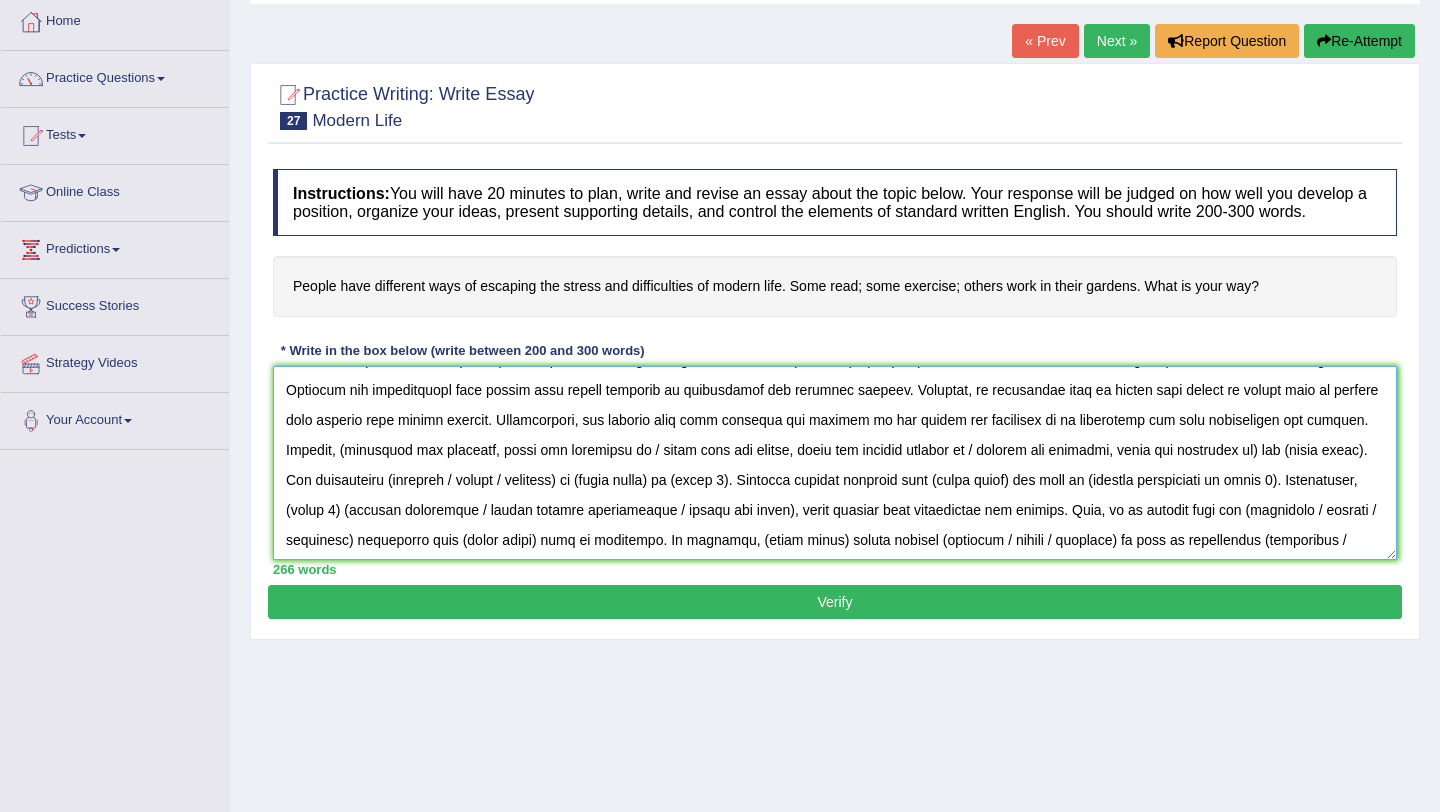 scroll, scrollTop: 0, scrollLeft: 0, axis: both 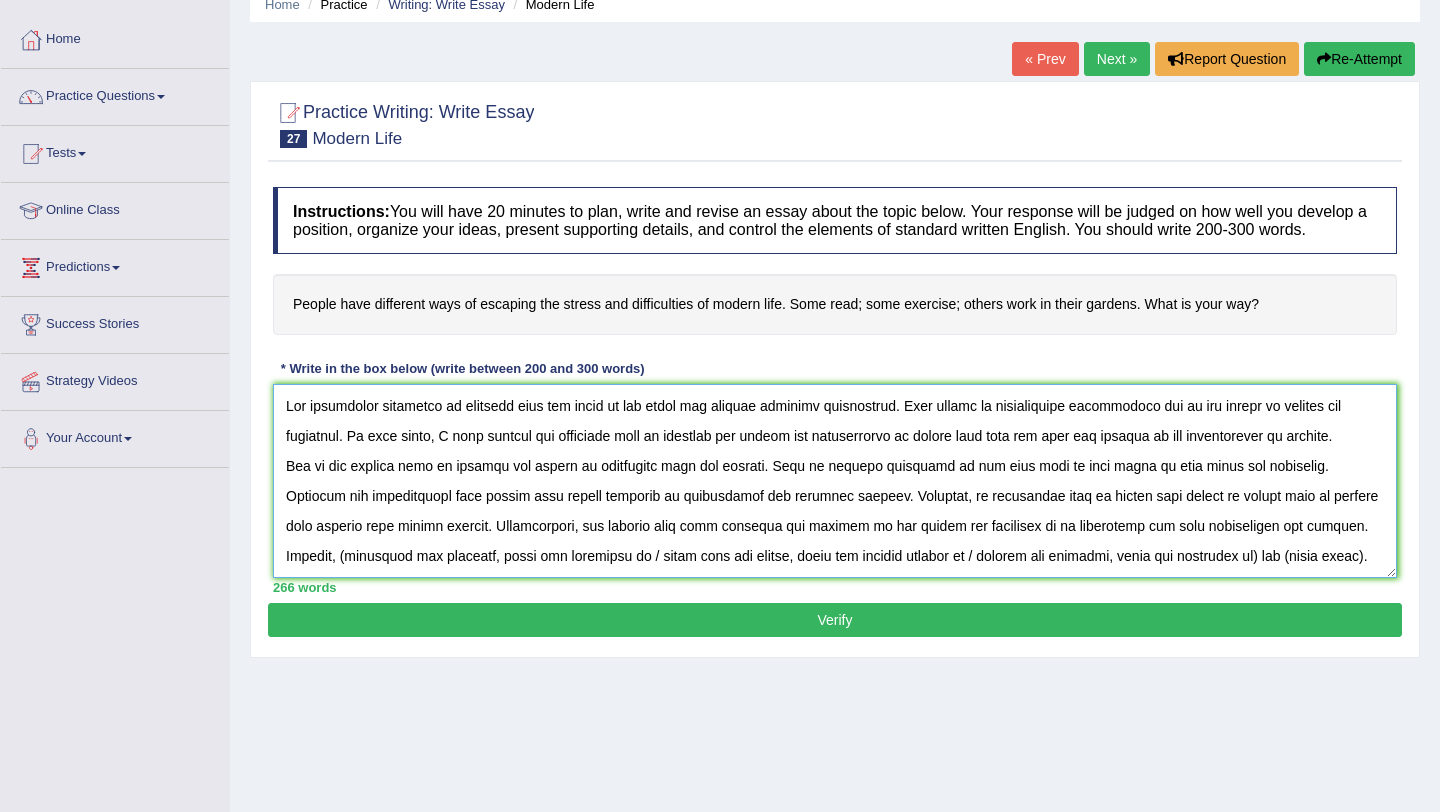 type on "The increasing influence of escaping from the stree on our lives has ignited numerous discussions. This matter is particularly significant due to its impact on society and community. In this essay, I will examine the differnet ways of escaping the stress and difficulties of modern life that has made the changes in the implications of society.
One of the primary ways of killing the stress is travelling with the friends. This is further supported by the fact that it will bosst up your enrgy and excitment. Research has demonstrated that having less stress improves on performance and decision meaking. Moreover, an additional ways of having less stress in todays life is sharing your feeling with family members. Consequently, the various ways like exercise and working in the garden are essential to be considered for both individuals and society. However, (alongside the benefits, there are drawbacks of / along with the causes, there are several effects of / despite the problems, there are solutions to) the (essa..." 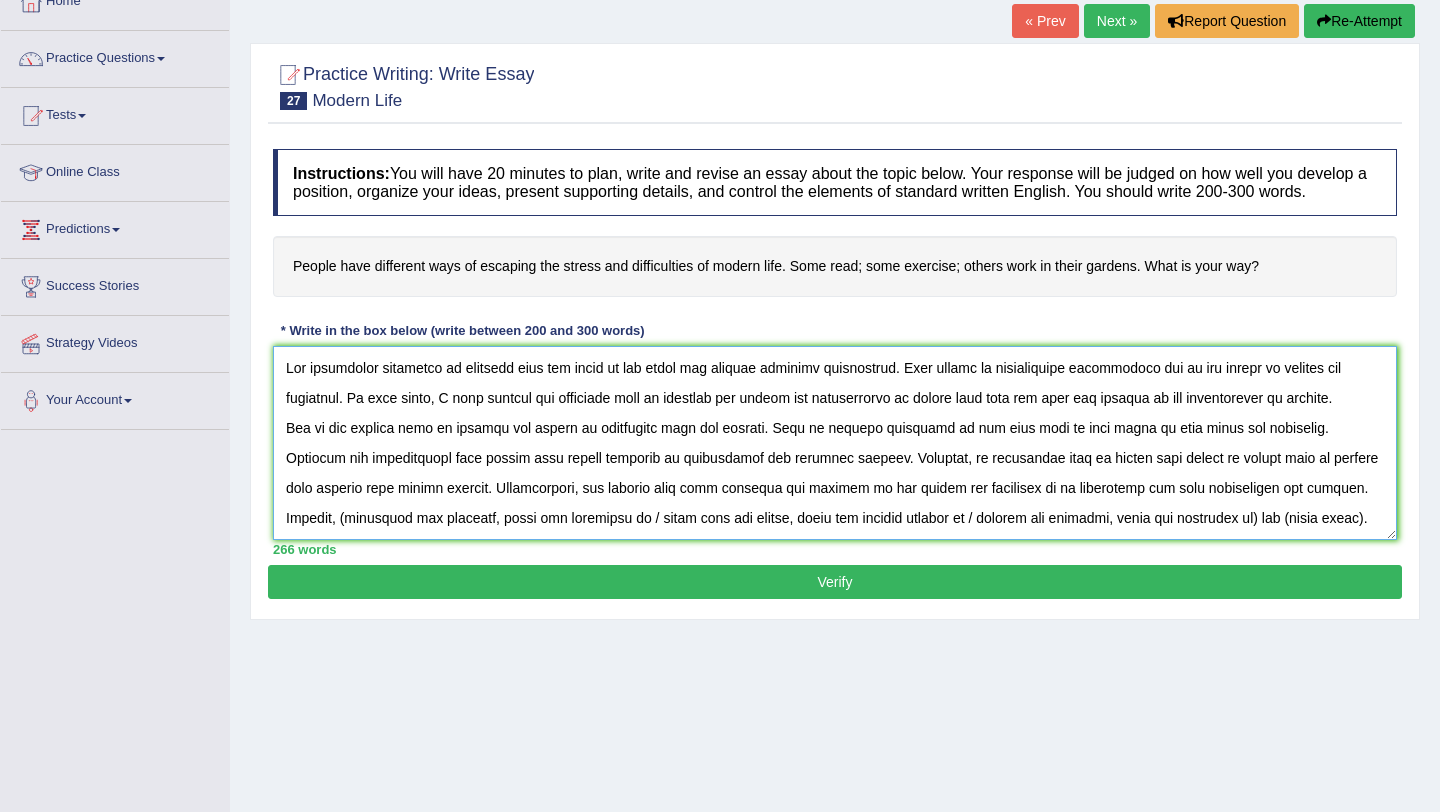 scroll, scrollTop: 119, scrollLeft: 0, axis: vertical 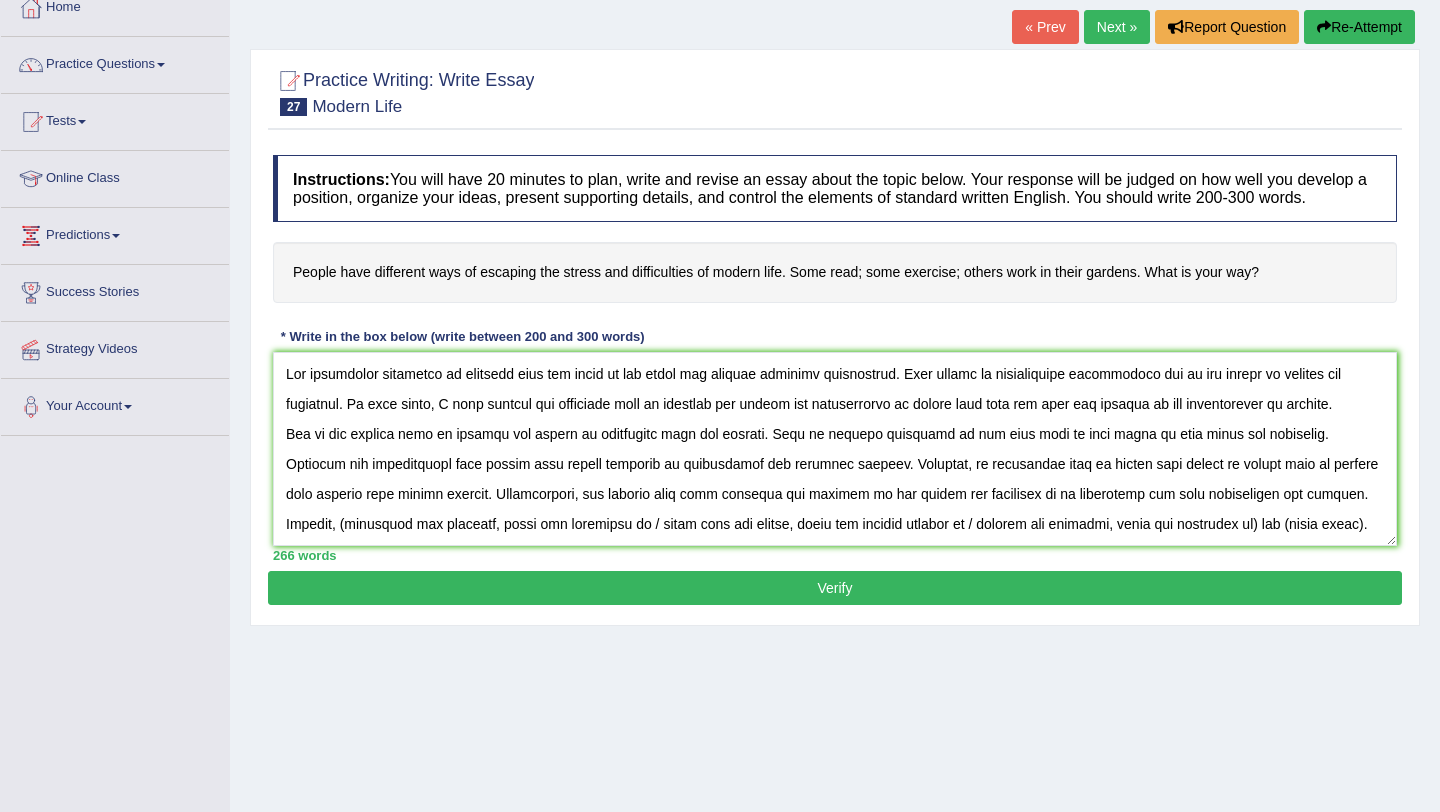 click on "Verify" at bounding box center (835, 588) 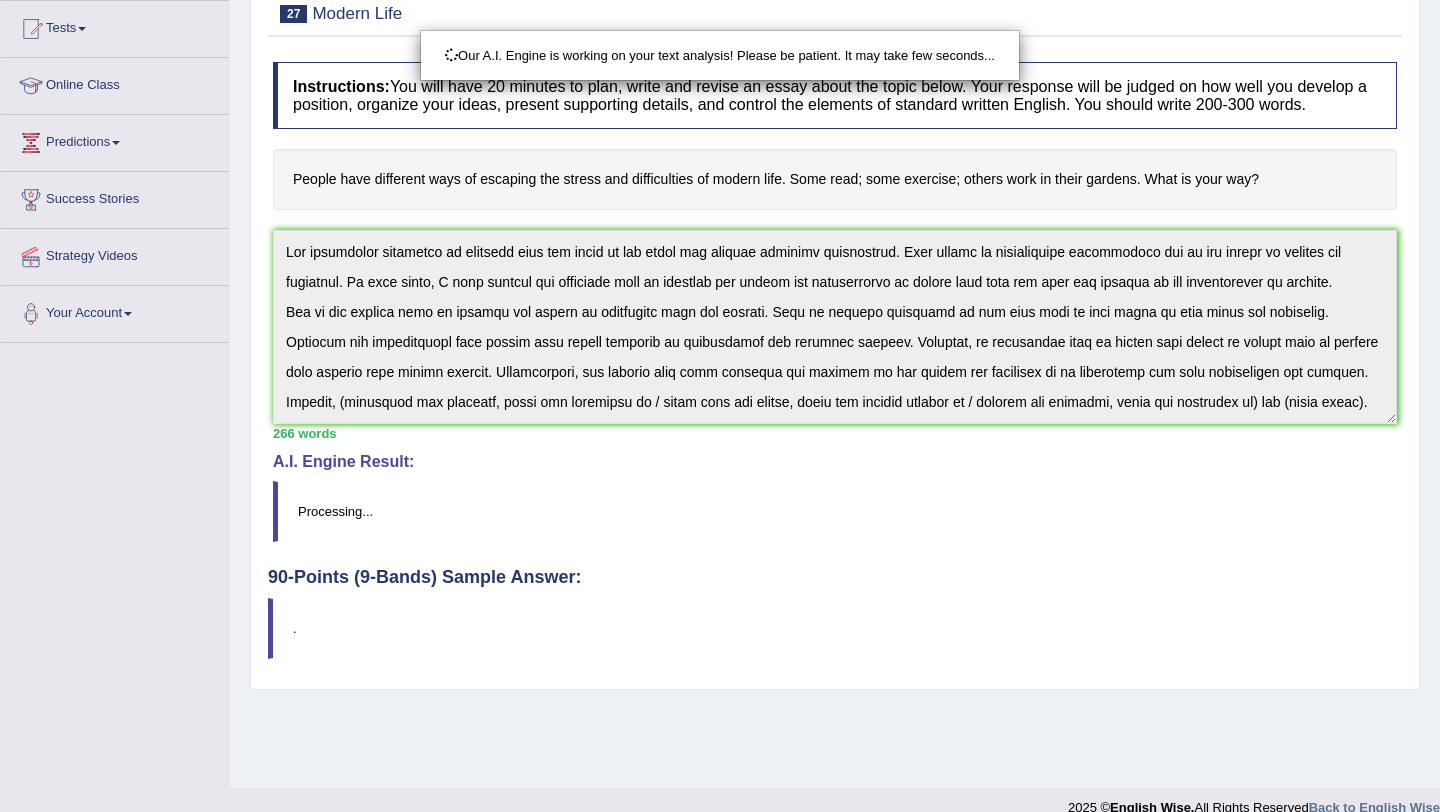 scroll, scrollTop: 238, scrollLeft: 0, axis: vertical 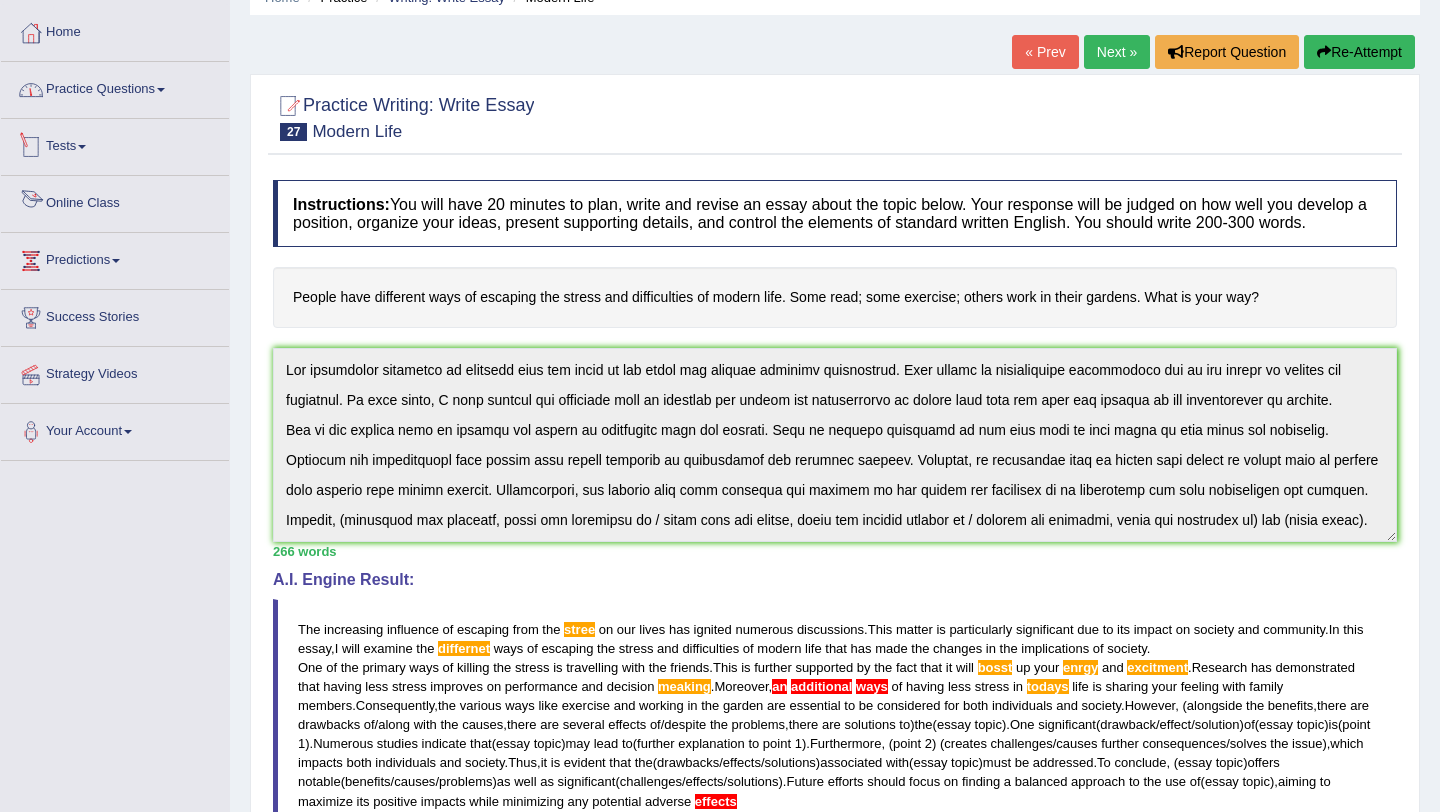 click on "Practice Questions" at bounding box center [115, 87] 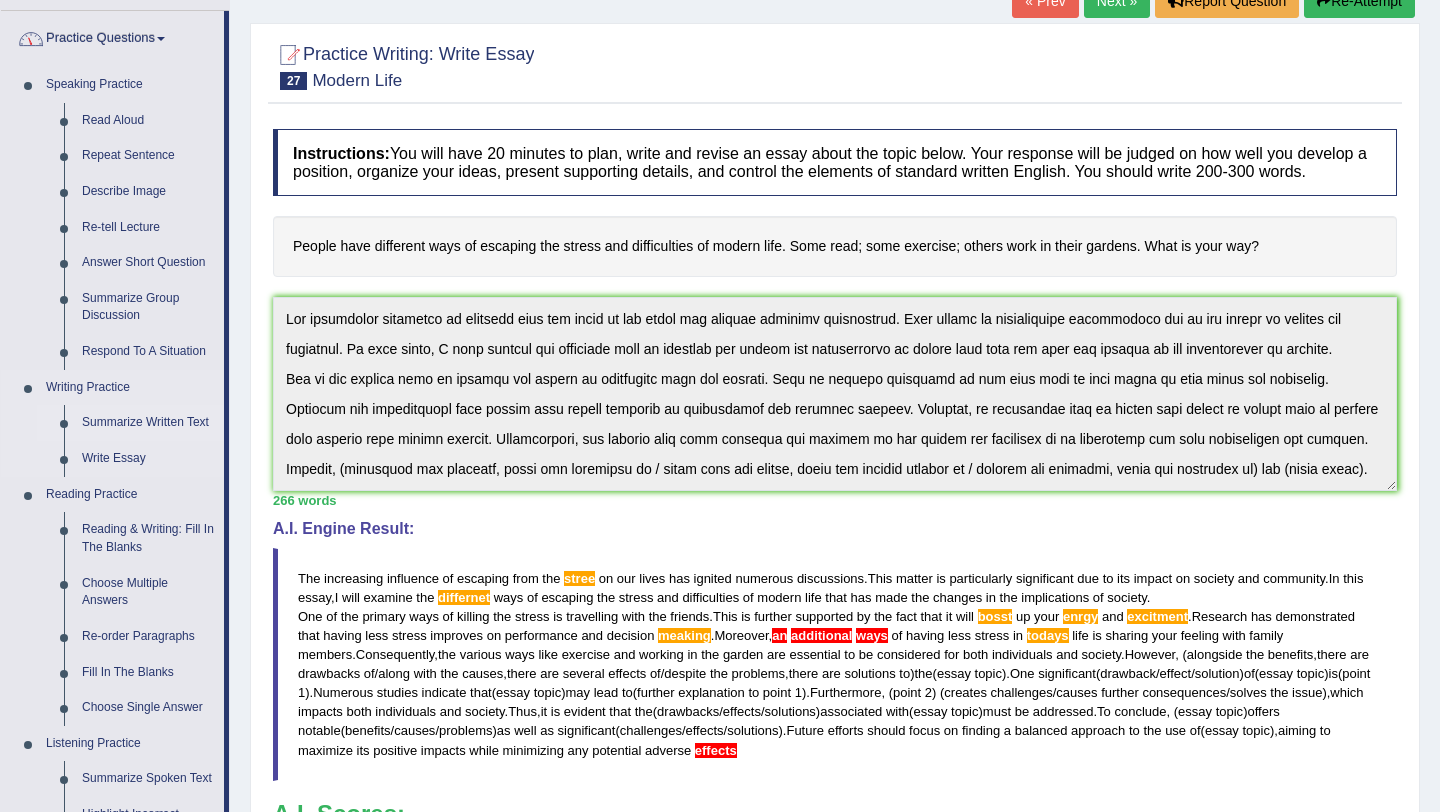 scroll, scrollTop: 165, scrollLeft: 0, axis: vertical 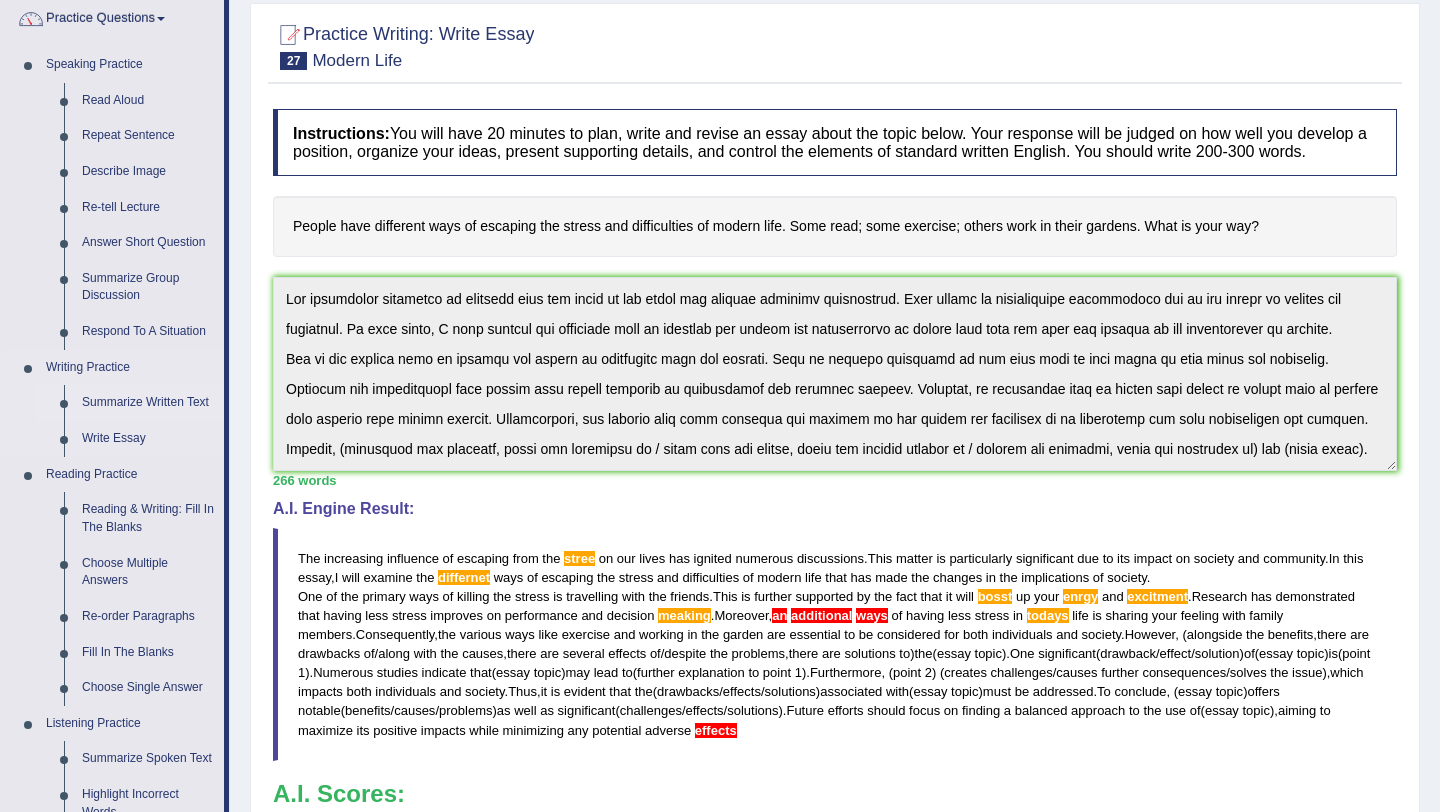 click on "Summarize Written Text" at bounding box center (148, 403) 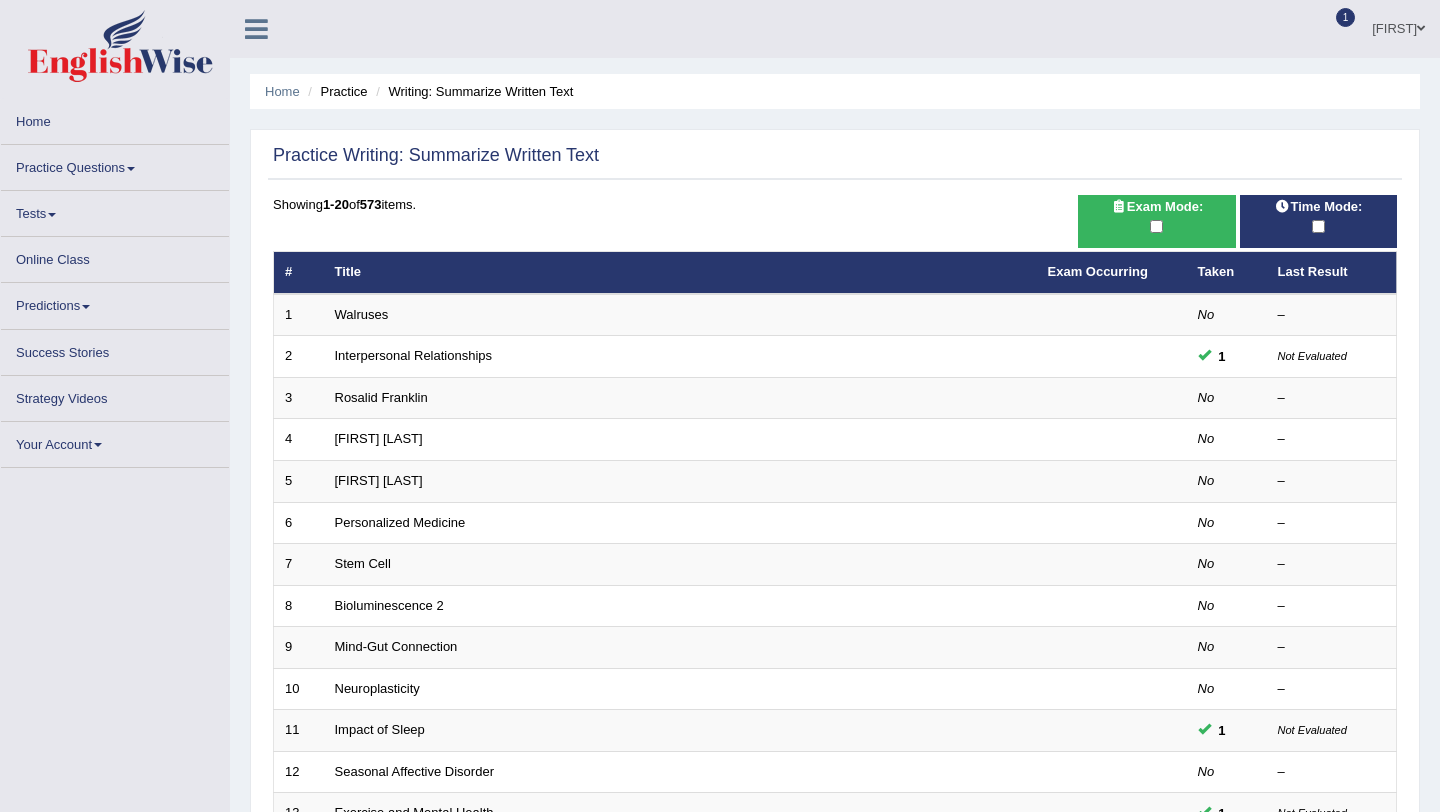 scroll, scrollTop: 0, scrollLeft: 0, axis: both 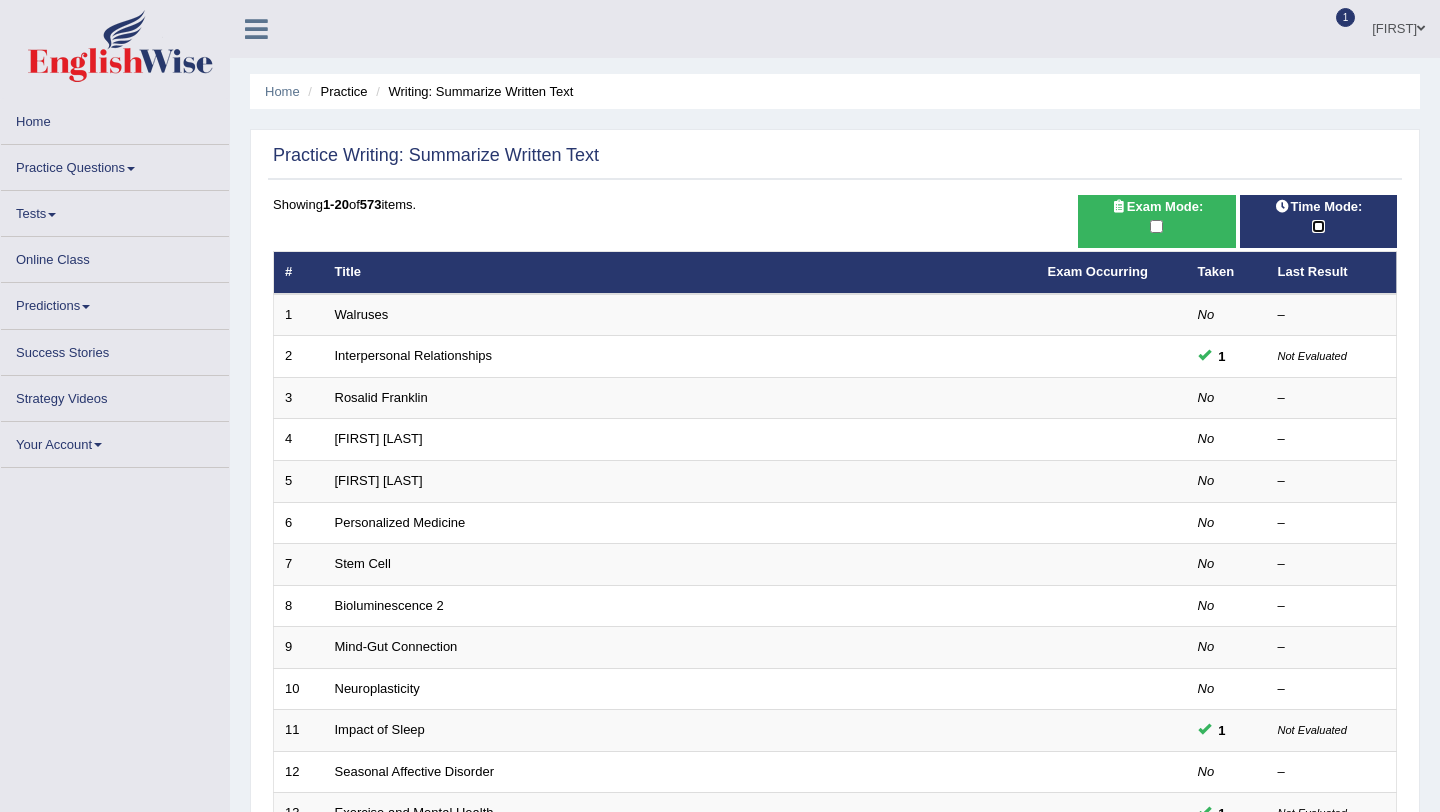 click at bounding box center (1318, 226) 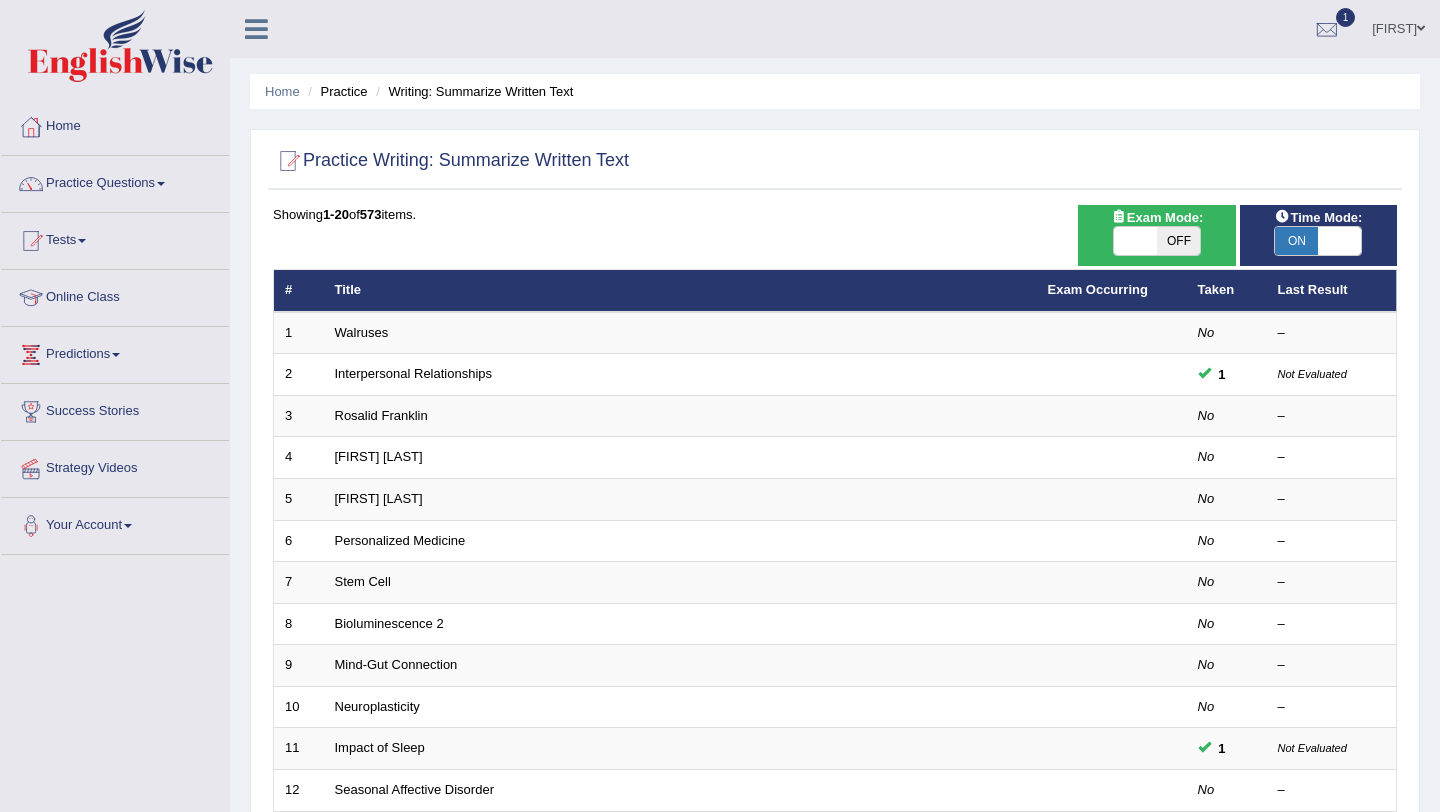 click on "OFF" at bounding box center [1178, 241] 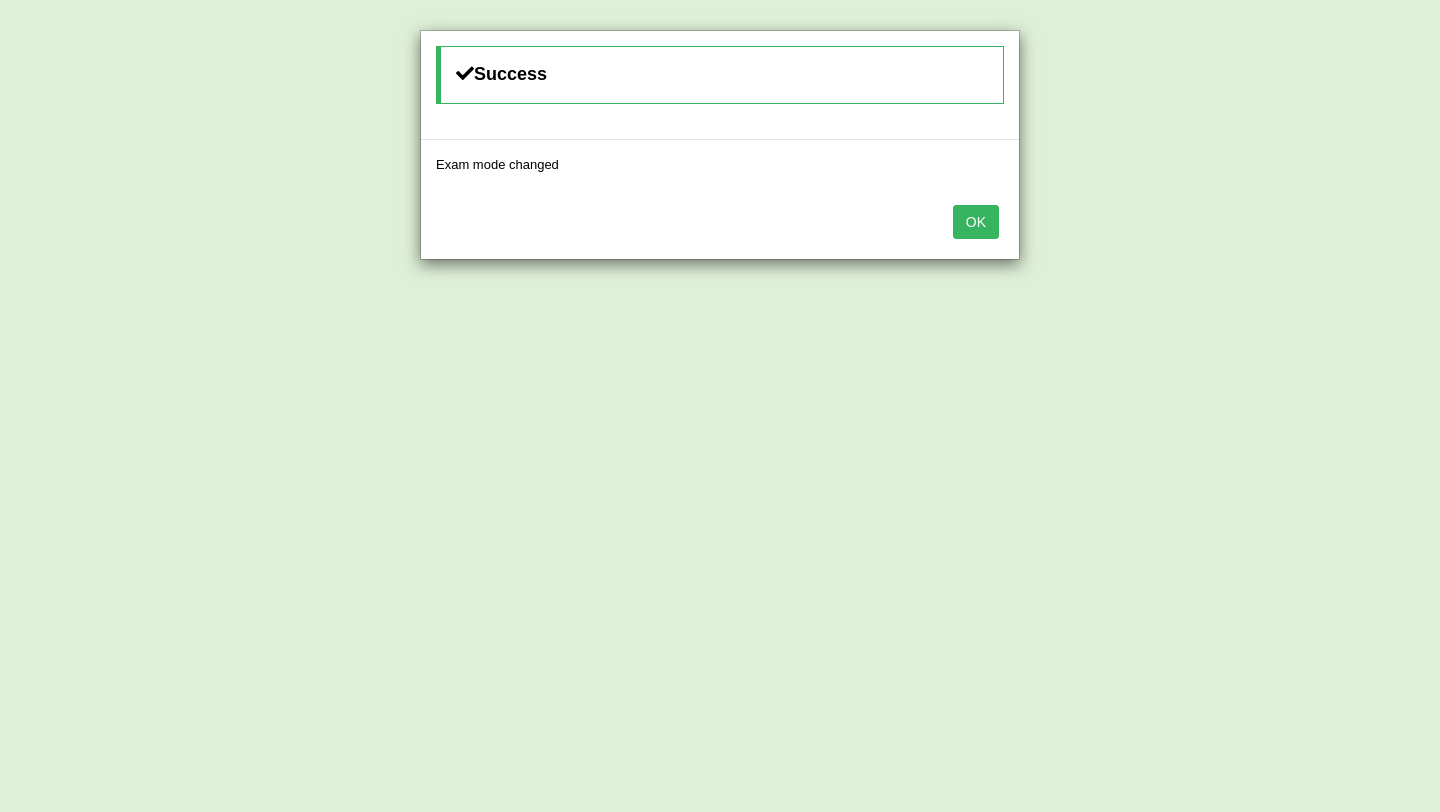 click on "OK" at bounding box center [976, 222] 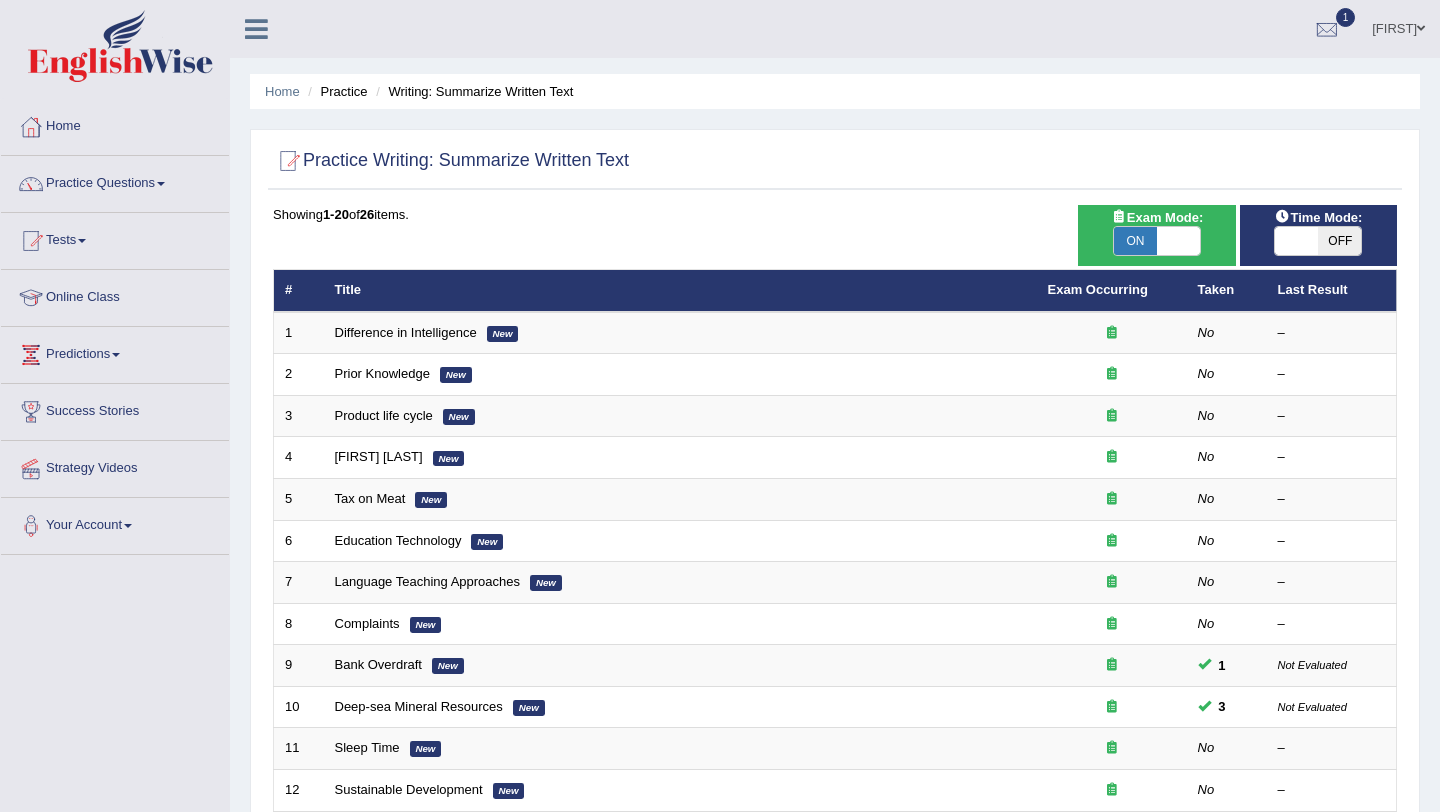 scroll, scrollTop: 51, scrollLeft: 0, axis: vertical 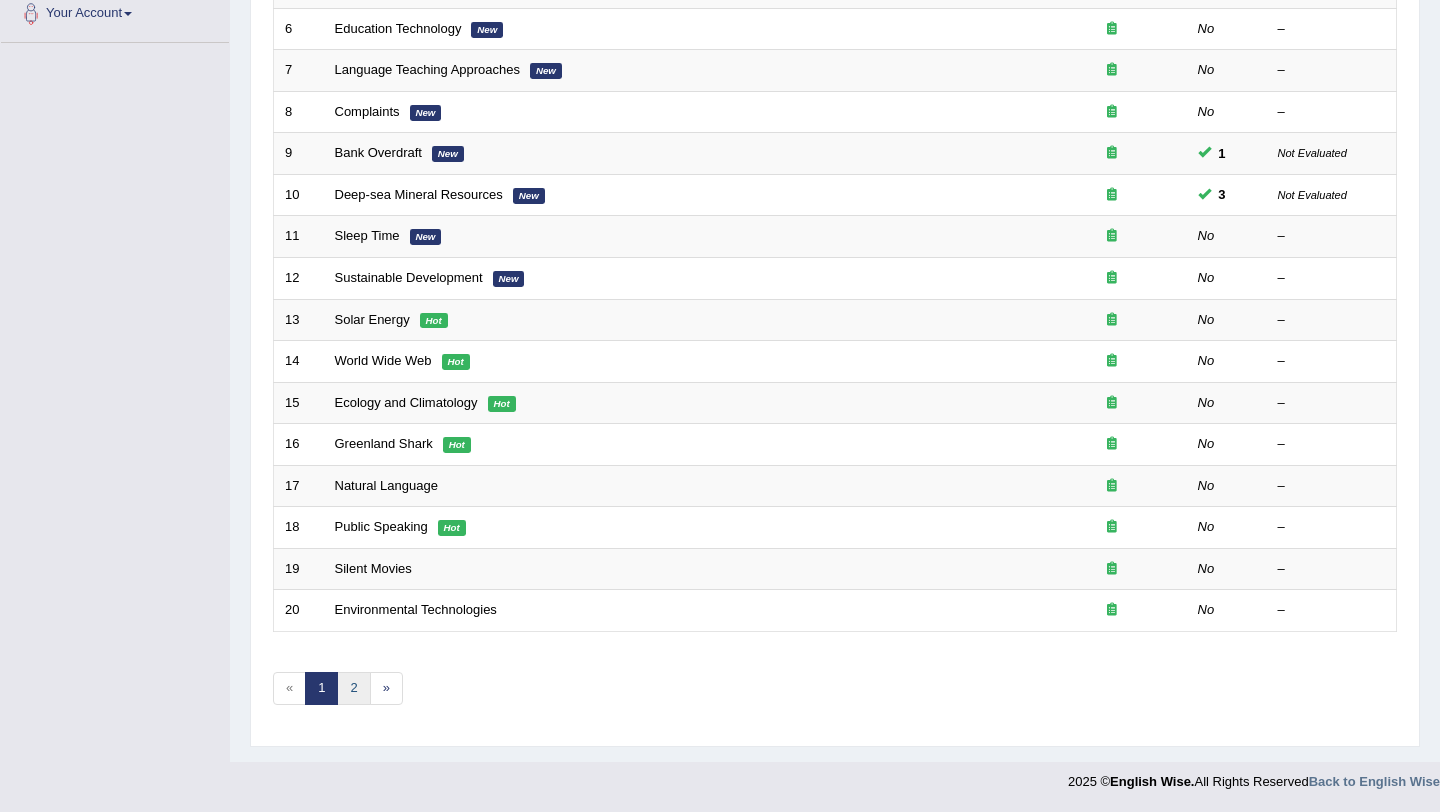 click on "2" at bounding box center [353, 688] 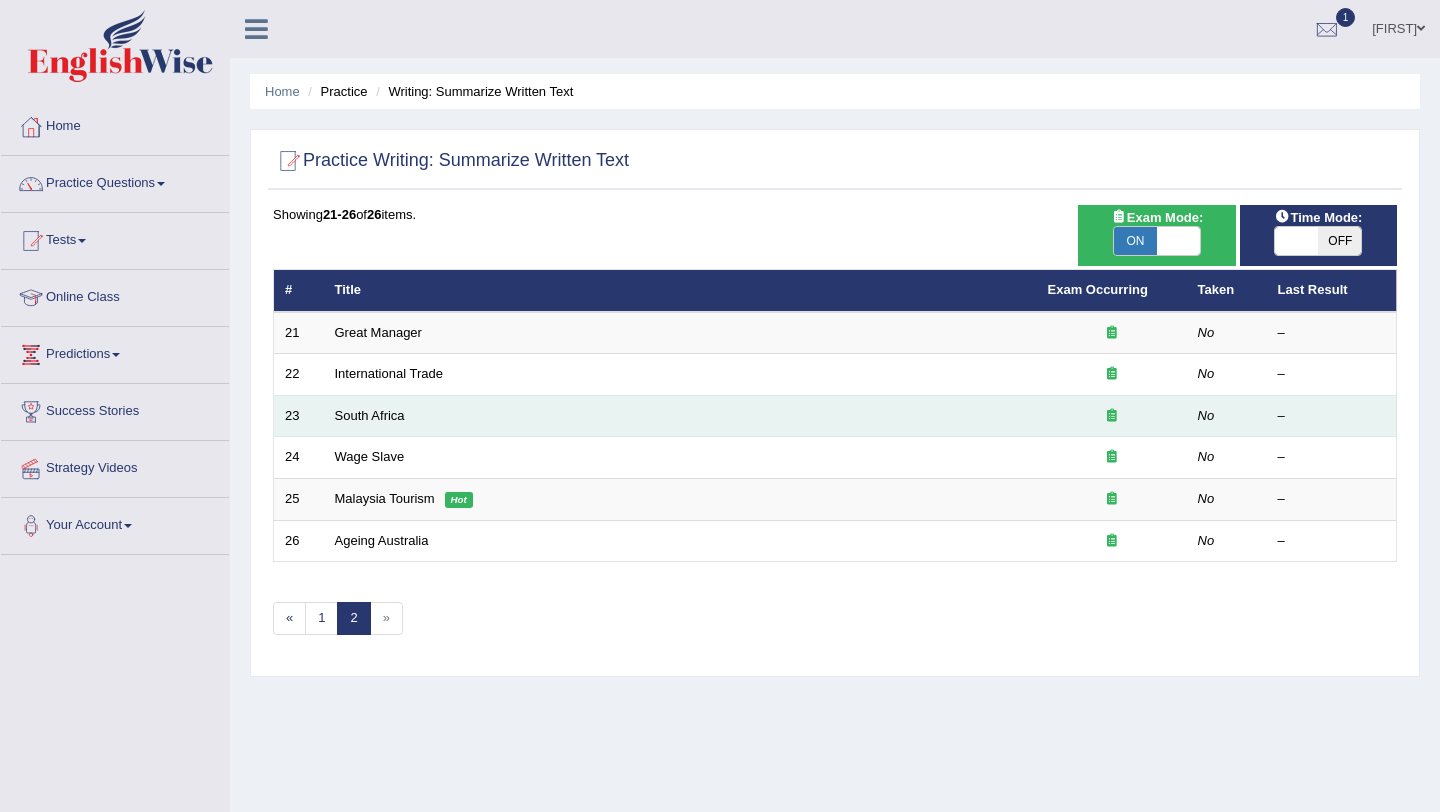 scroll, scrollTop: 0, scrollLeft: 0, axis: both 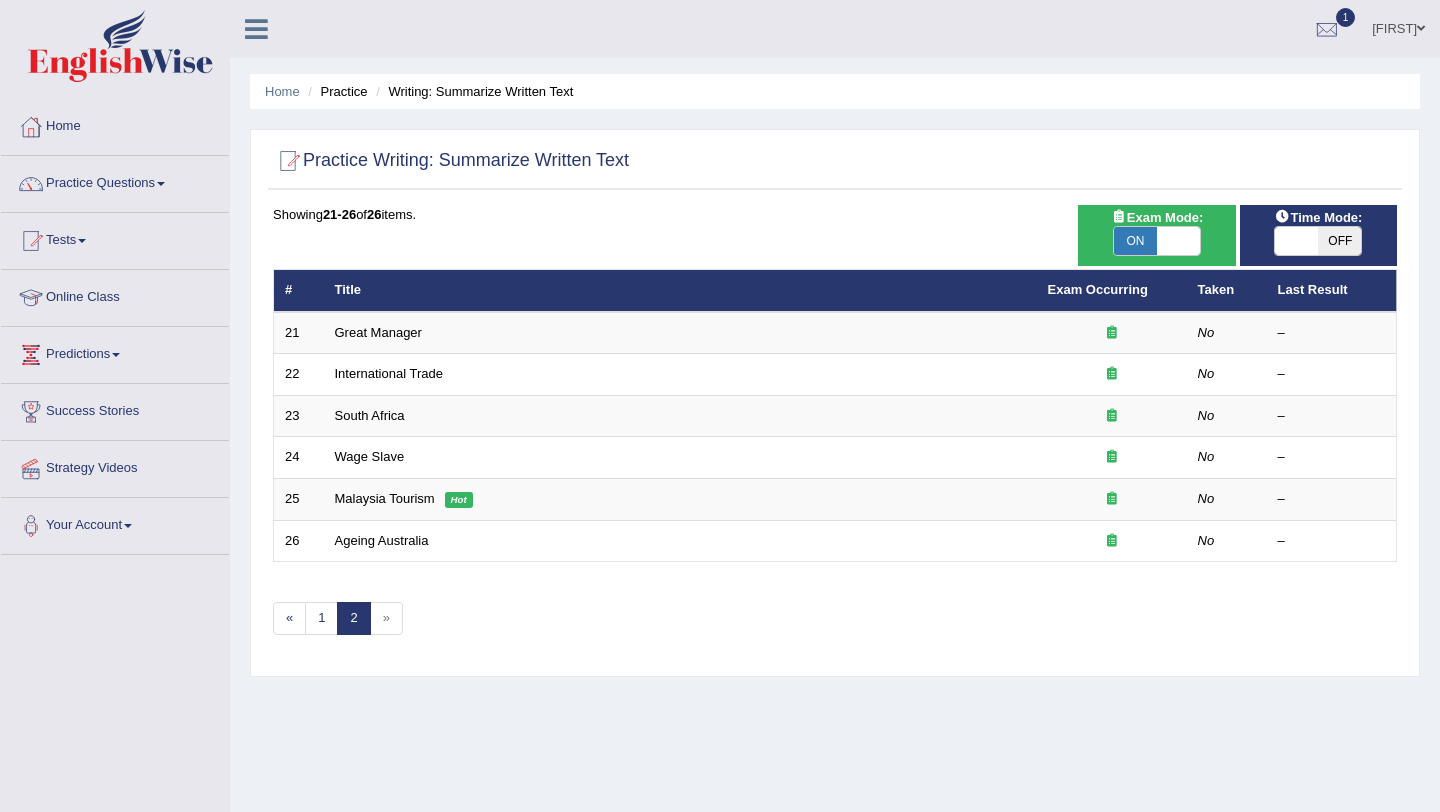 click at bounding box center [1296, 241] 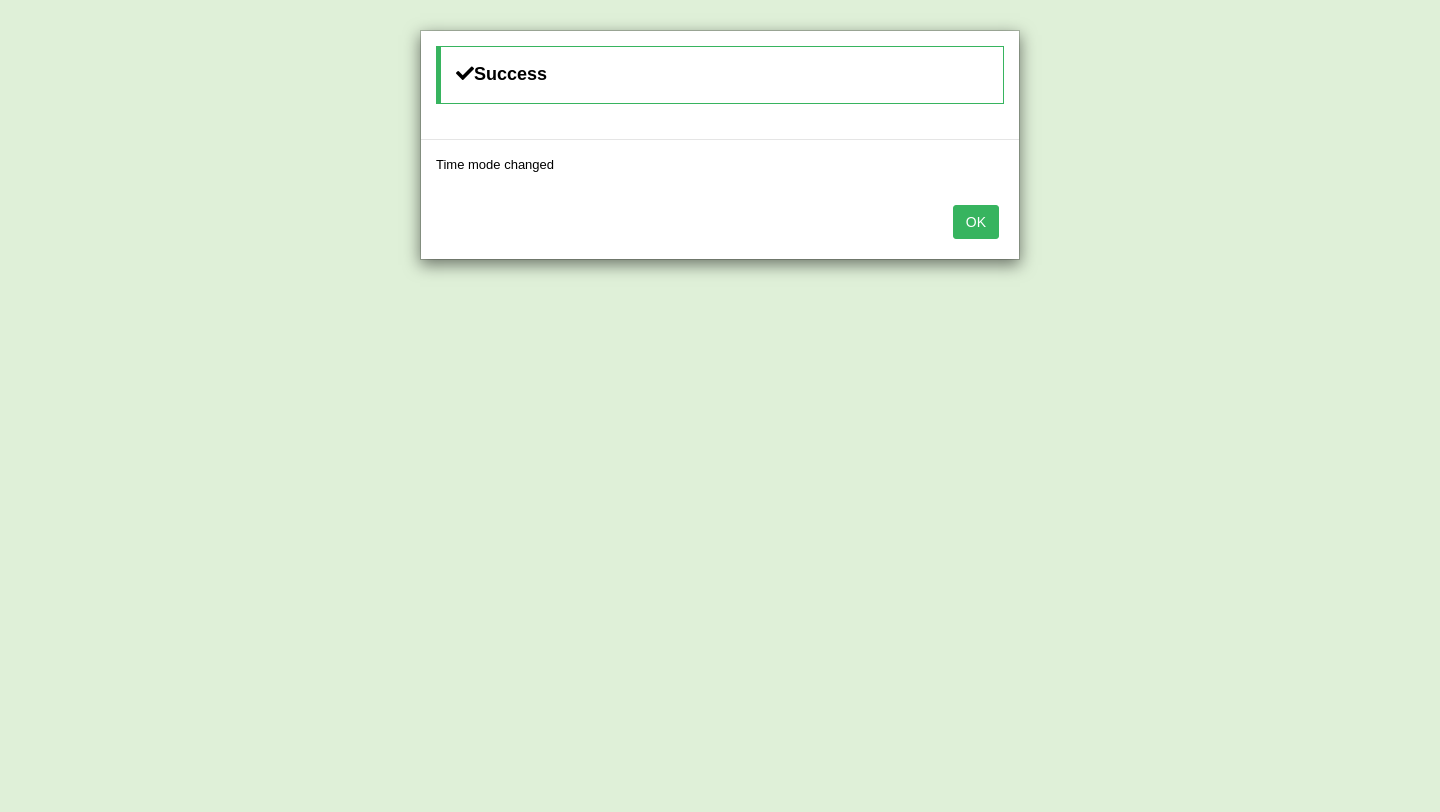 click on "OK" at bounding box center [976, 222] 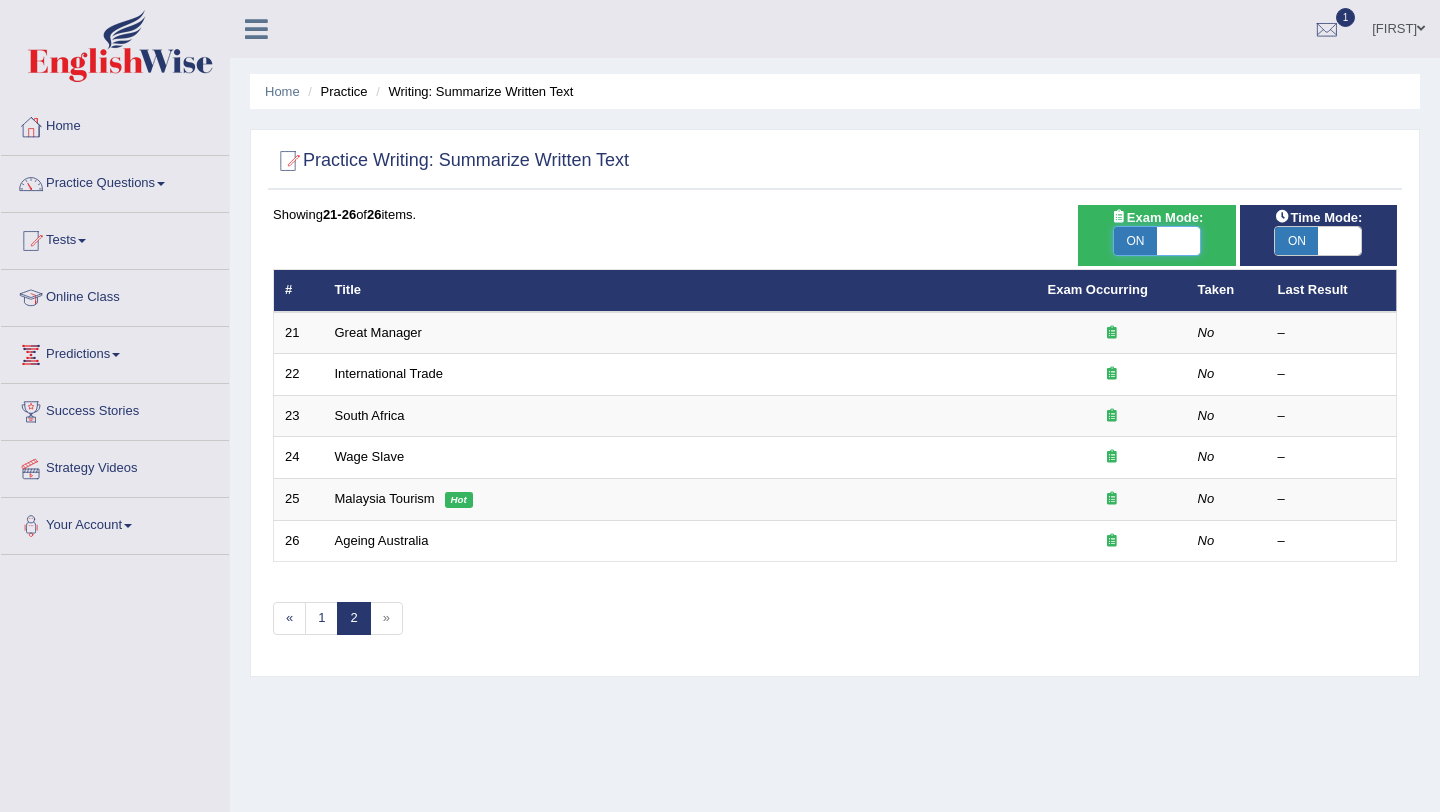 click at bounding box center [1178, 241] 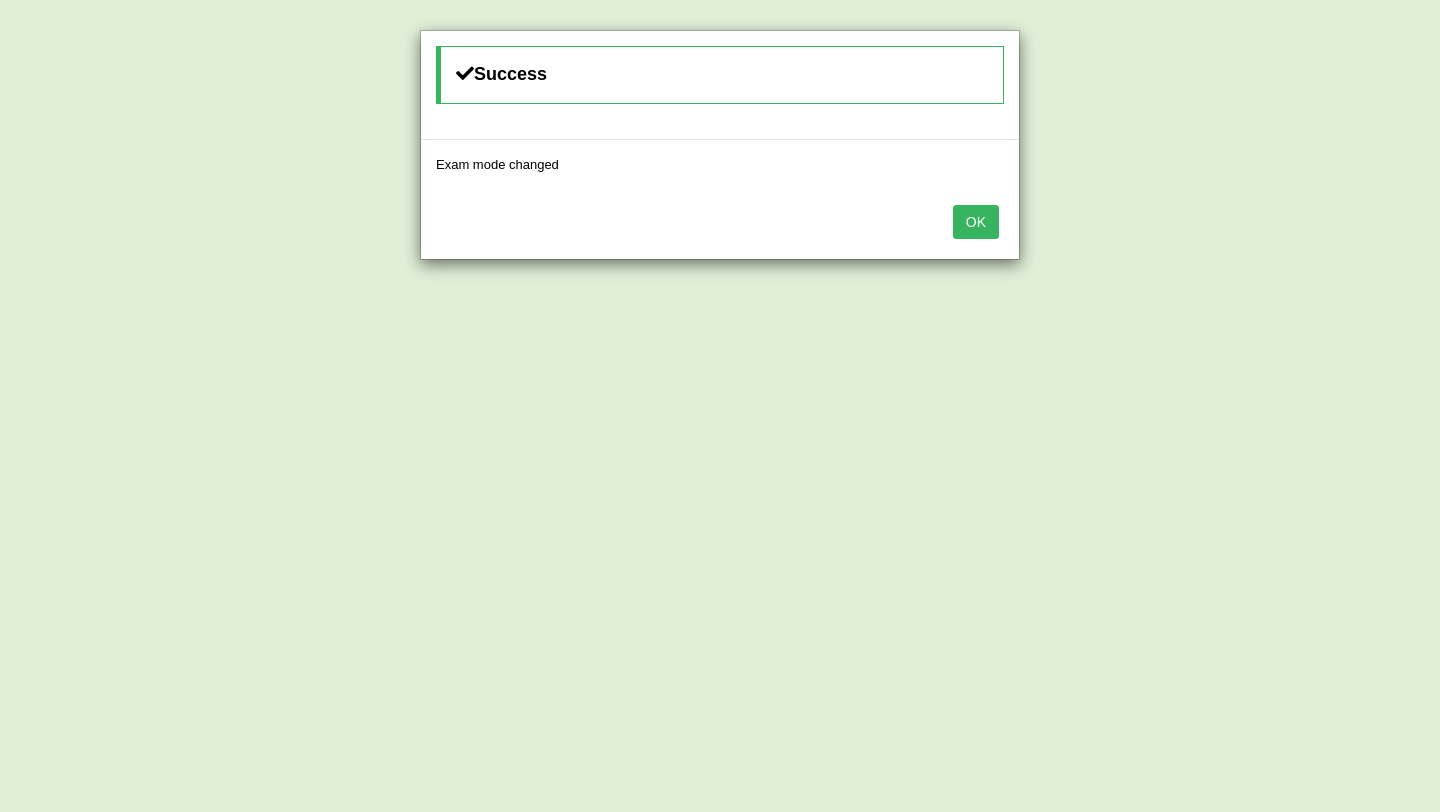 click on "OK" at bounding box center [976, 222] 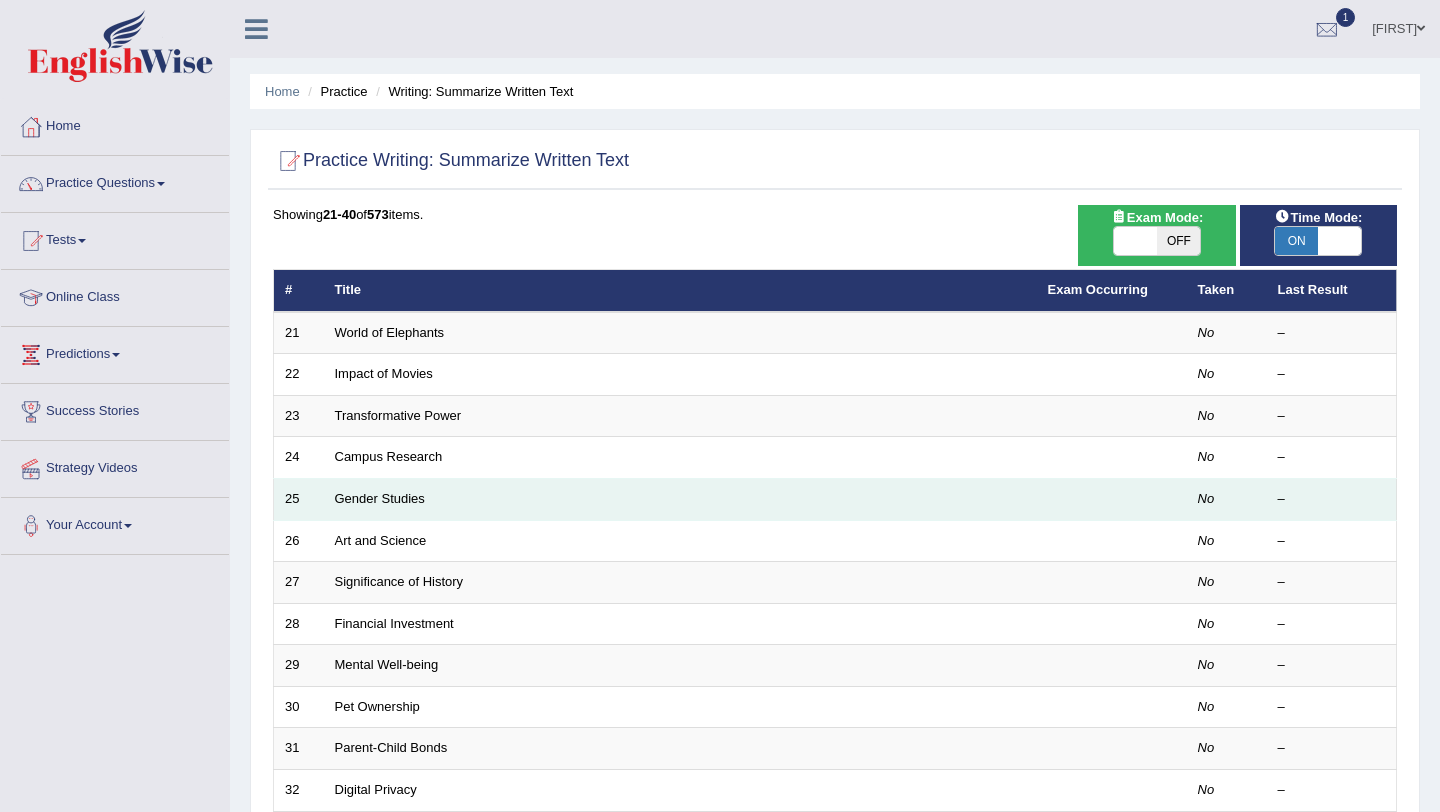scroll, scrollTop: 0, scrollLeft: 0, axis: both 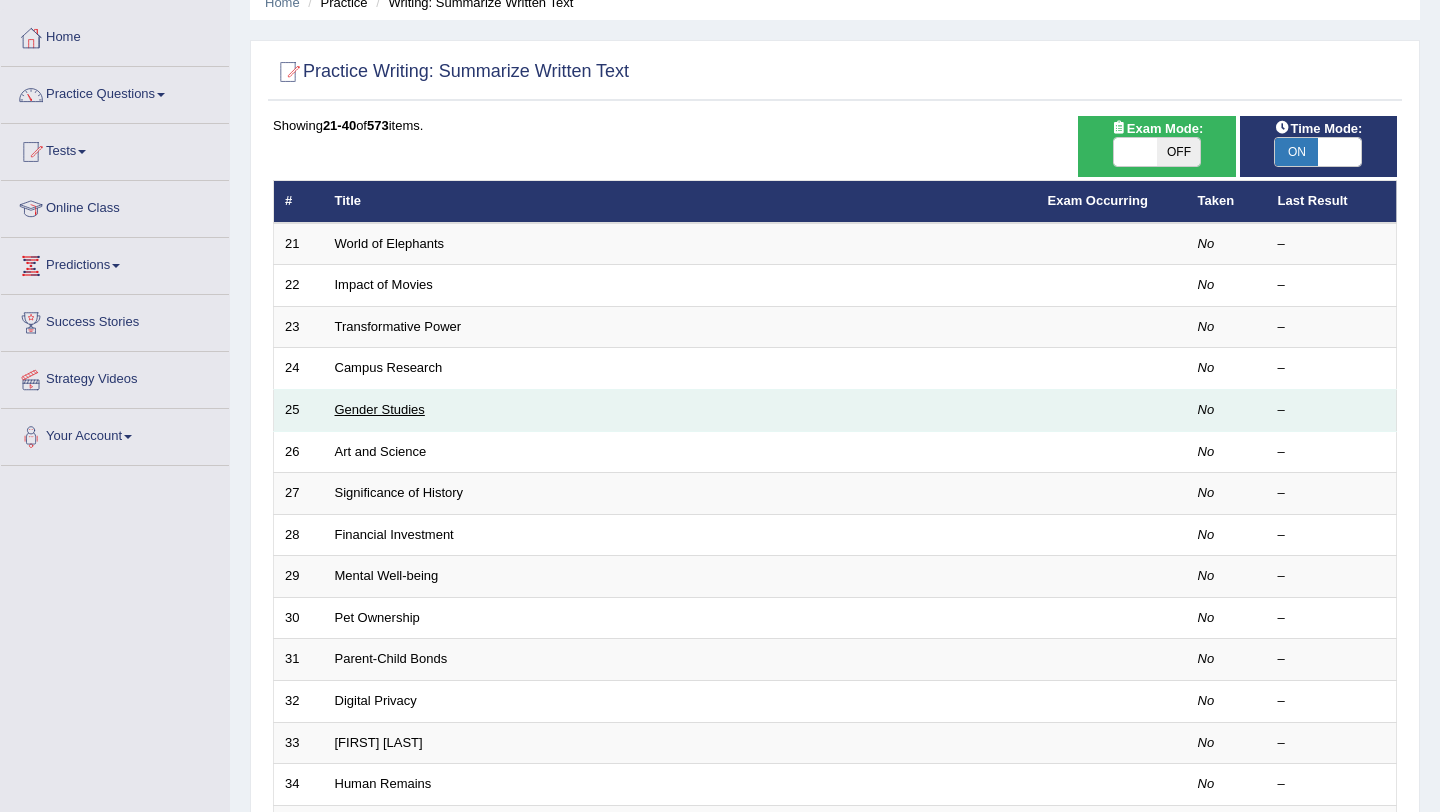 click on "Gender Studies" at bounding box center (380, 409) 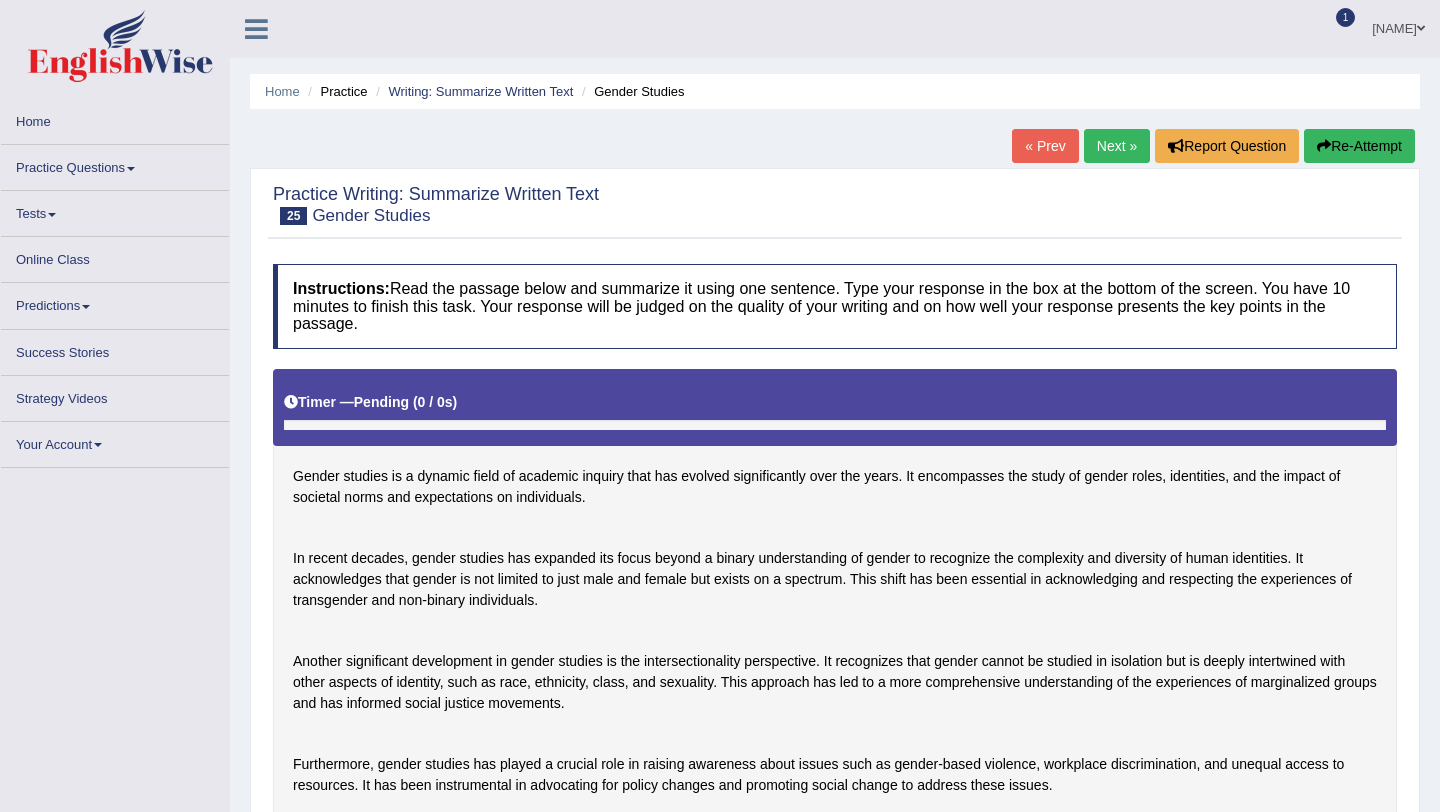 scroll, scrollTop: 0, scrollLeft: 0, axis: both 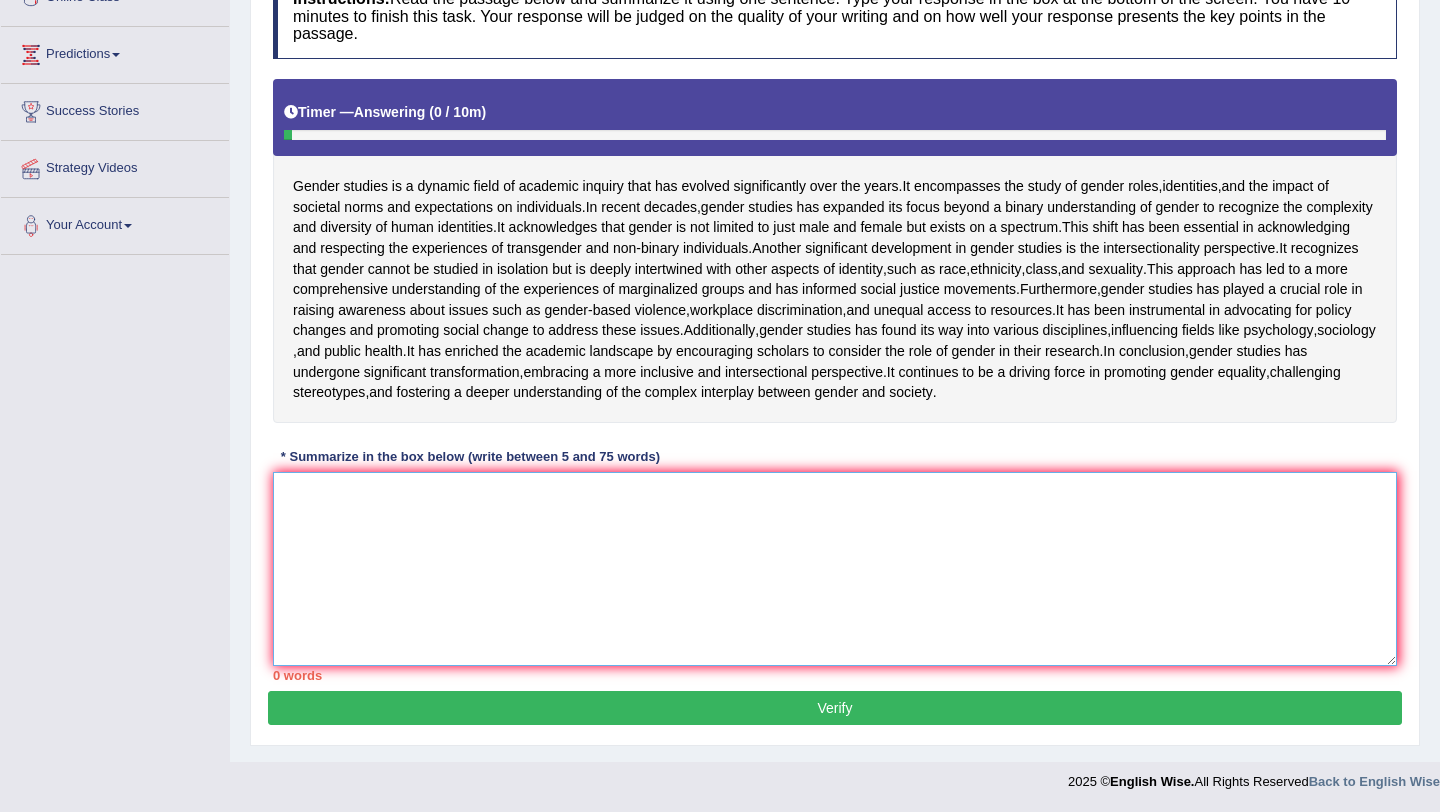 click at bounding box center [835, 569] 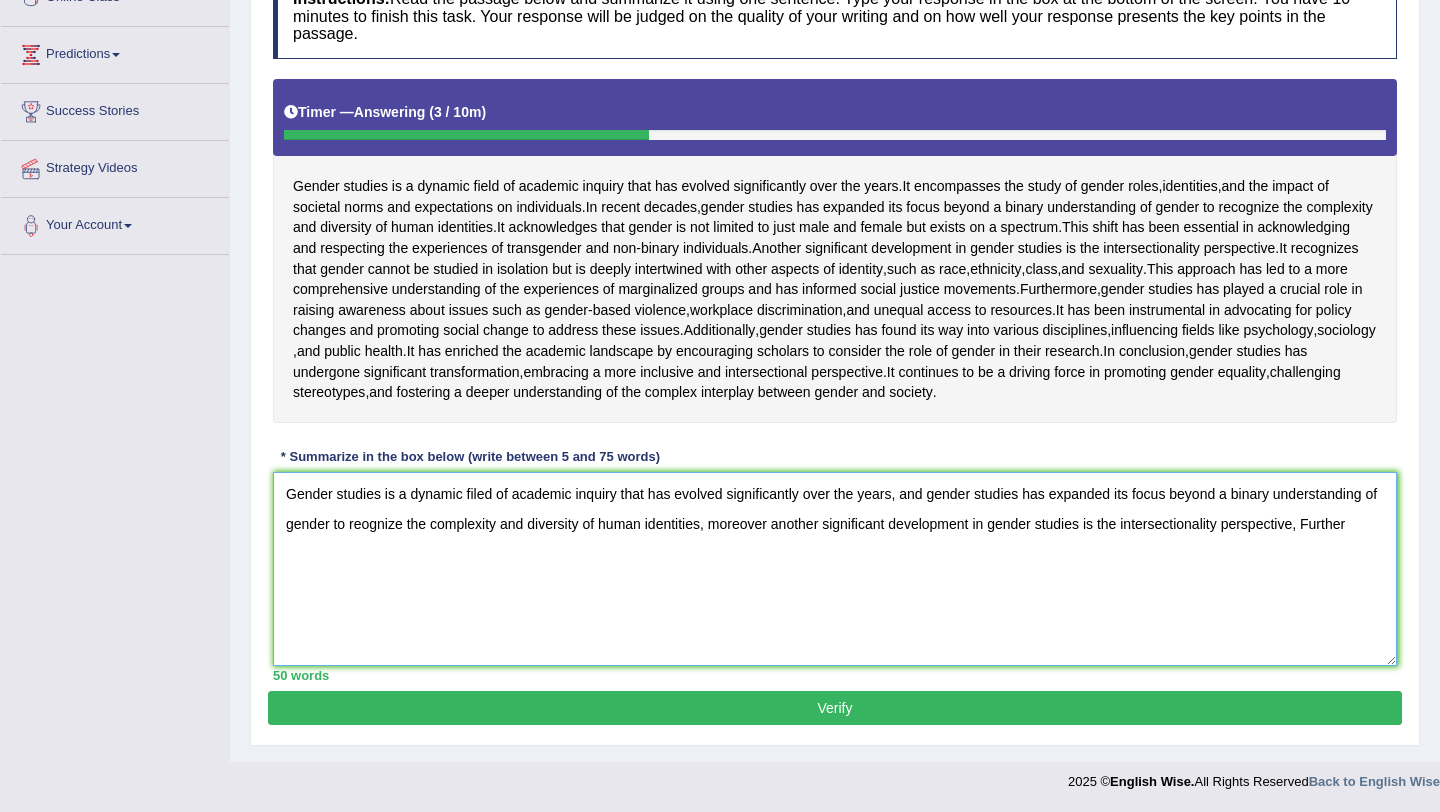scroll, scrollTop: 390, scrollLeft: 0, axis: vertical 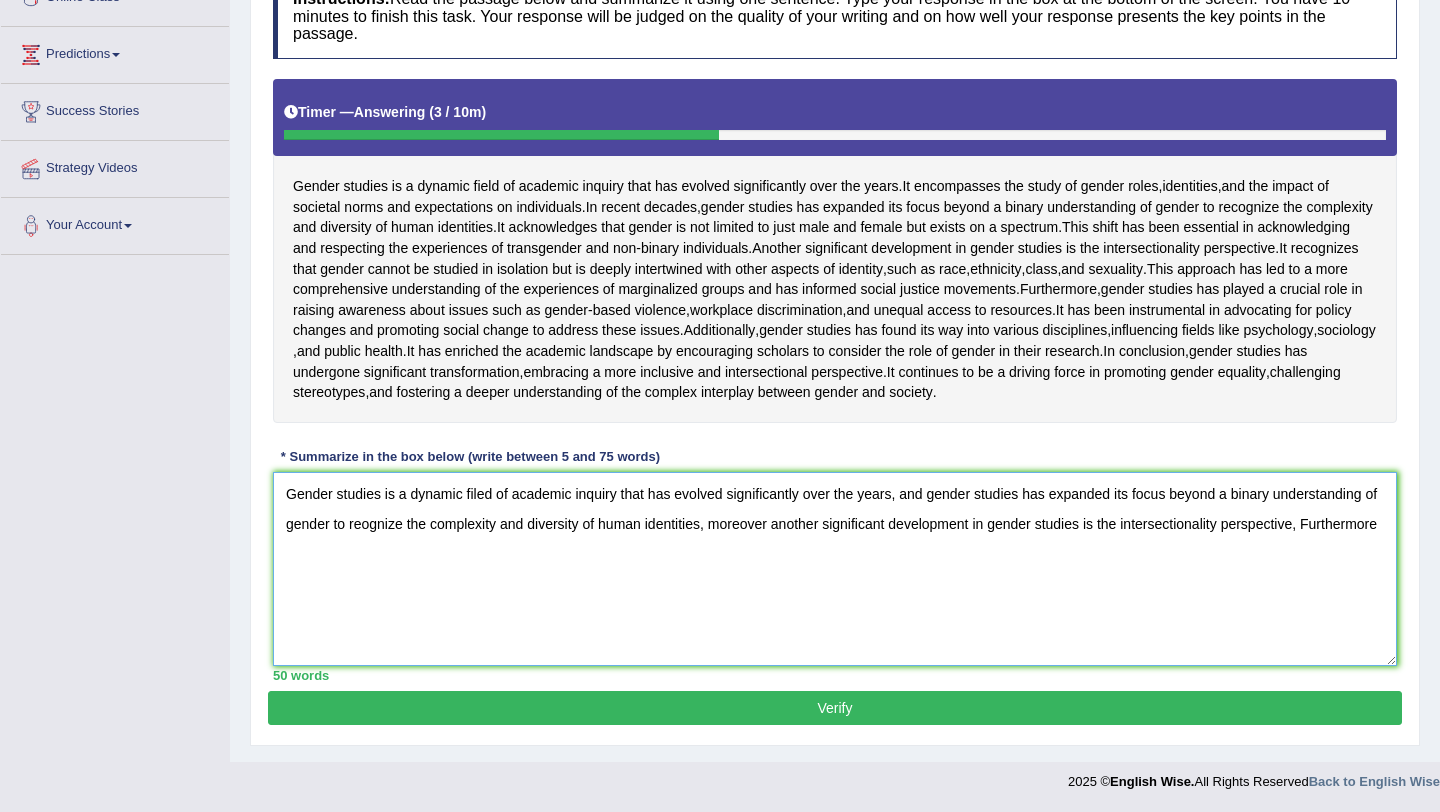 click on "Gender studies is a dynamic filed of academic inquiry that has evolved significantly over the years, and gender studies has expanded its focus beyond a binary understanding of gender to reognize the complexity and diversity of human identities, moreover another significant development in gender studies is the intersectionality perspective, Furthermore" at bounding box center (835, 569) 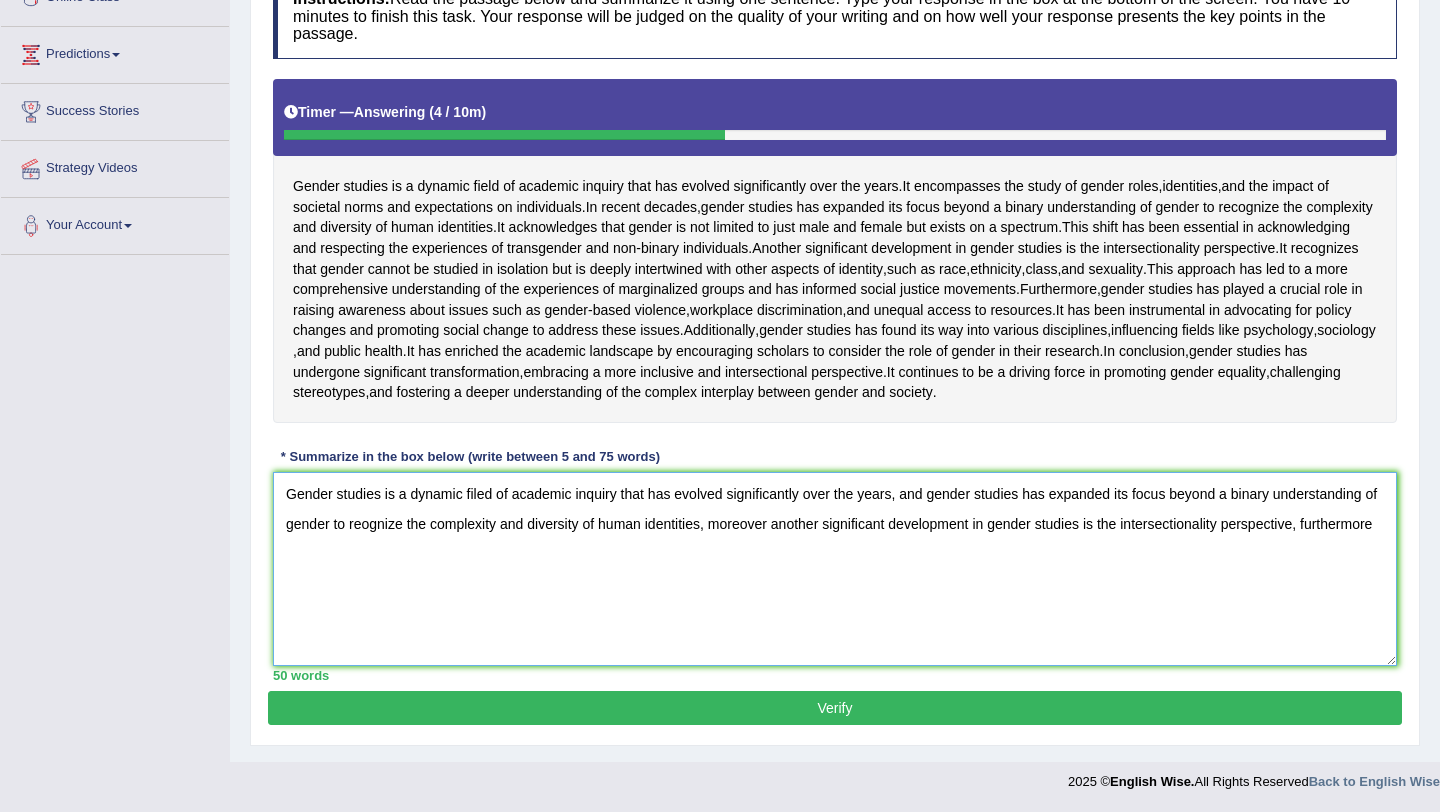 click on "Gender studies is a dynamic filed of academic inquiry that has evolved significantly over the years, and gender studies has expanded its focus beyond a binary understanding of gender to reognize the complexity and diversity of human identities, moreover another significant development in gender studies is the intersectionality perspective, furthermore" at bounding box center (835, 569) 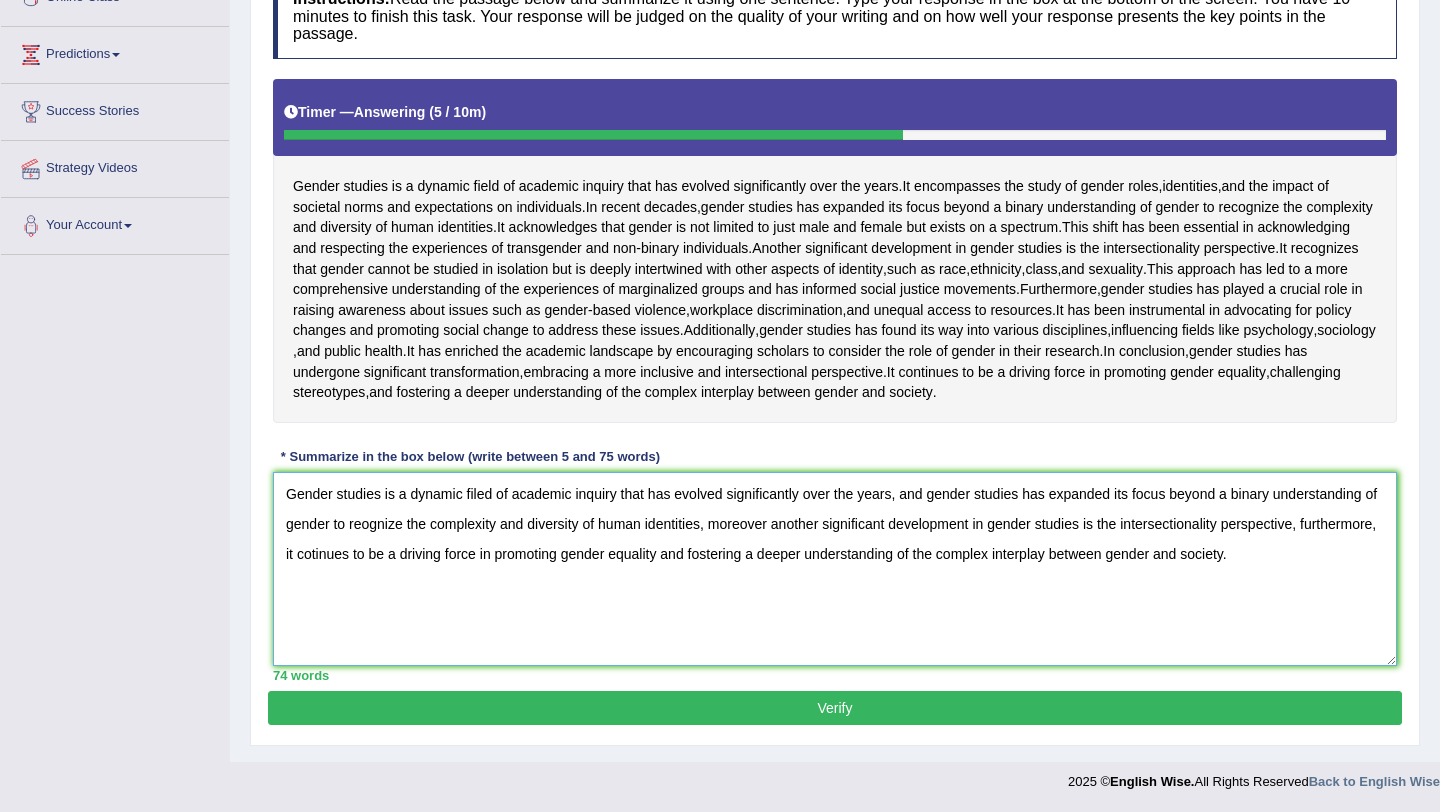 scroll, scrollTop: 465, scrollLeft: 0, axis: vertical 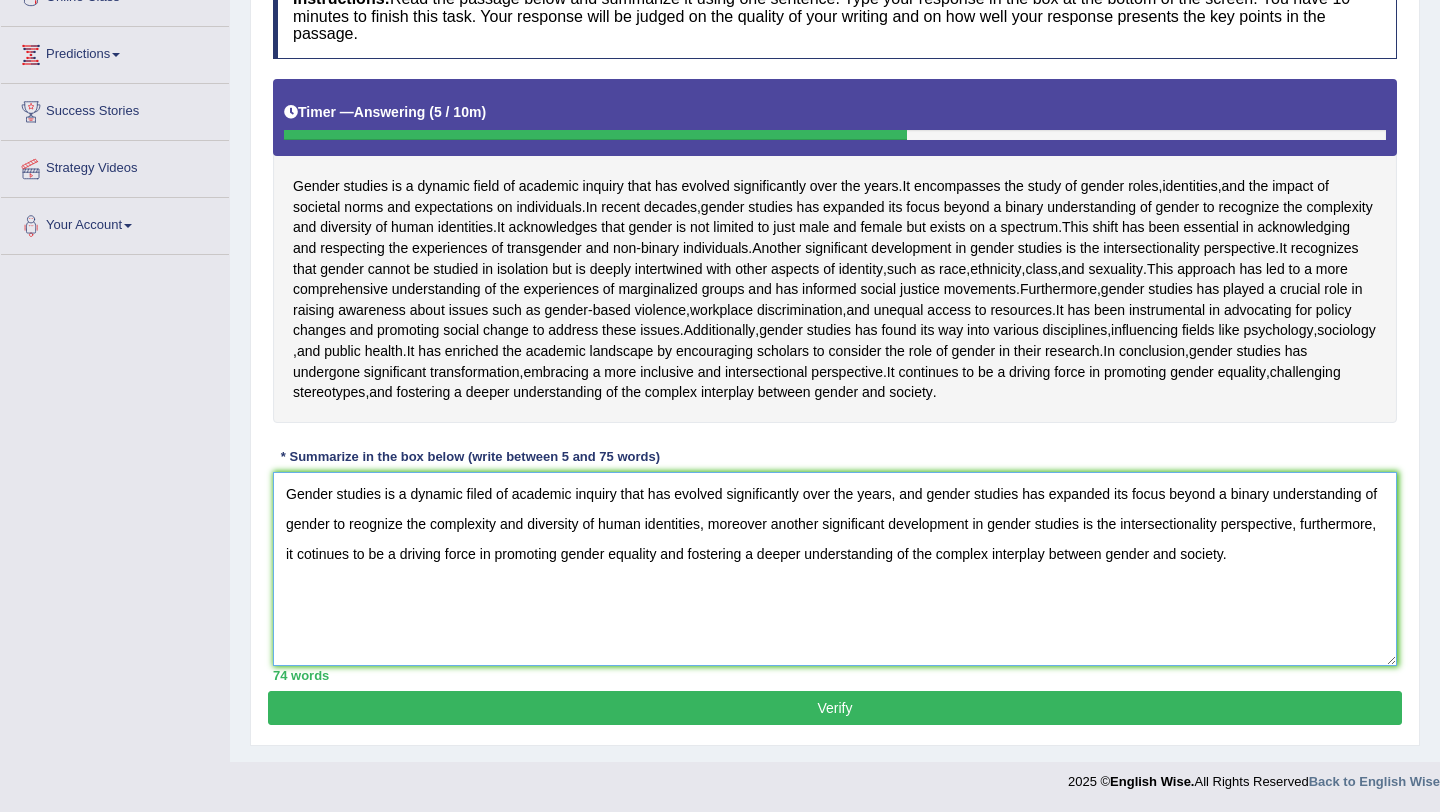 type on "Gender studies is a dynamic filed of academic inquiry that has evolved significantly over the years, and gender studies has expanded its focus beyond a binary understanding of gender to reognize the complexity and diversity of human identities, moreover another significant development in gender studies is the intersectionality perspective, furthermore, it cotinues to be a driving force in promoting gender equality and fostering a deeper understanding of the complex interplay between gender and society." 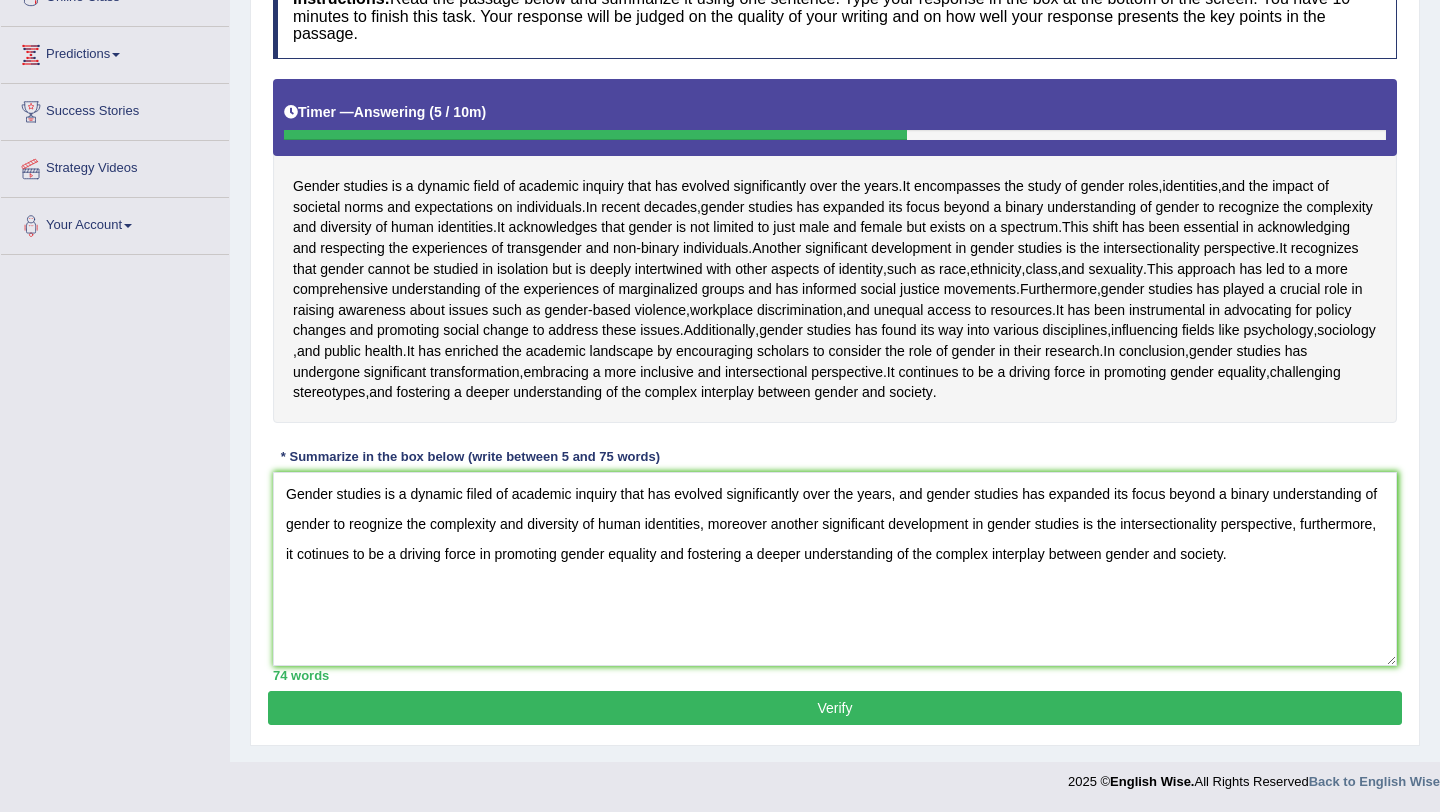 click on "Verify" at bounding box center (835, 708) 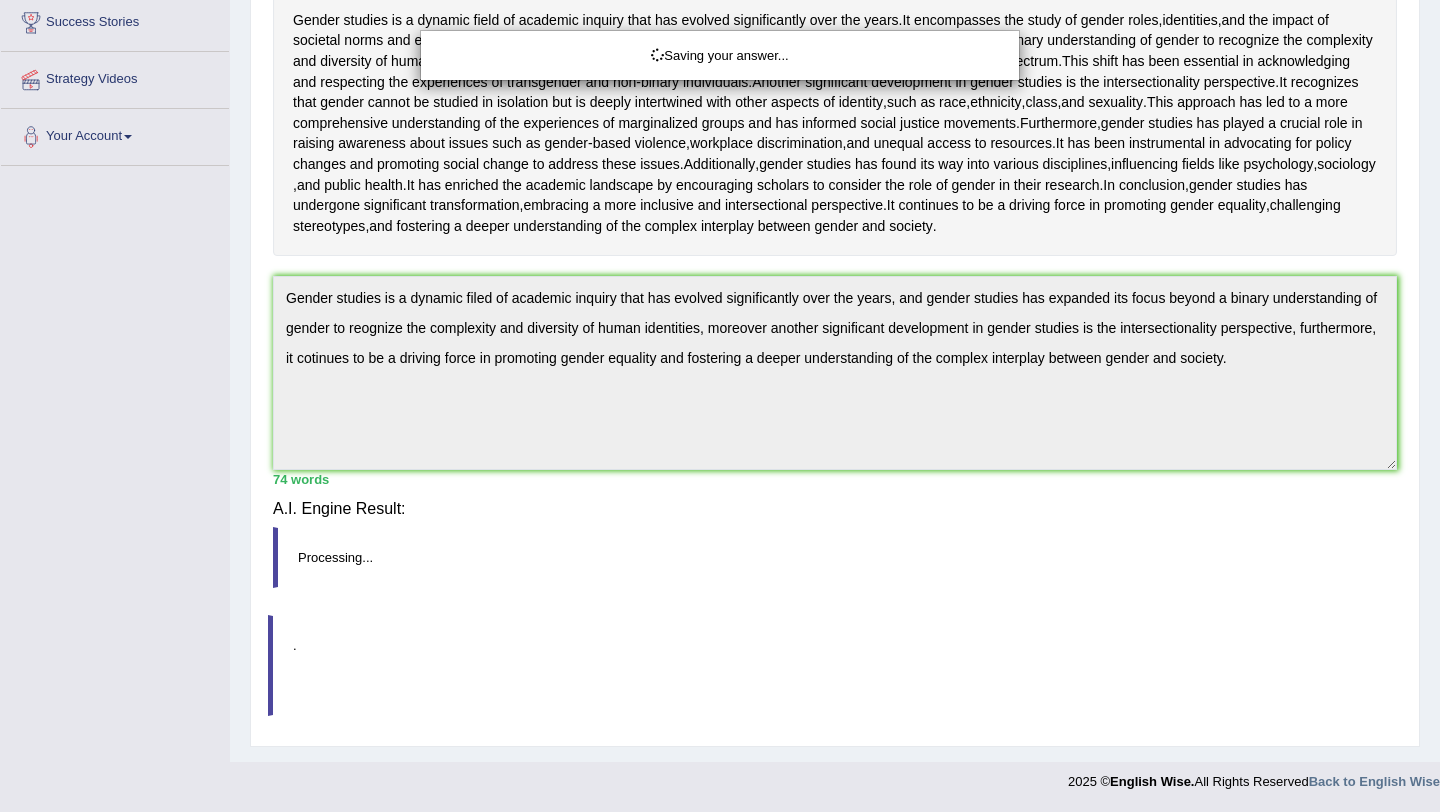 scroll, scrollTop: 465, scrollLeft: 0, axis: vertical 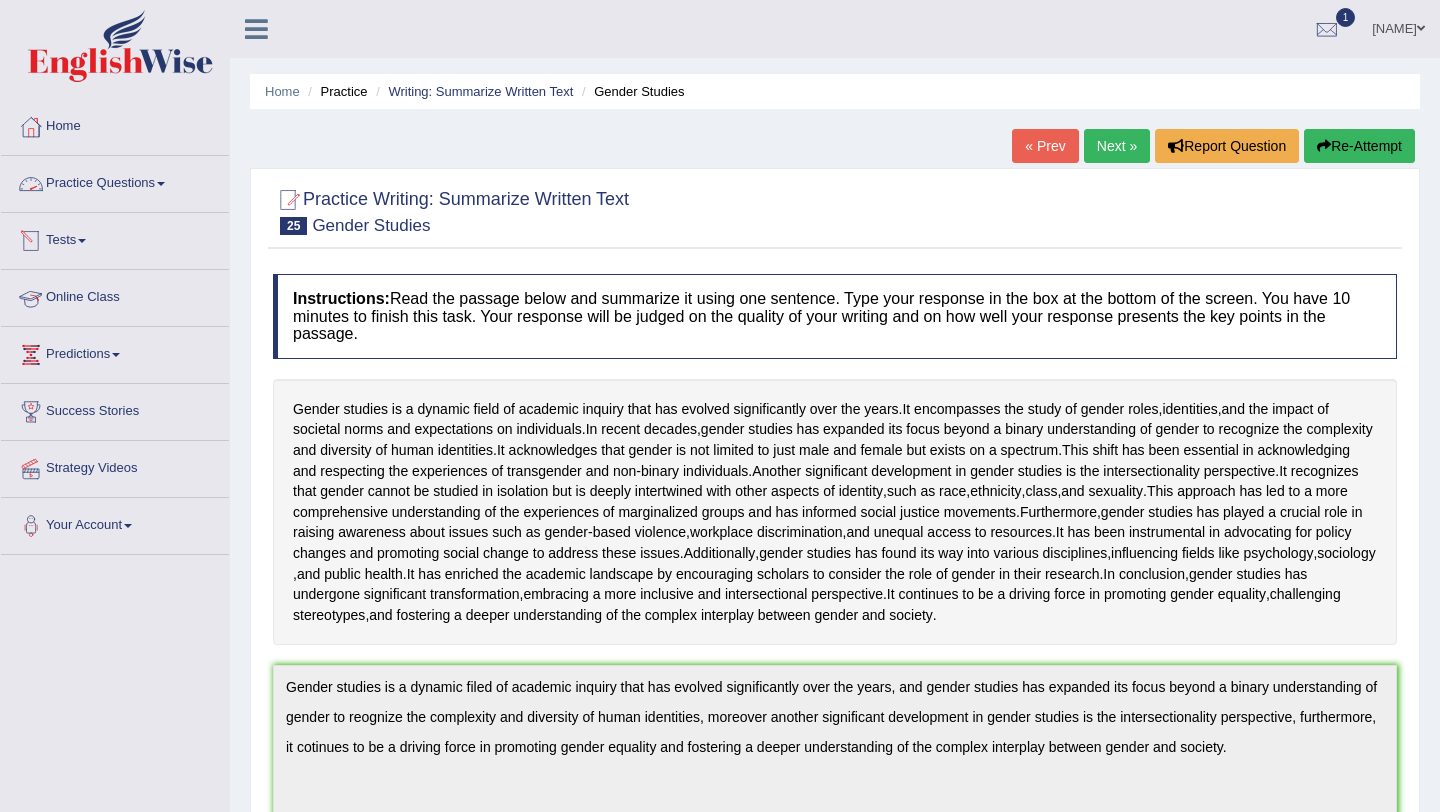 click on "Practice Questions" at bounding box center [115, 181] 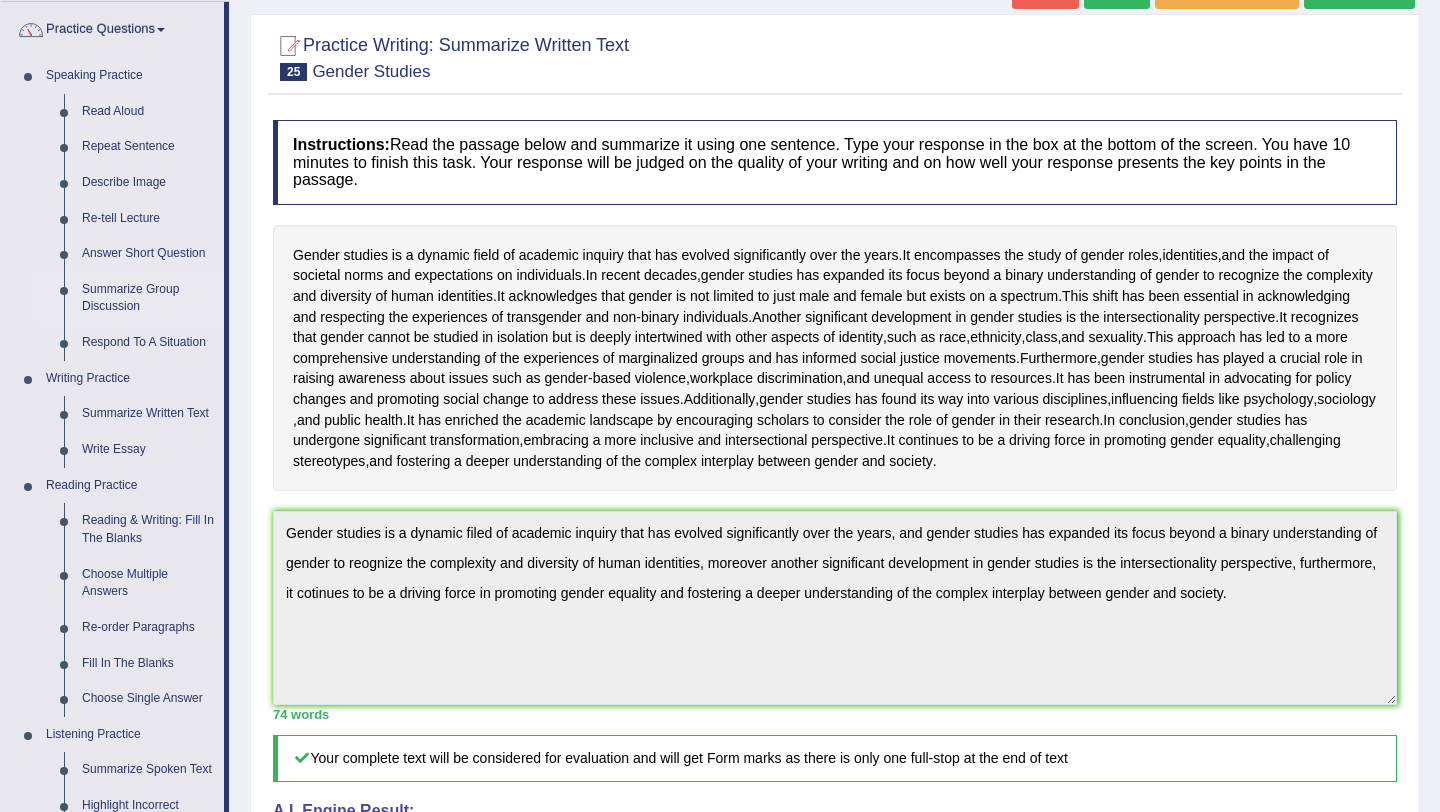 scroll, scrollTop: 155, scrollLeft: 0, axis: vertical 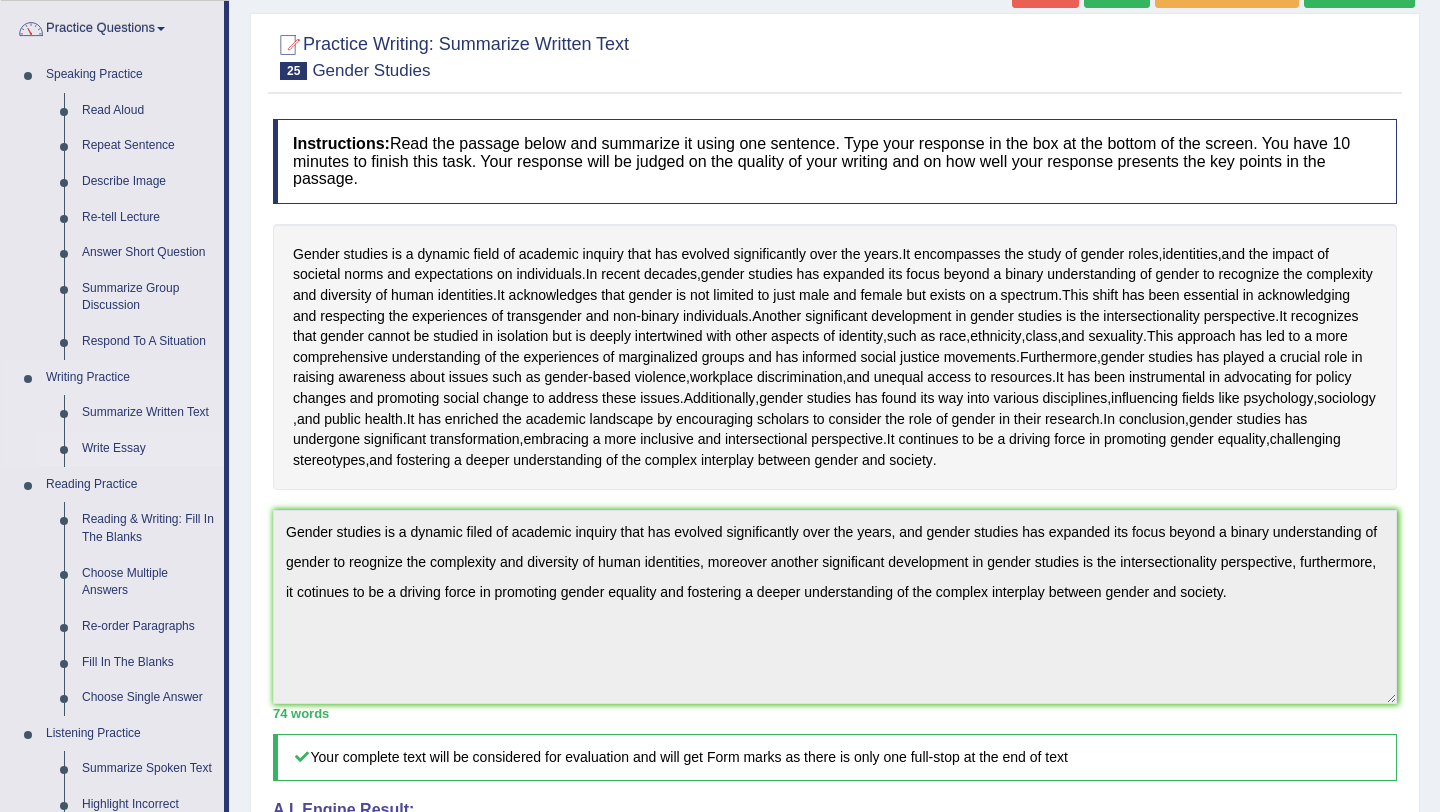click on "Write Essay" at bounding box center (148, 449) 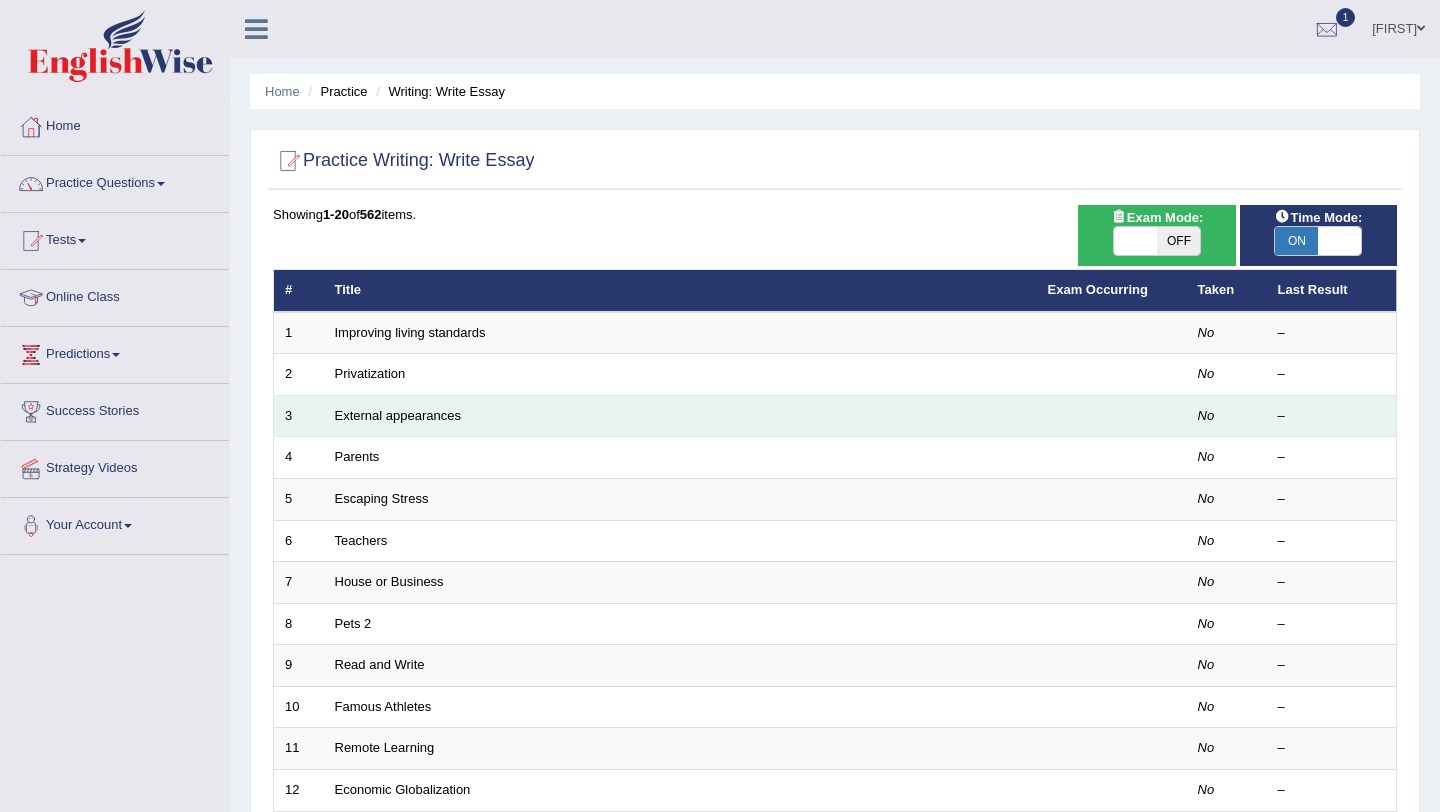 scroll, scrollTop: 0, scrollLeft: 0, axis: both 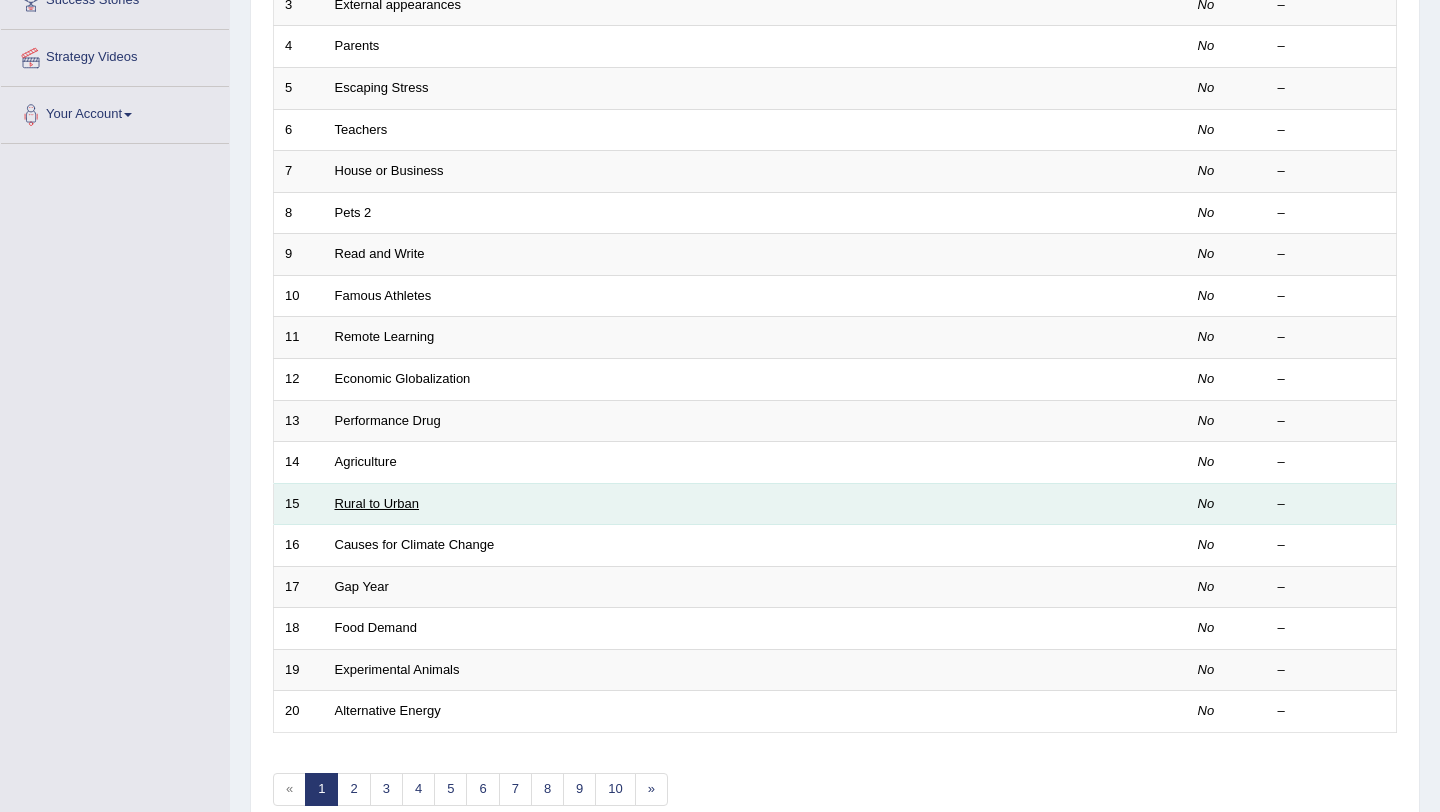click on "Rural to Urban" at bounding box center (377, 503) 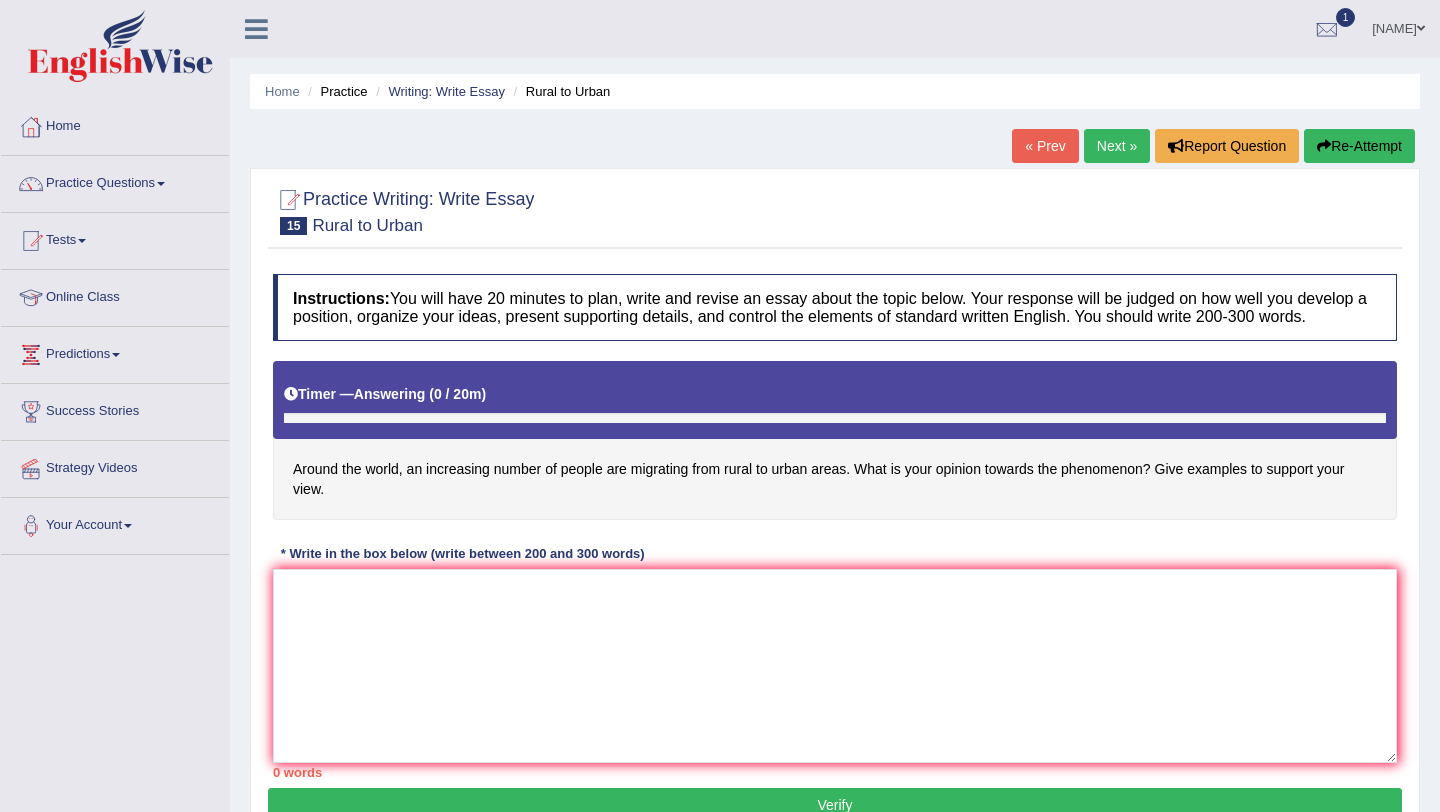 scroll, scrollTop: 0, scrollLeft: 0, axis: both 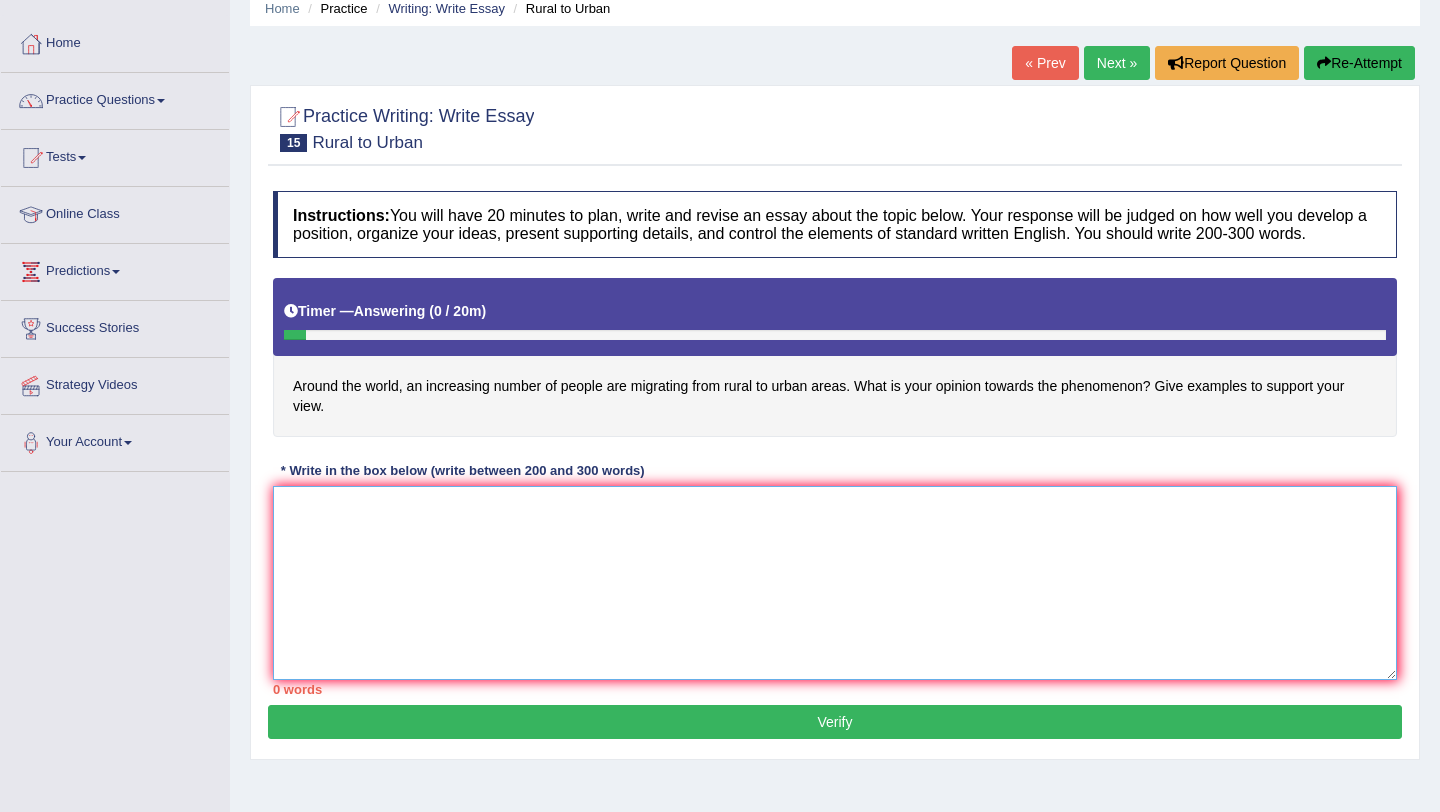 click at bounding box center (835, 583) 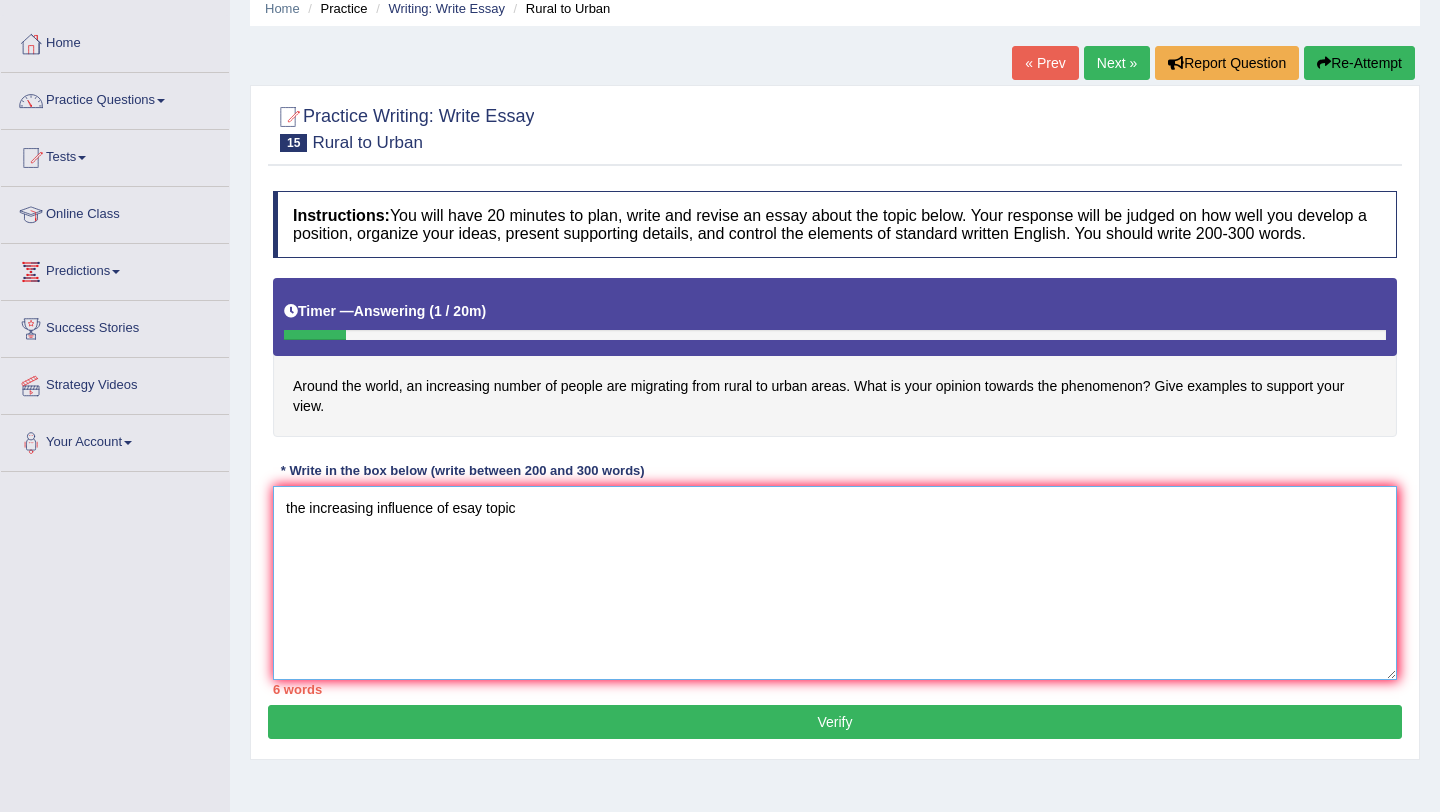 click on "the increasing influence of esay topic" at bounding box center (835, 583) 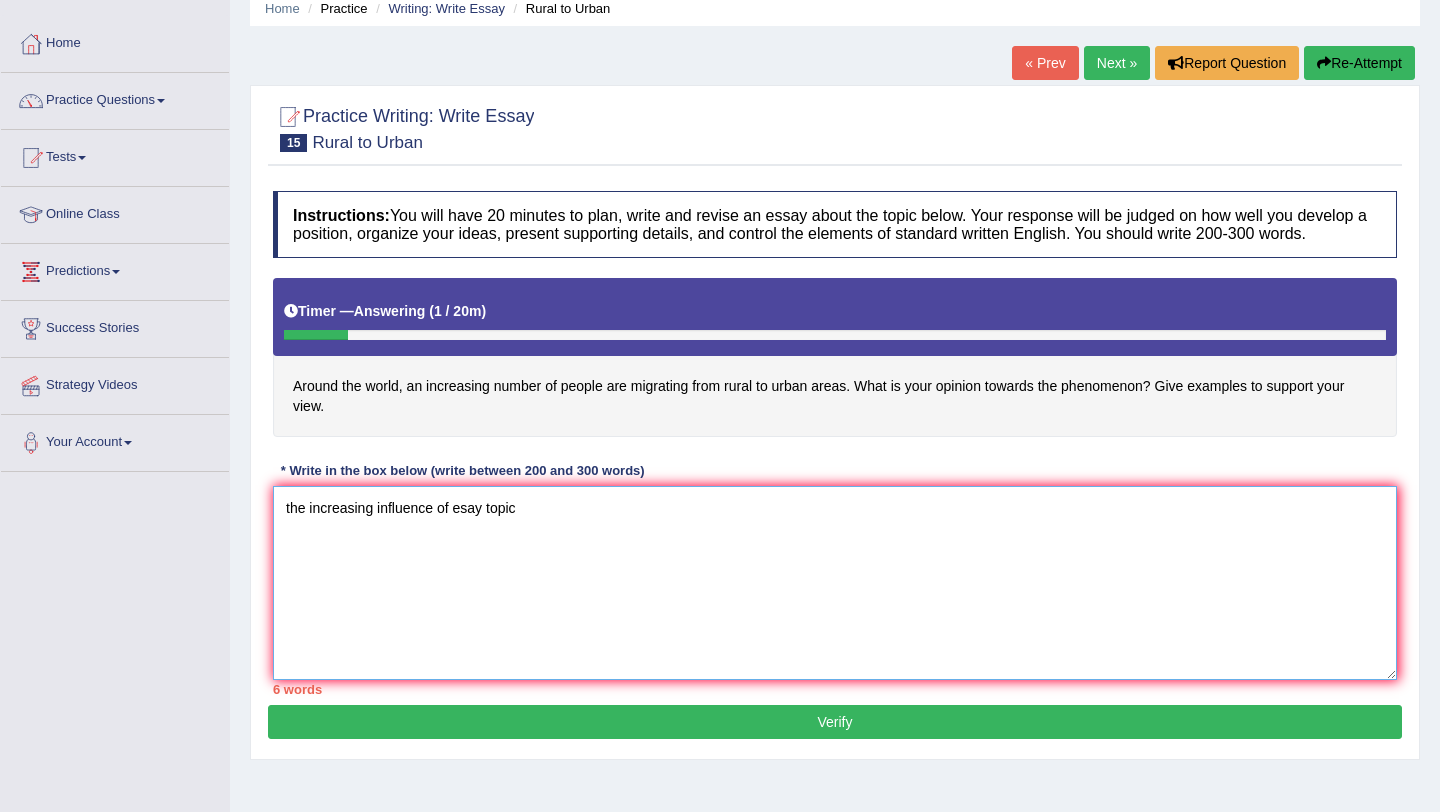 click on "the increasing influence of esay topic" at bounding box center [835, 583] 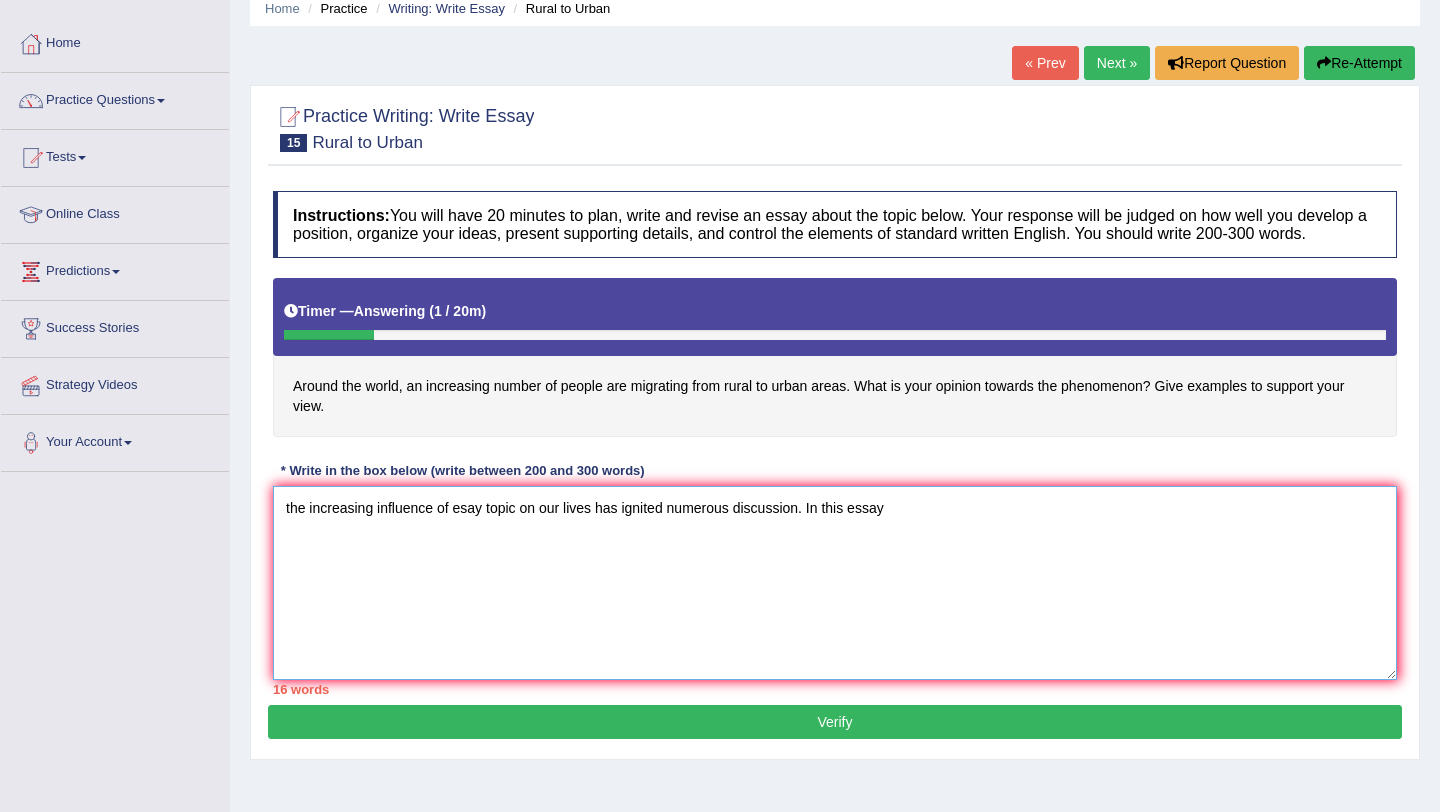 click on "the increasing influence of esay topic on our lives has ignited numerous discussion. In this essay" at bounding box center [835, 583] 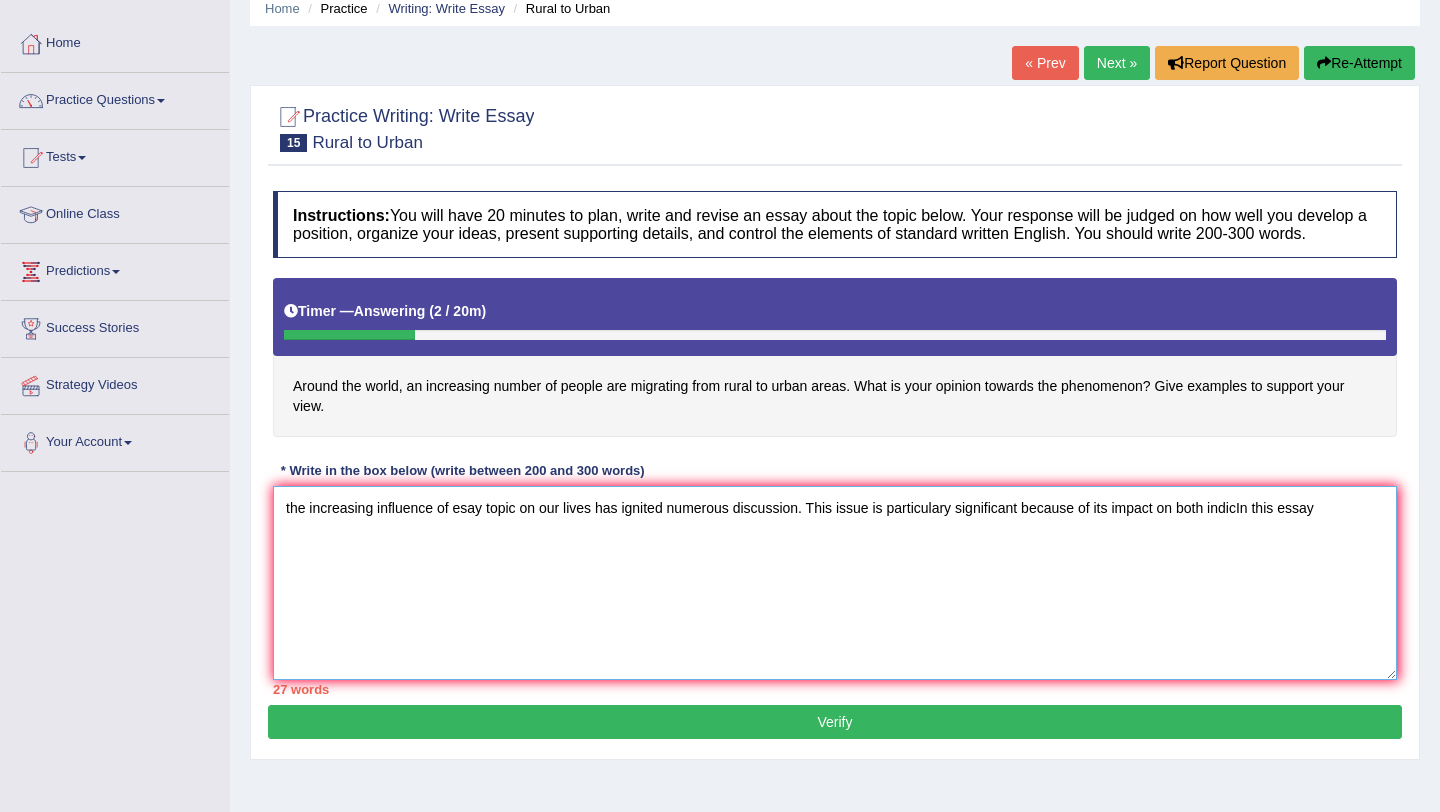 click on "the increasing influence of esay topic on our lives has ignited numerous discussion. This issue is particulary significant because of its impact on both indicIn this essay" at bounding box center [835, 583] 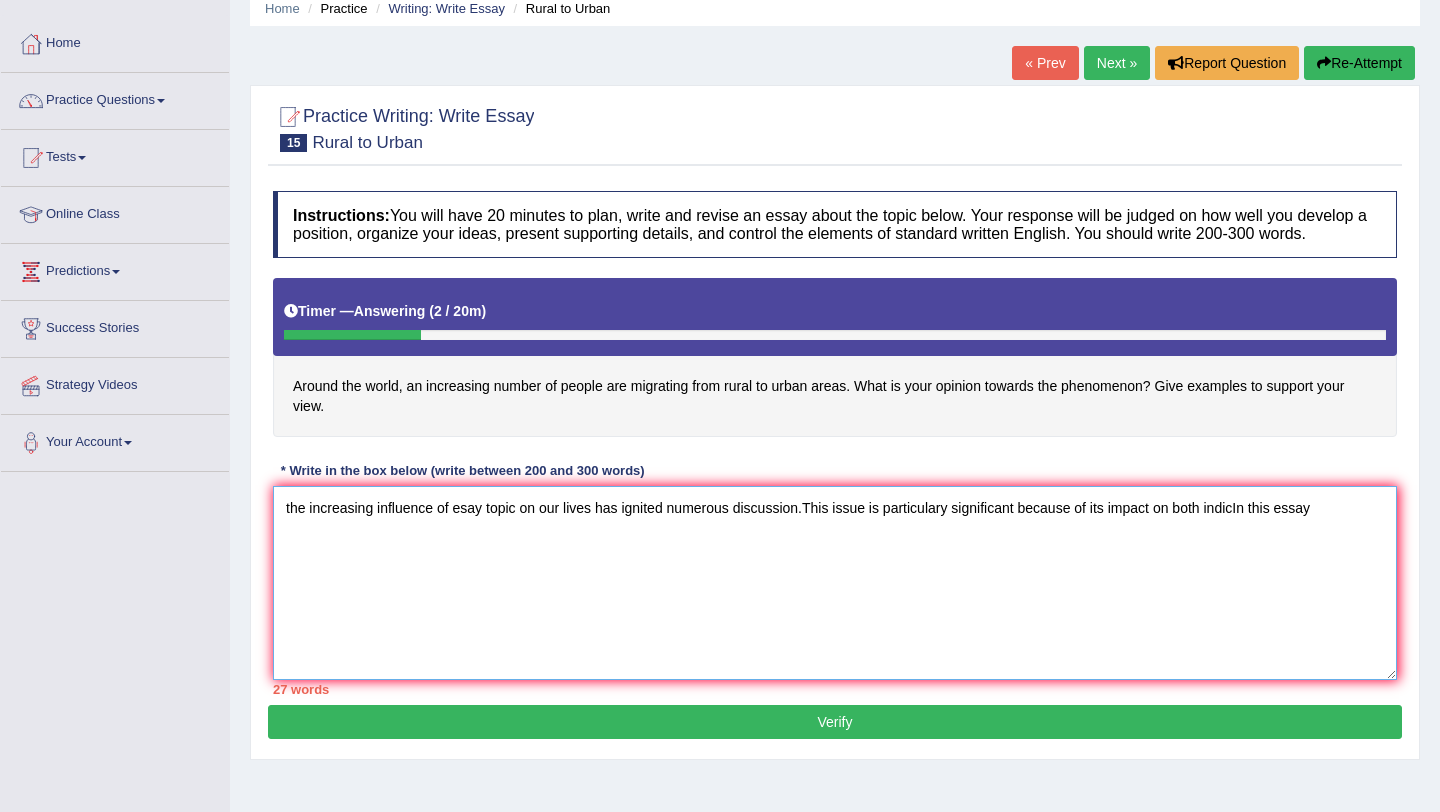 click on "the increasing influence of esay topic on our lives has ignited numerous discussion.This issue is particulary significant because of its impact on both indicIn this essay" at bounding box center [835, 583] 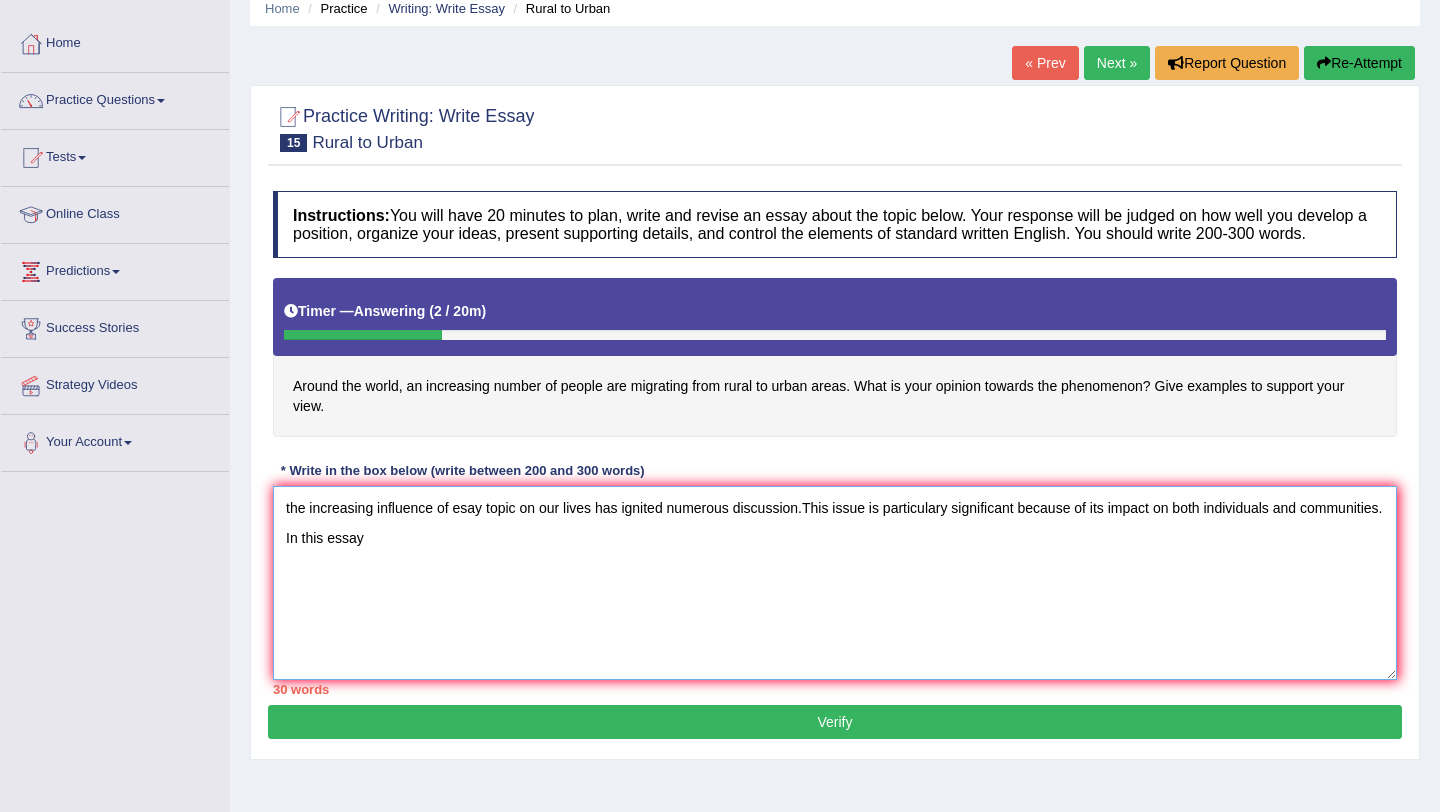 click on "the increasing influence of esay topic on our lives has ignited numerous discussion.This issue is particulary significant because of its impact on both individuals and communities. In this essay" at bounding box center [835, 583] 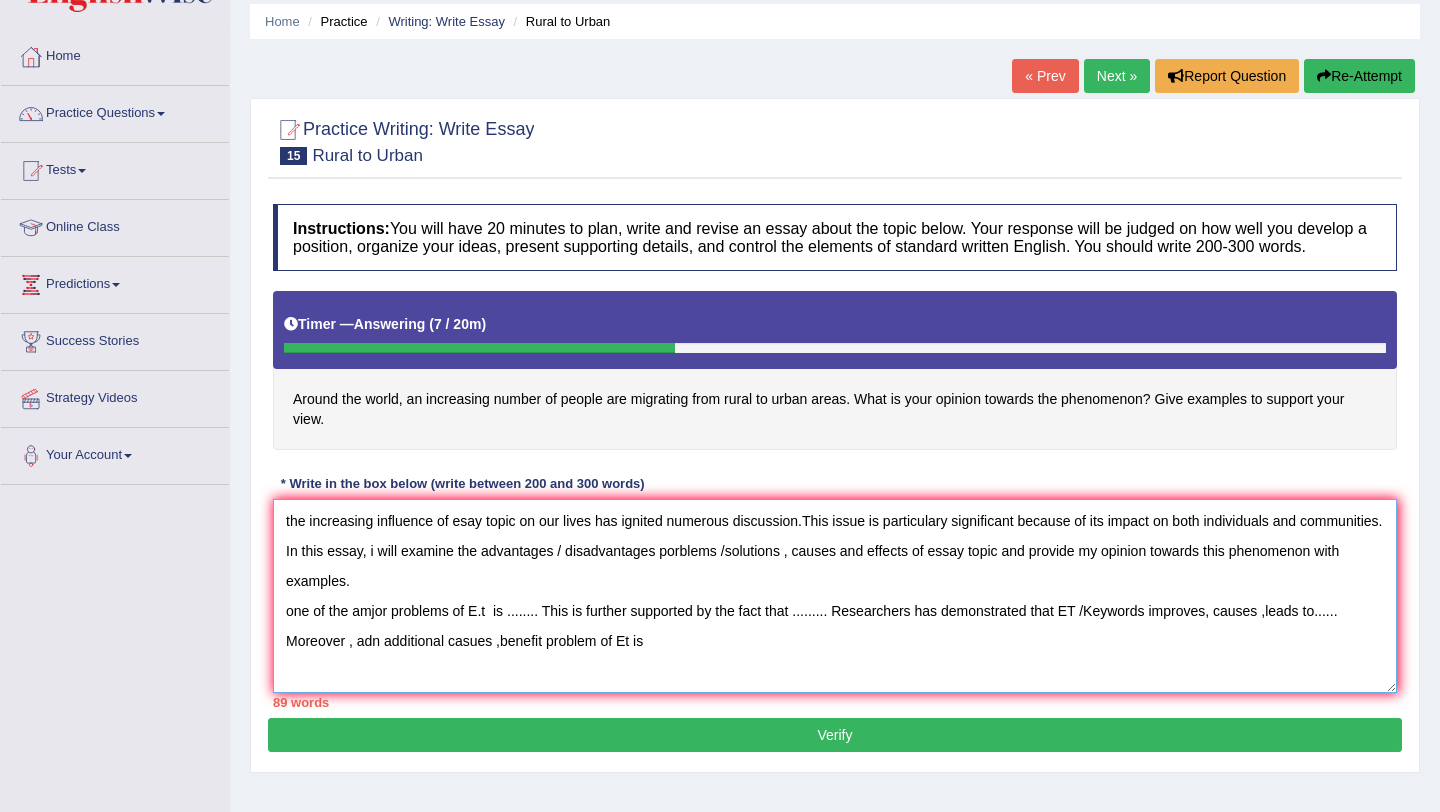 scroll, scrollTop: 63, scrollLeft: 0, axis: vertical 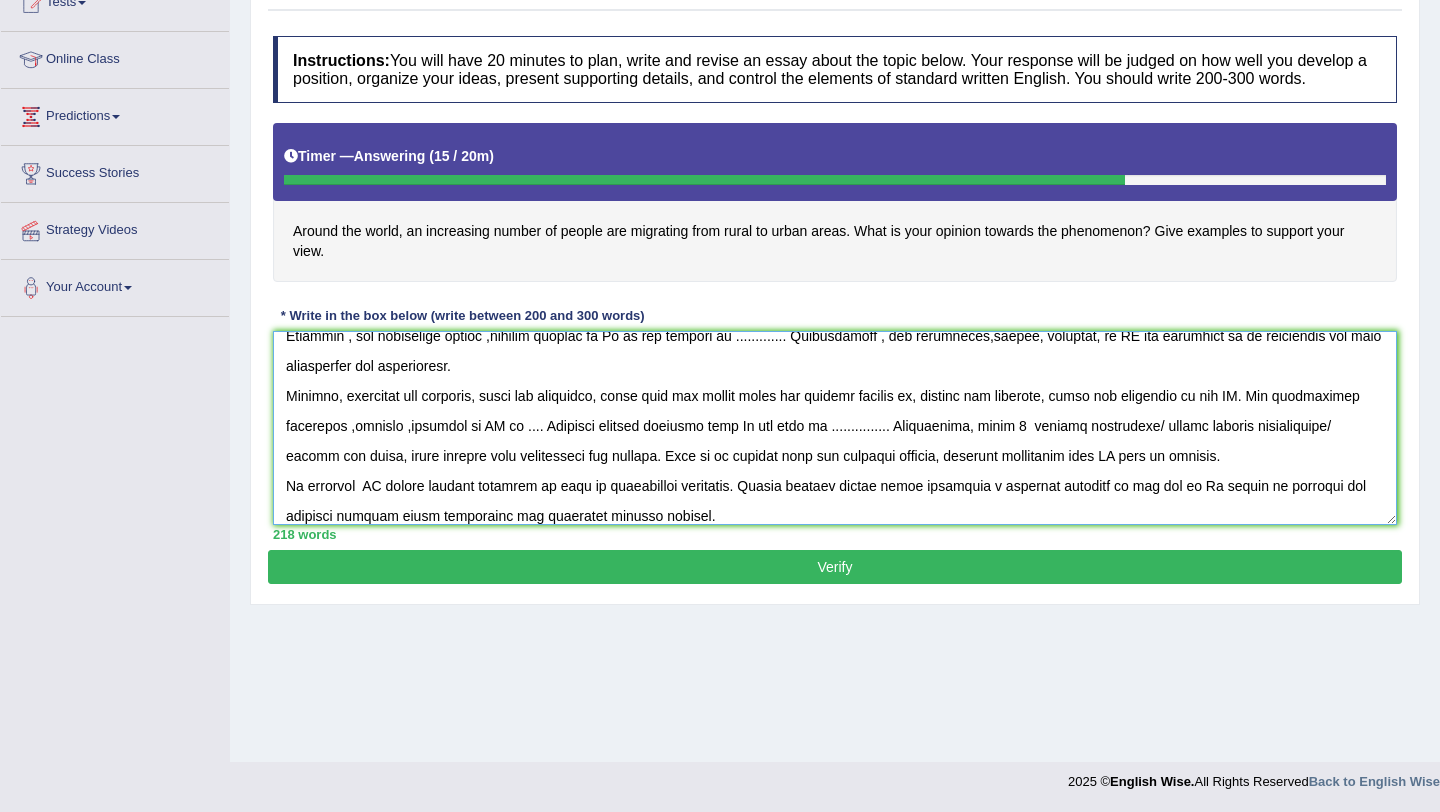 click at bounding box center [835, 428] 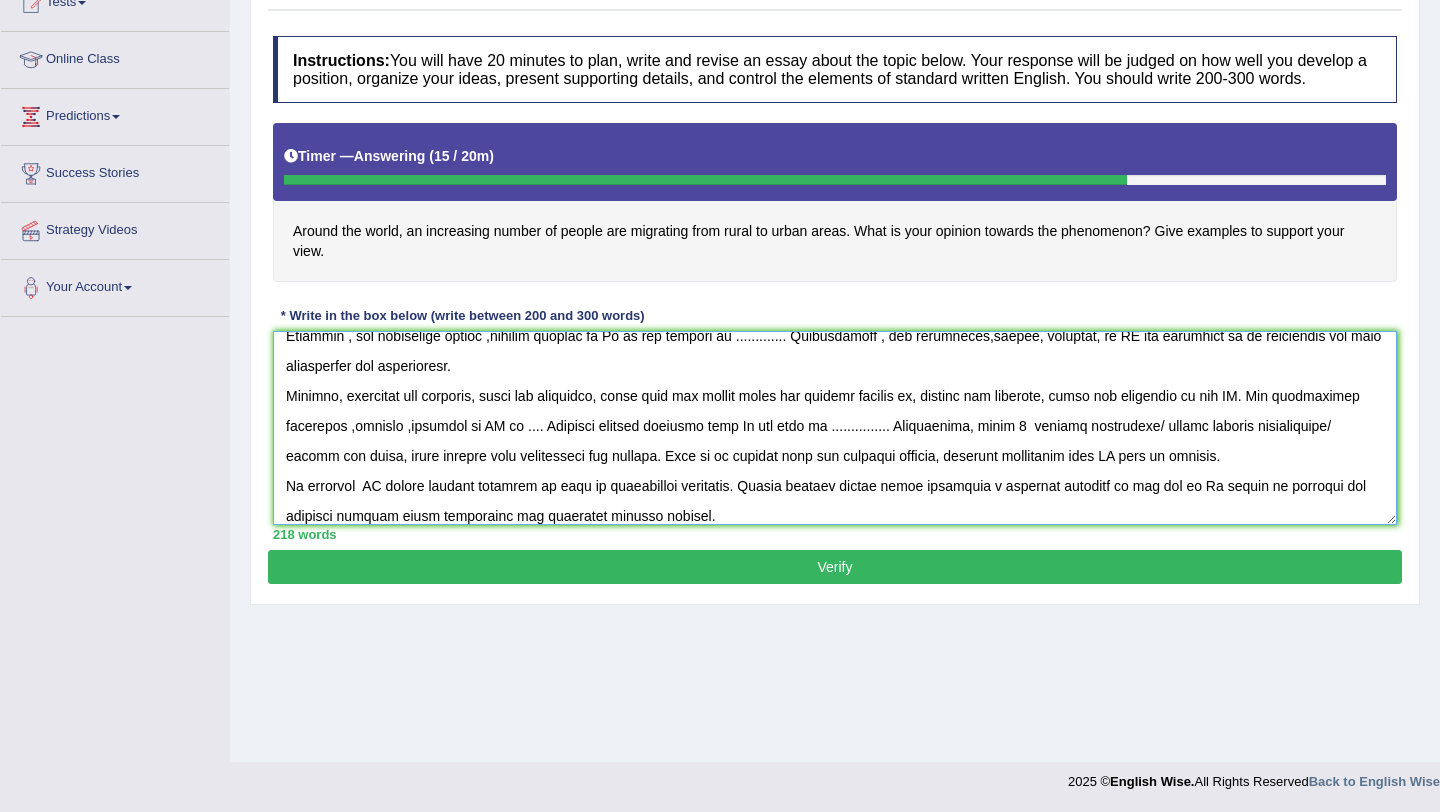 click at bounding box center (835, 428) 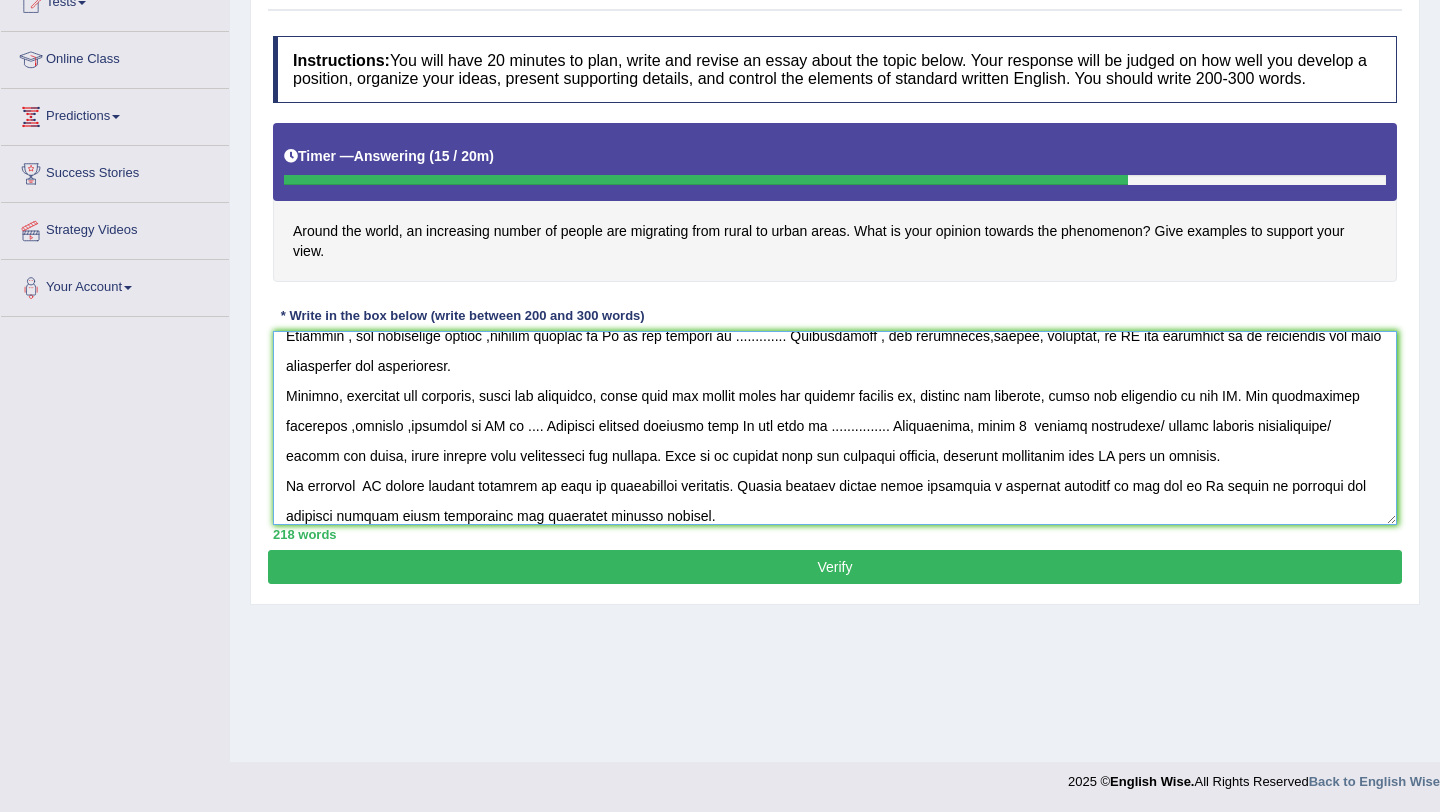 click at bounding box center (835, 428) 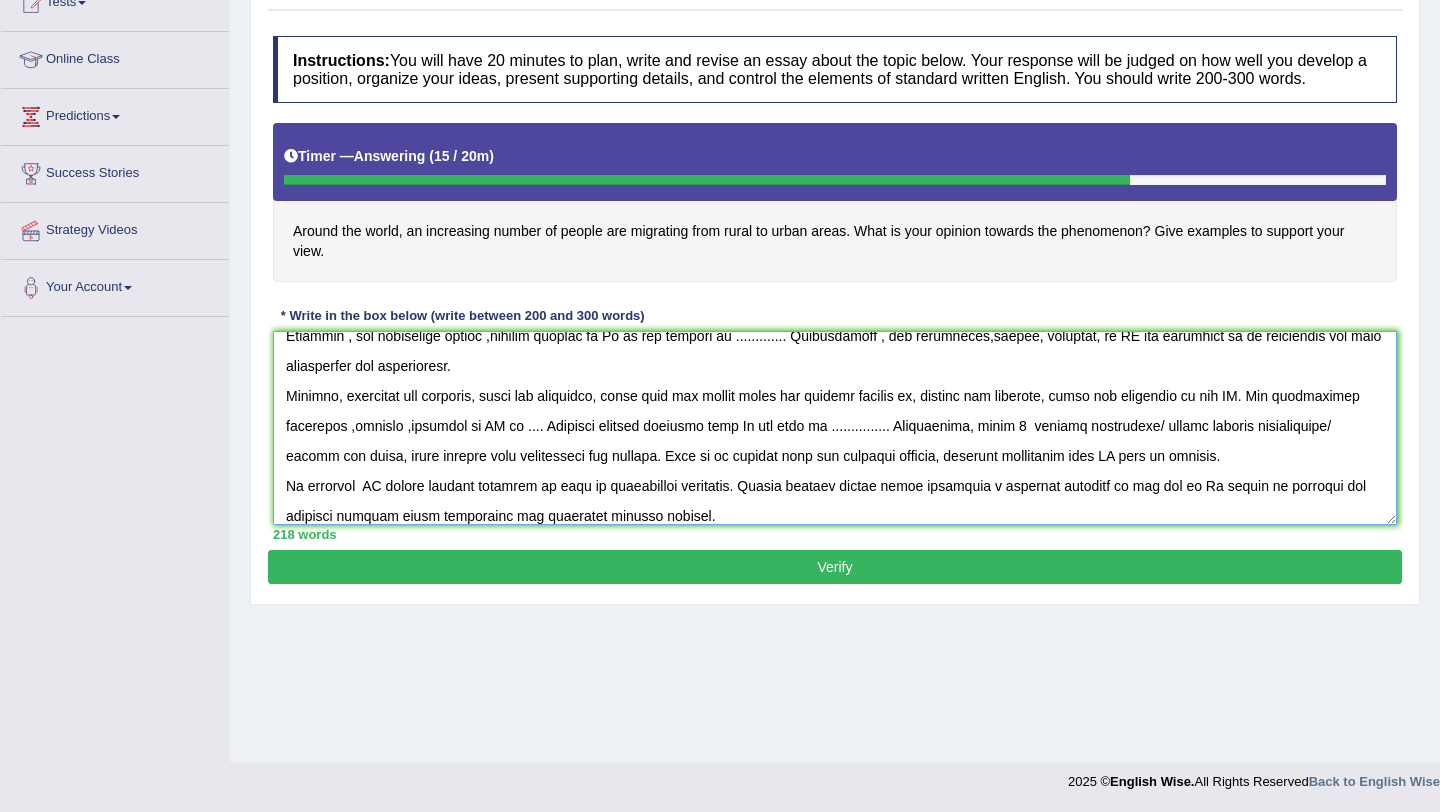 click at bounding box center [835, 428] 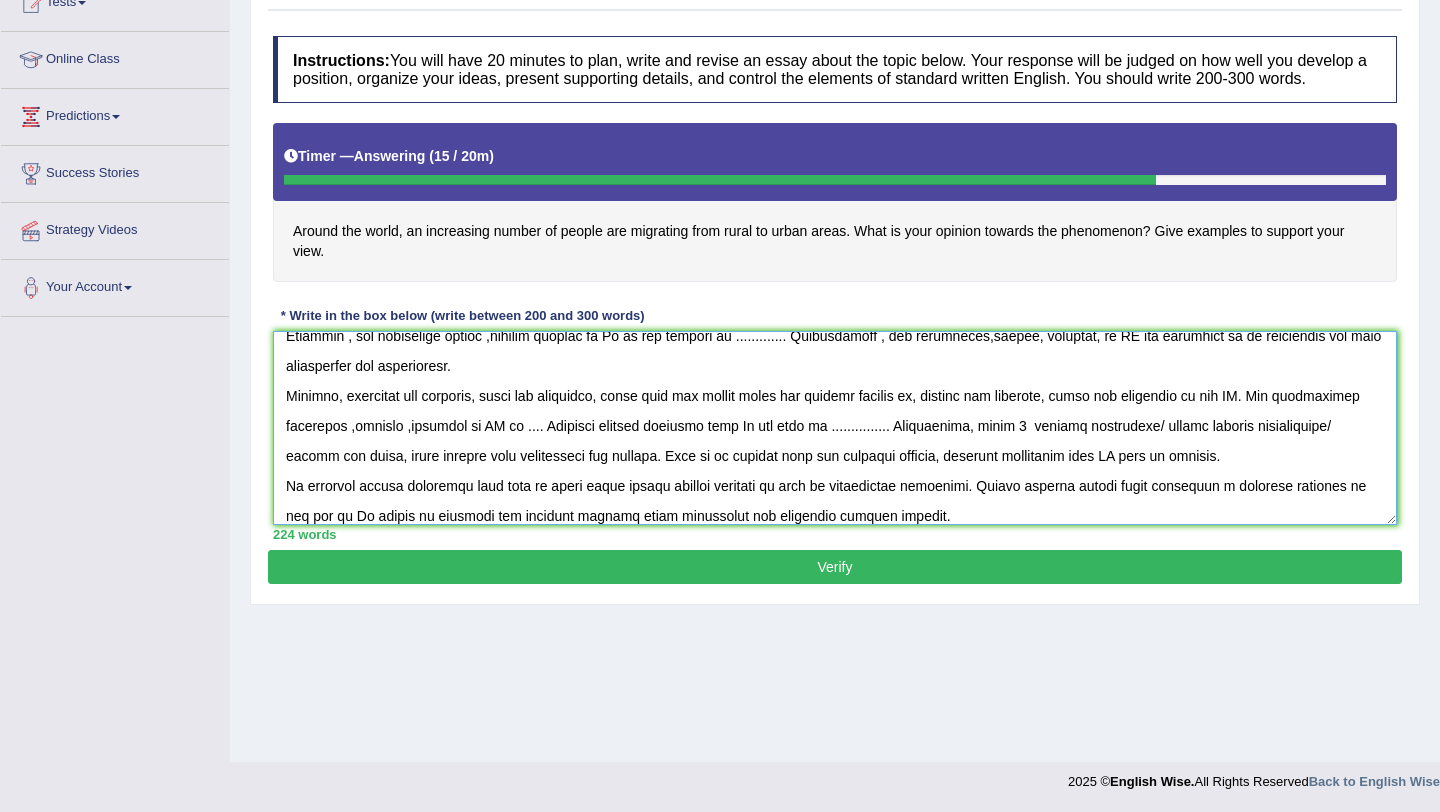 click at bounding box center (835, 428) 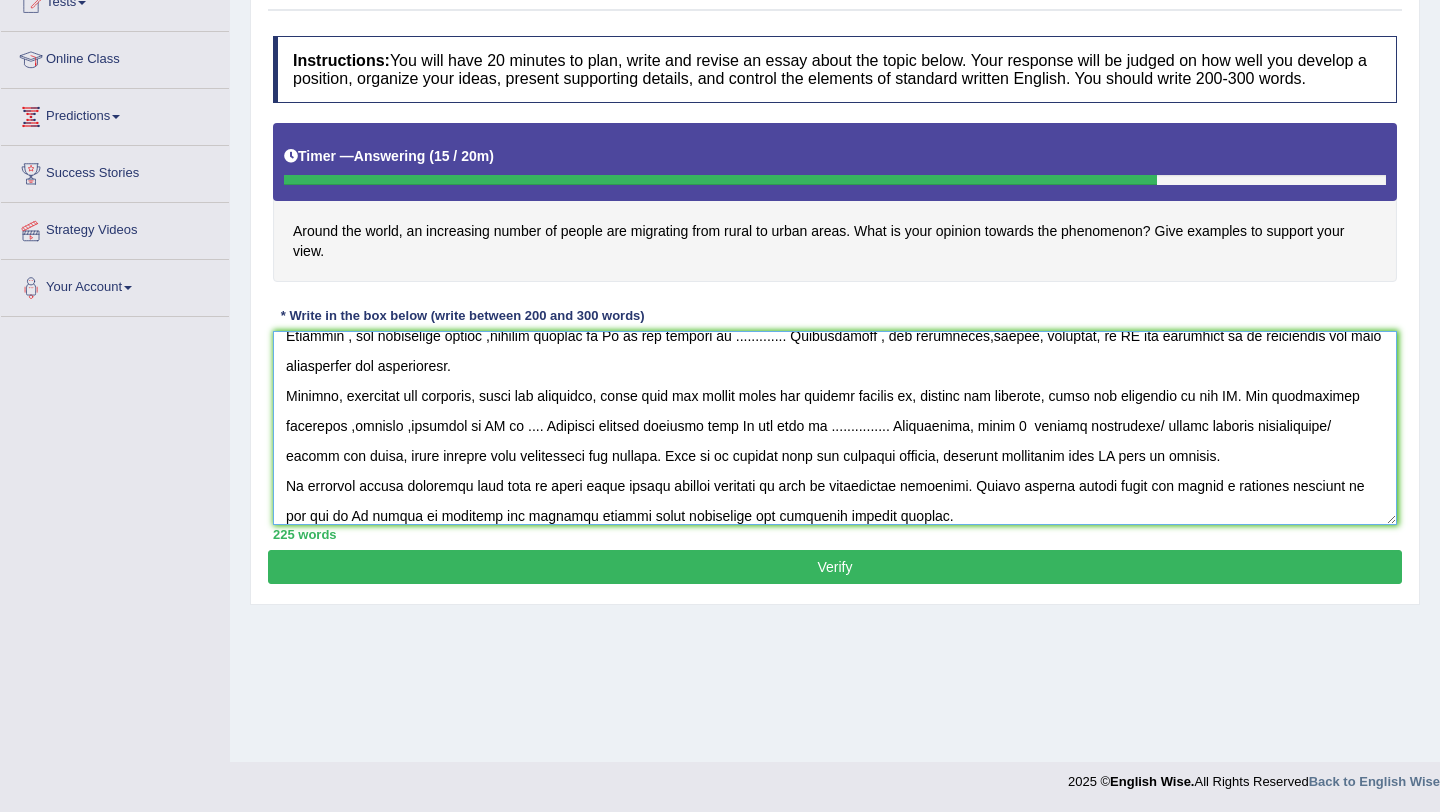 click at bounding box center (835, 428) 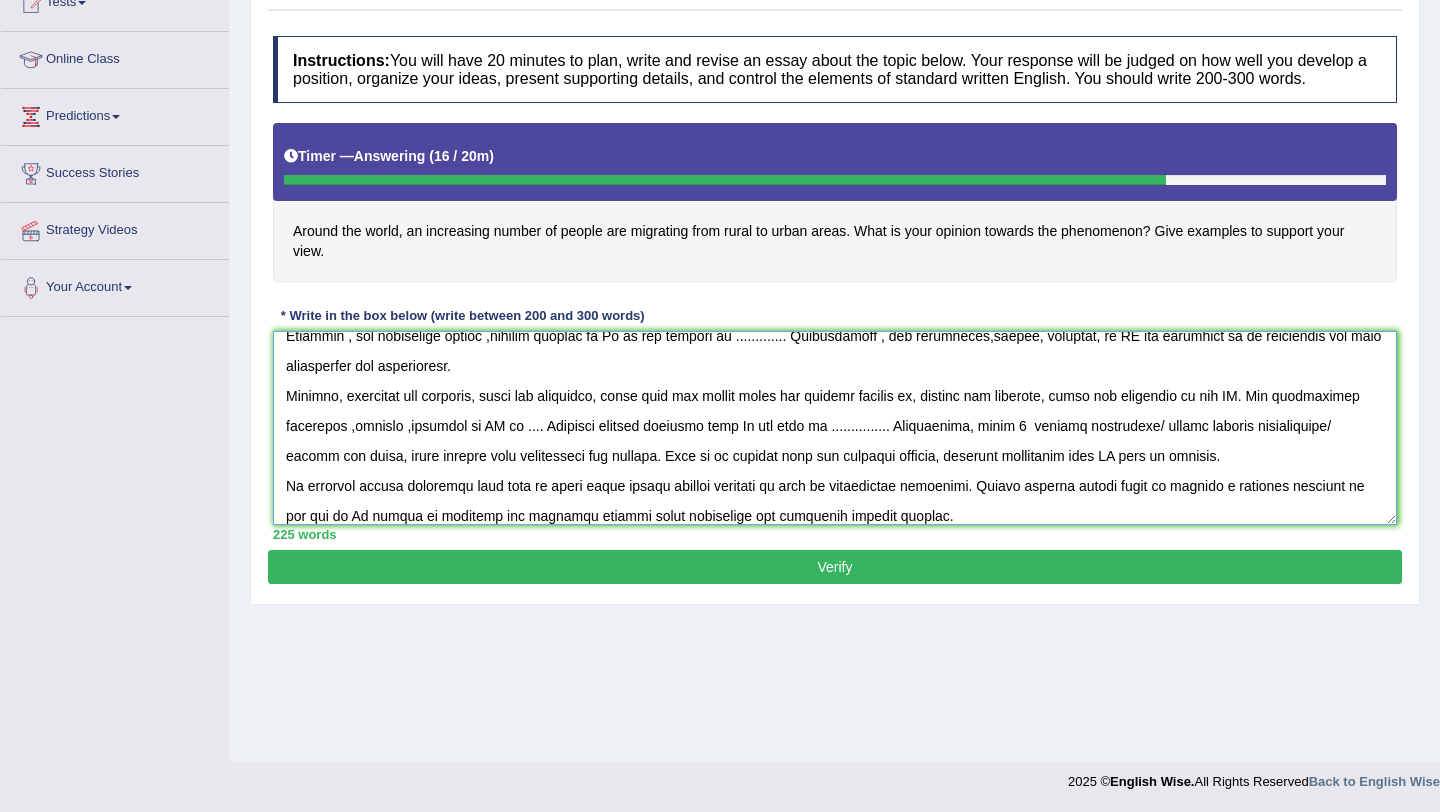 click at bounding box center (835, 428) 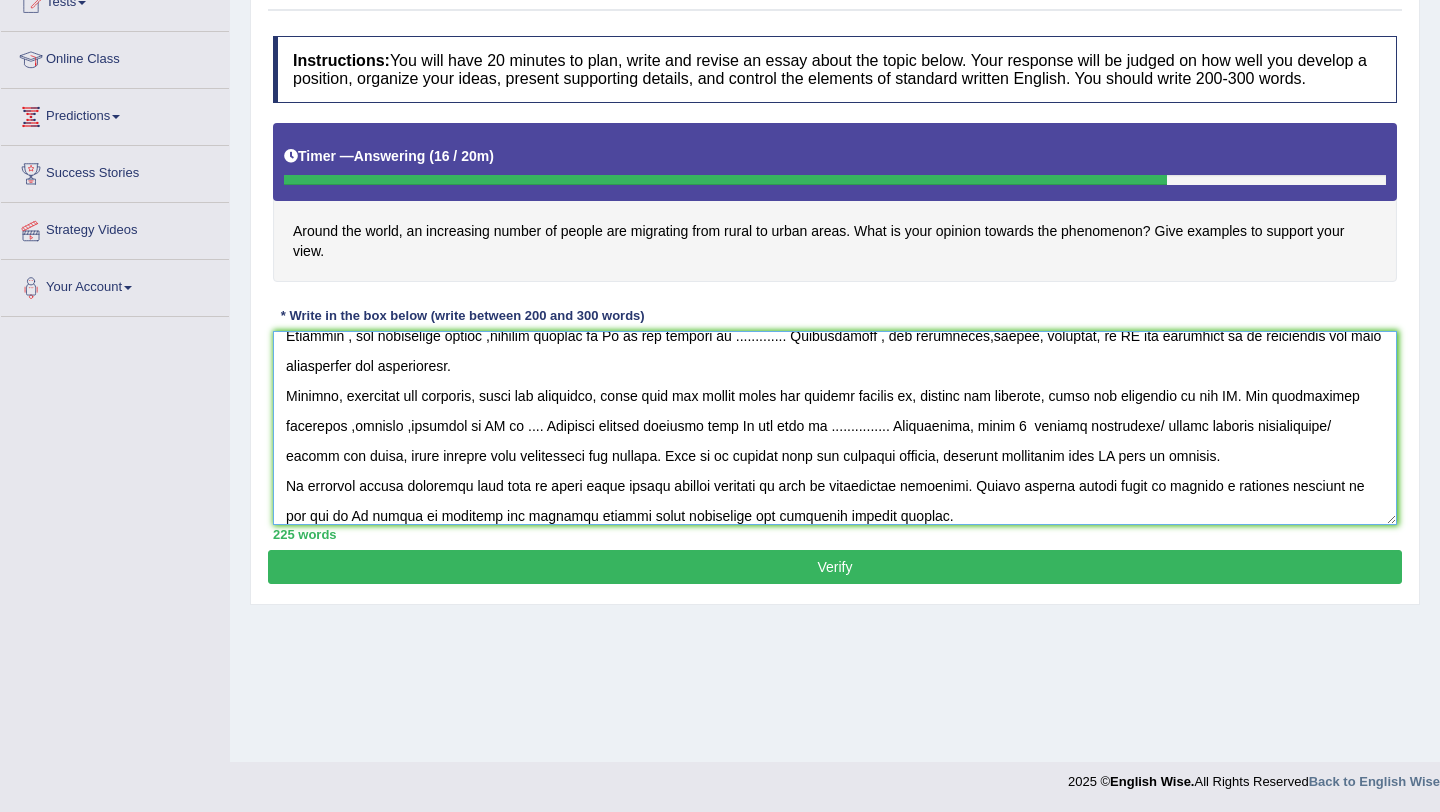 click at bounding box center [835, 428] 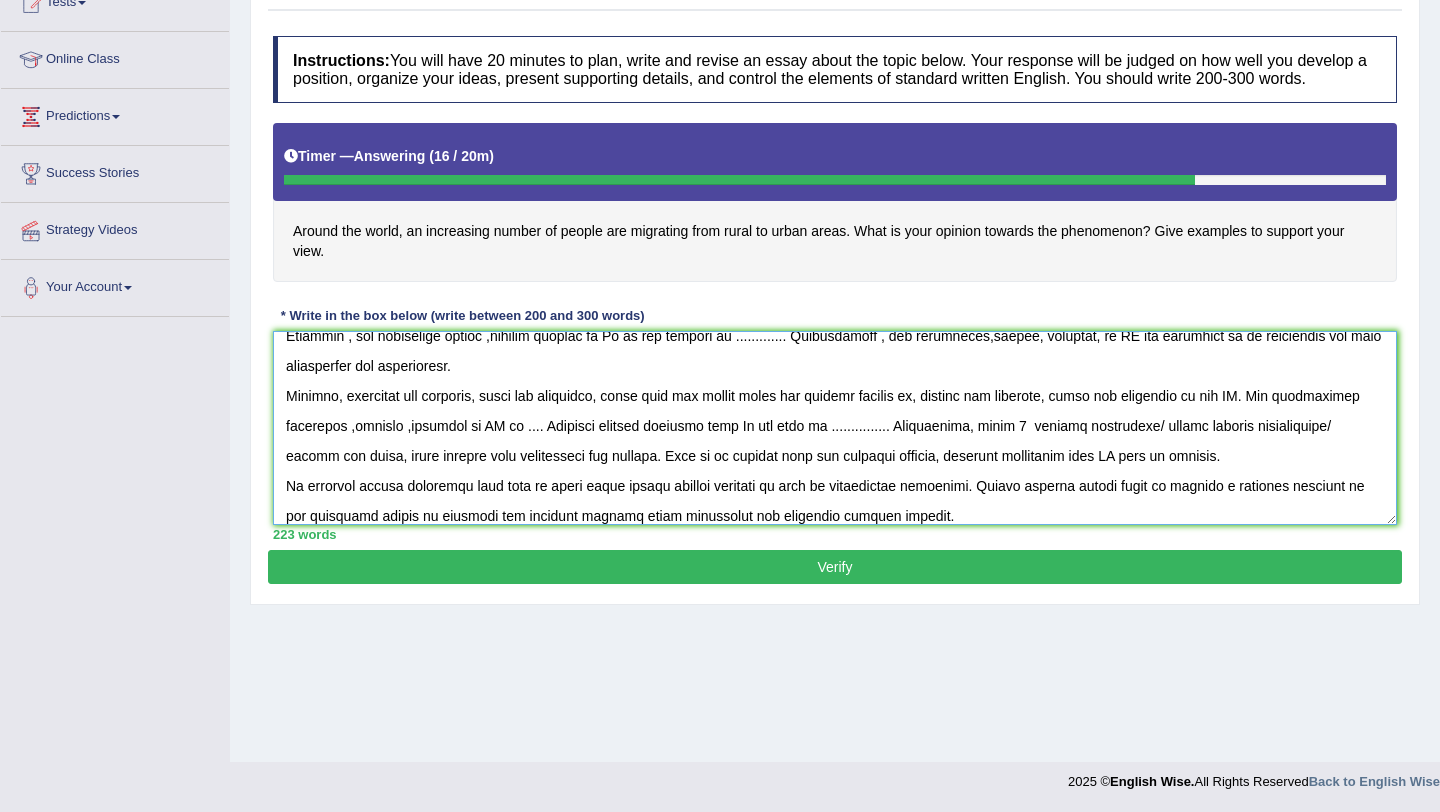 click at bounding box center (835, 428) 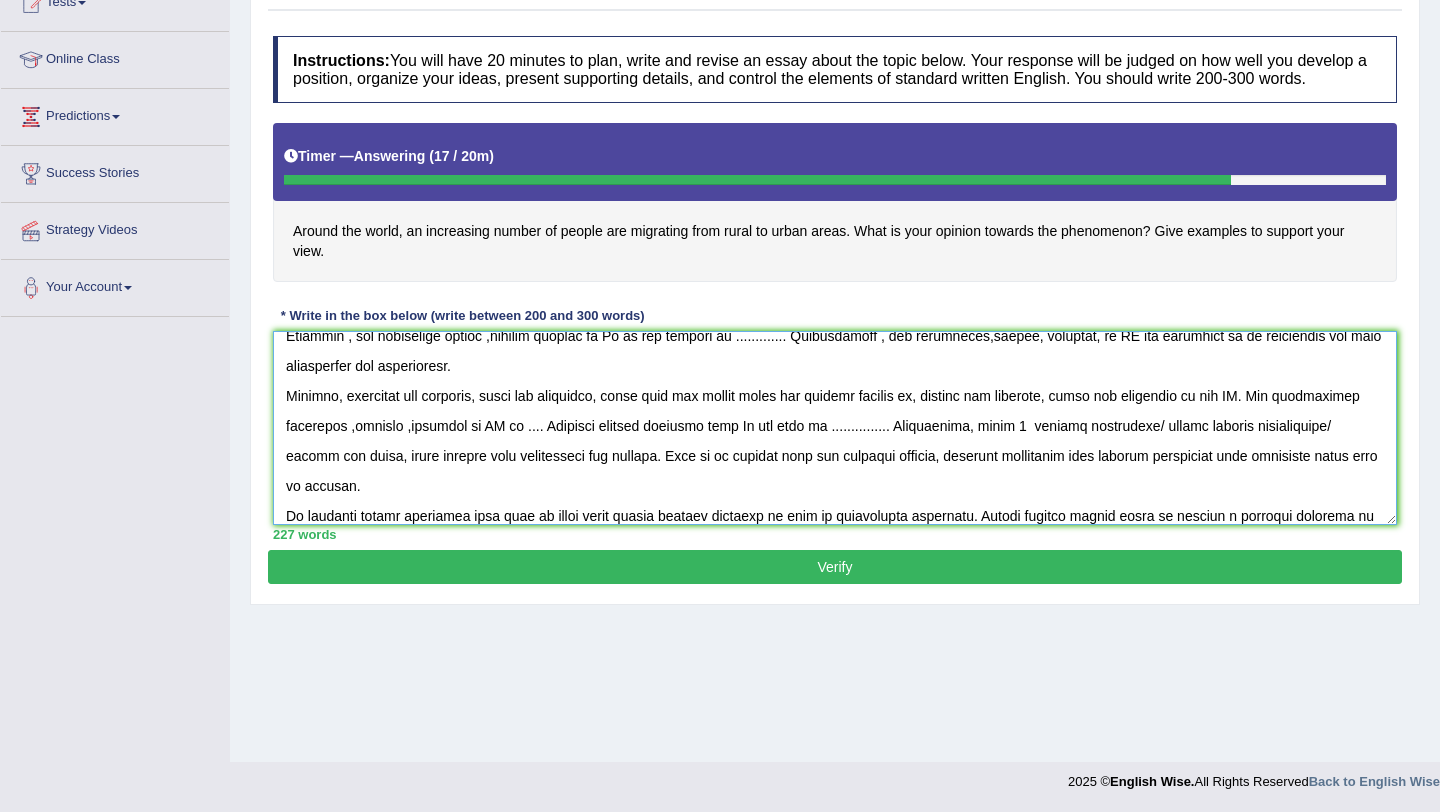 click at bounding box center (835, 428) 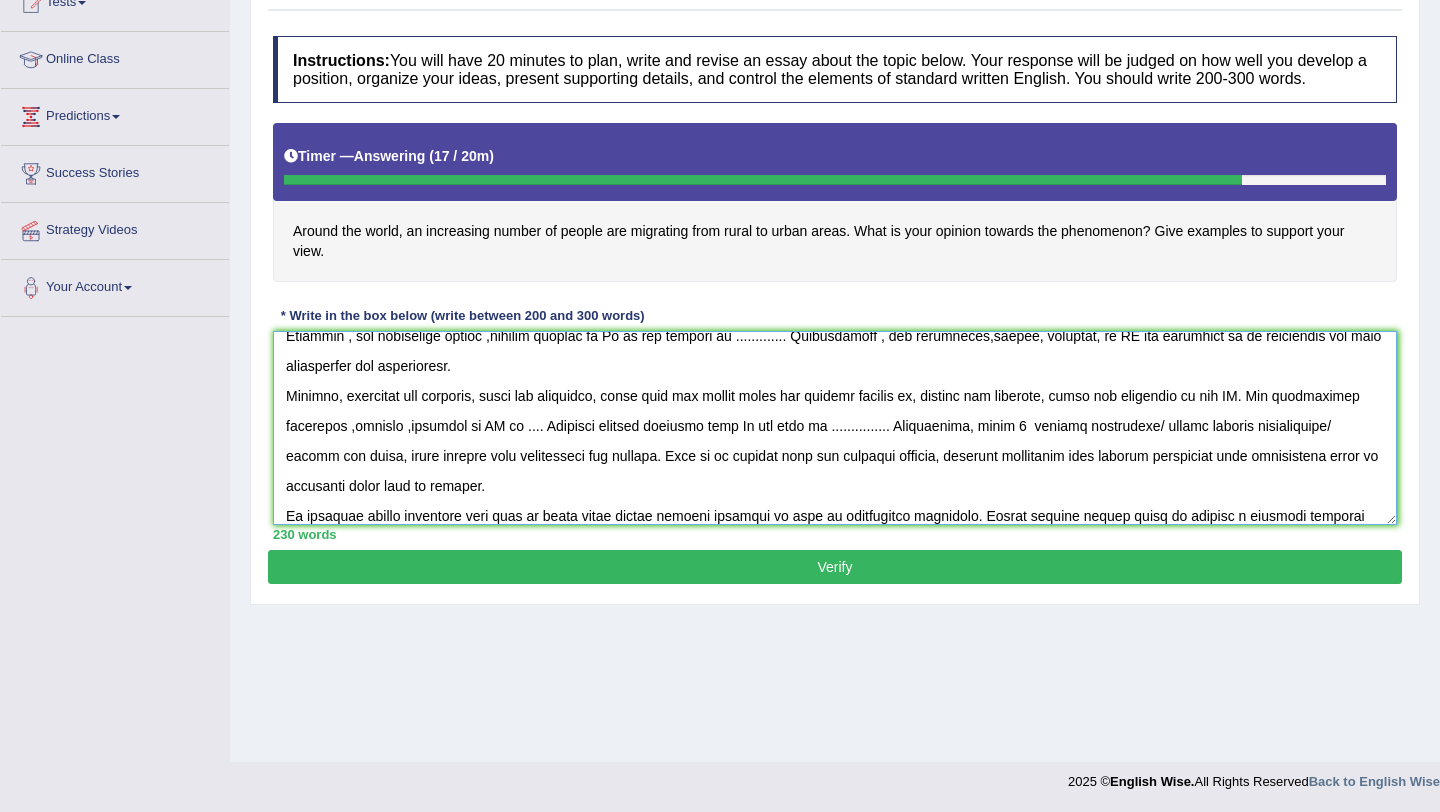 click at bounding box center (835, 428) 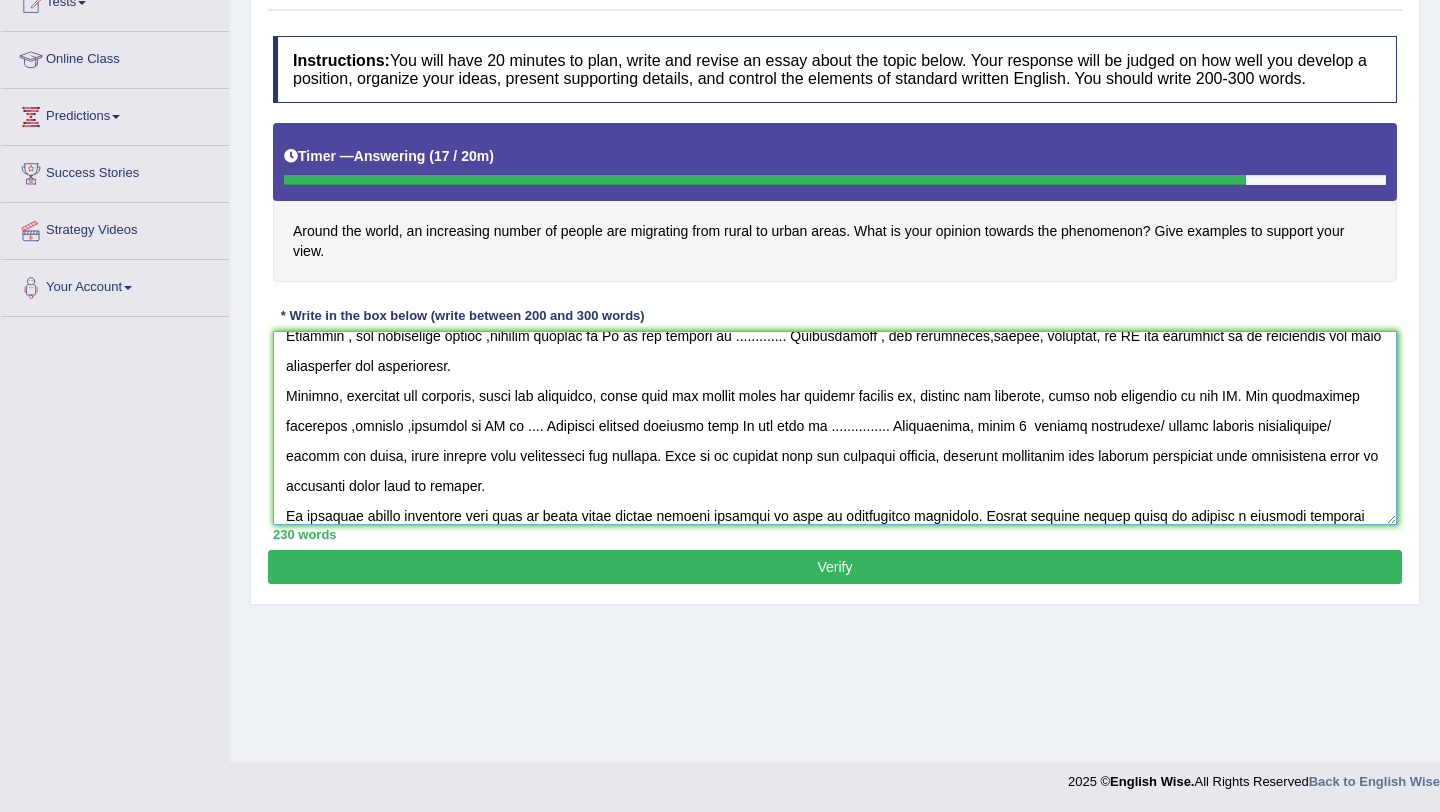 click at bounding box center (835, 428) 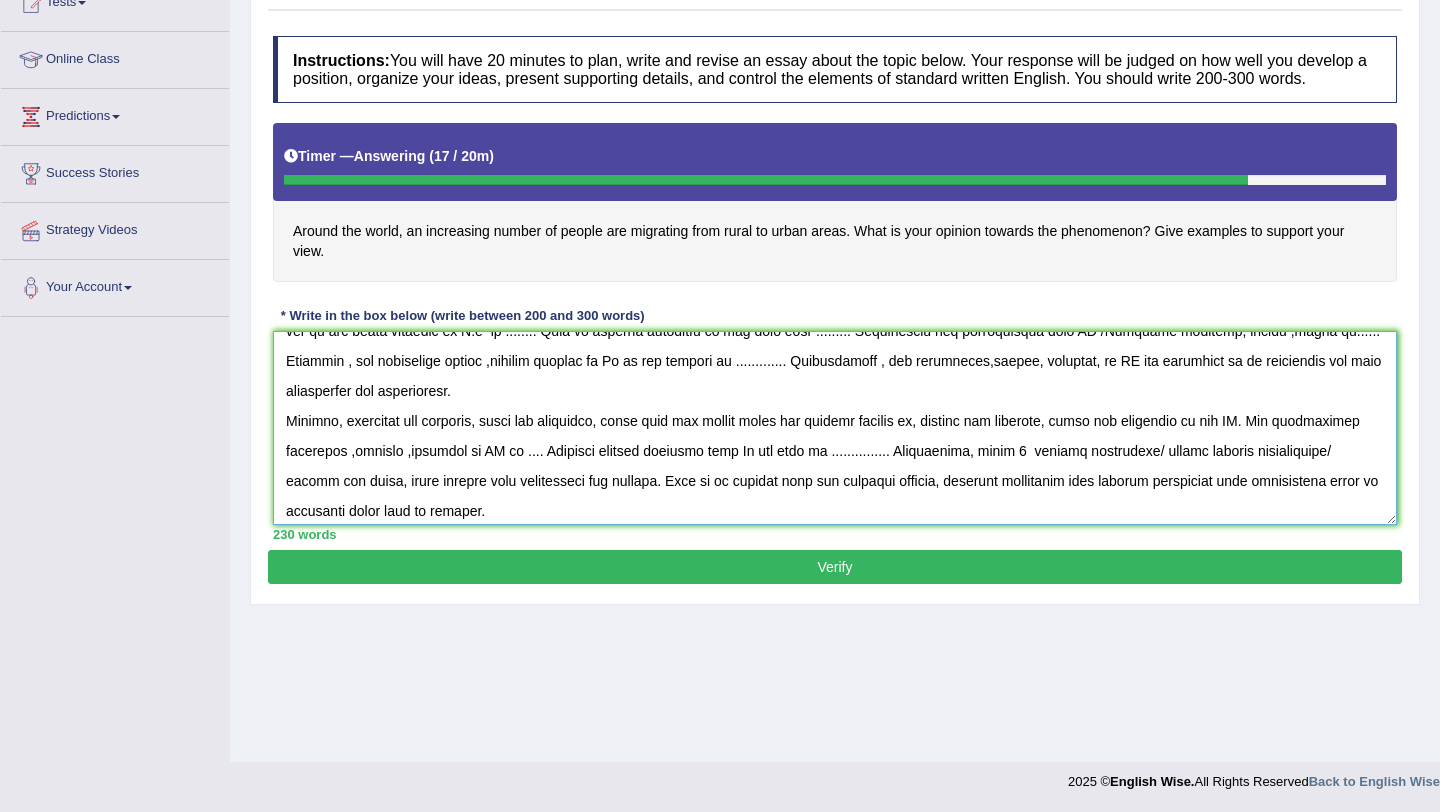 scroll, scrollTop: 137, scrollLeft: 0, axis: vertical 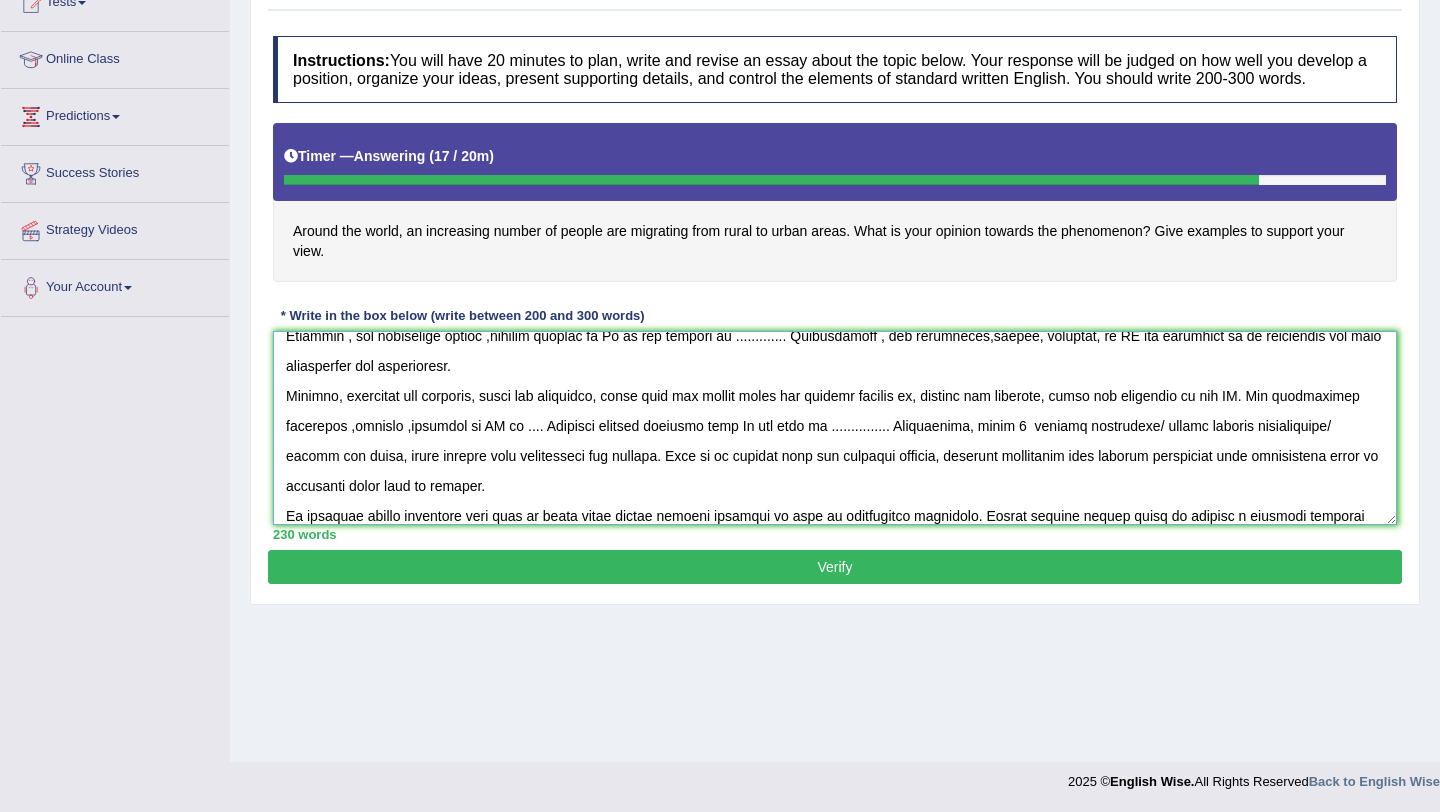 click at bounding box center [835, 428] 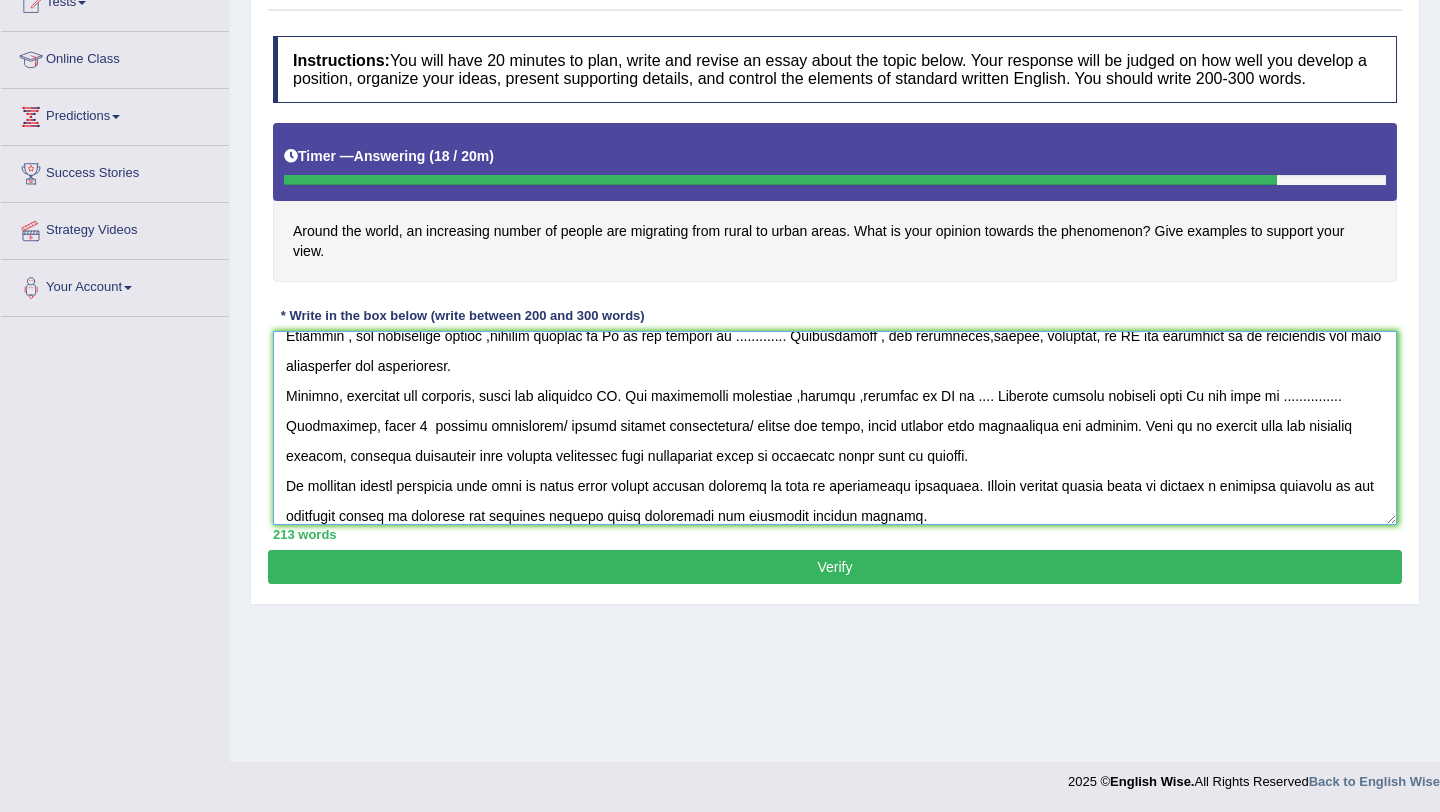 click at bounding box center (835, 428) 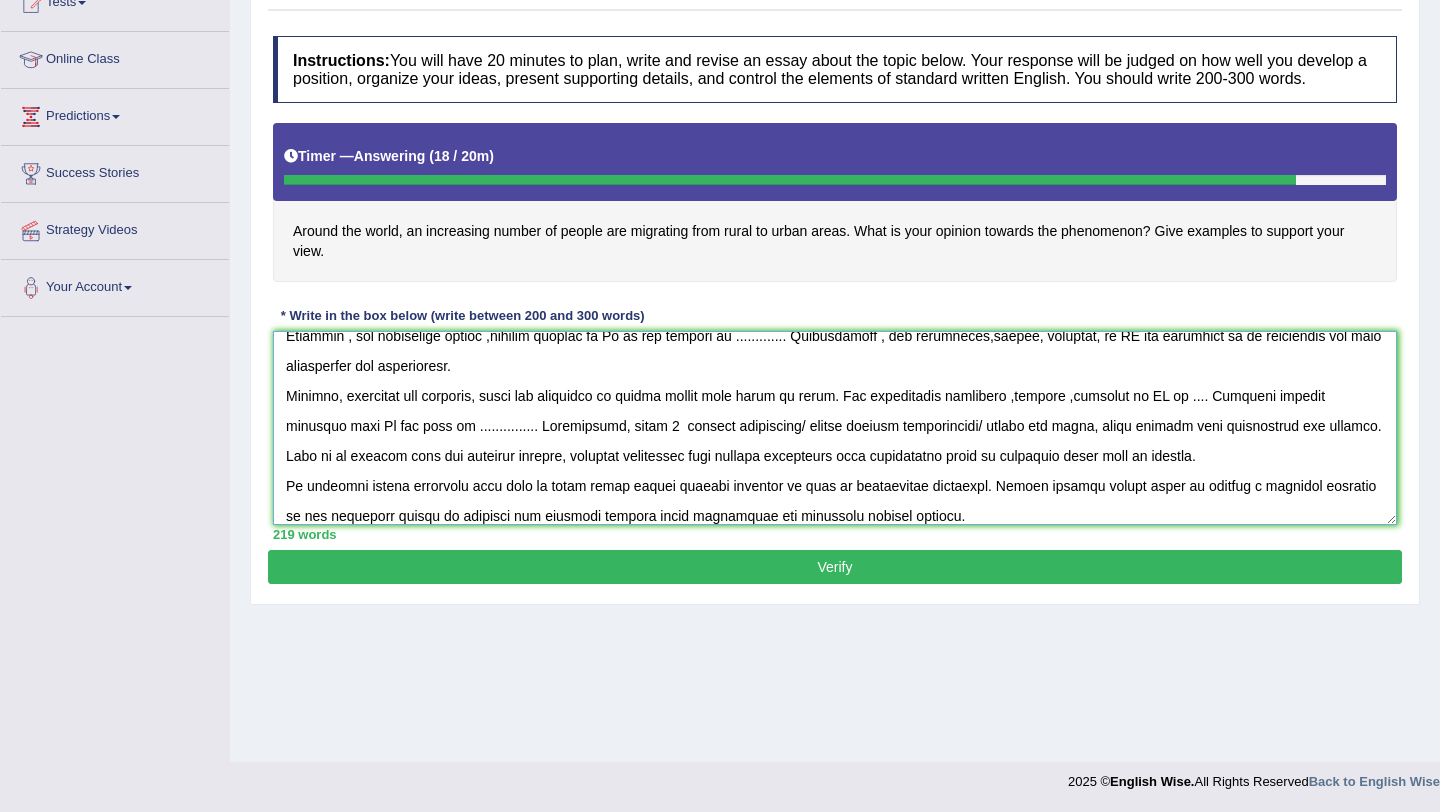 click at bounding box center [835, 428] 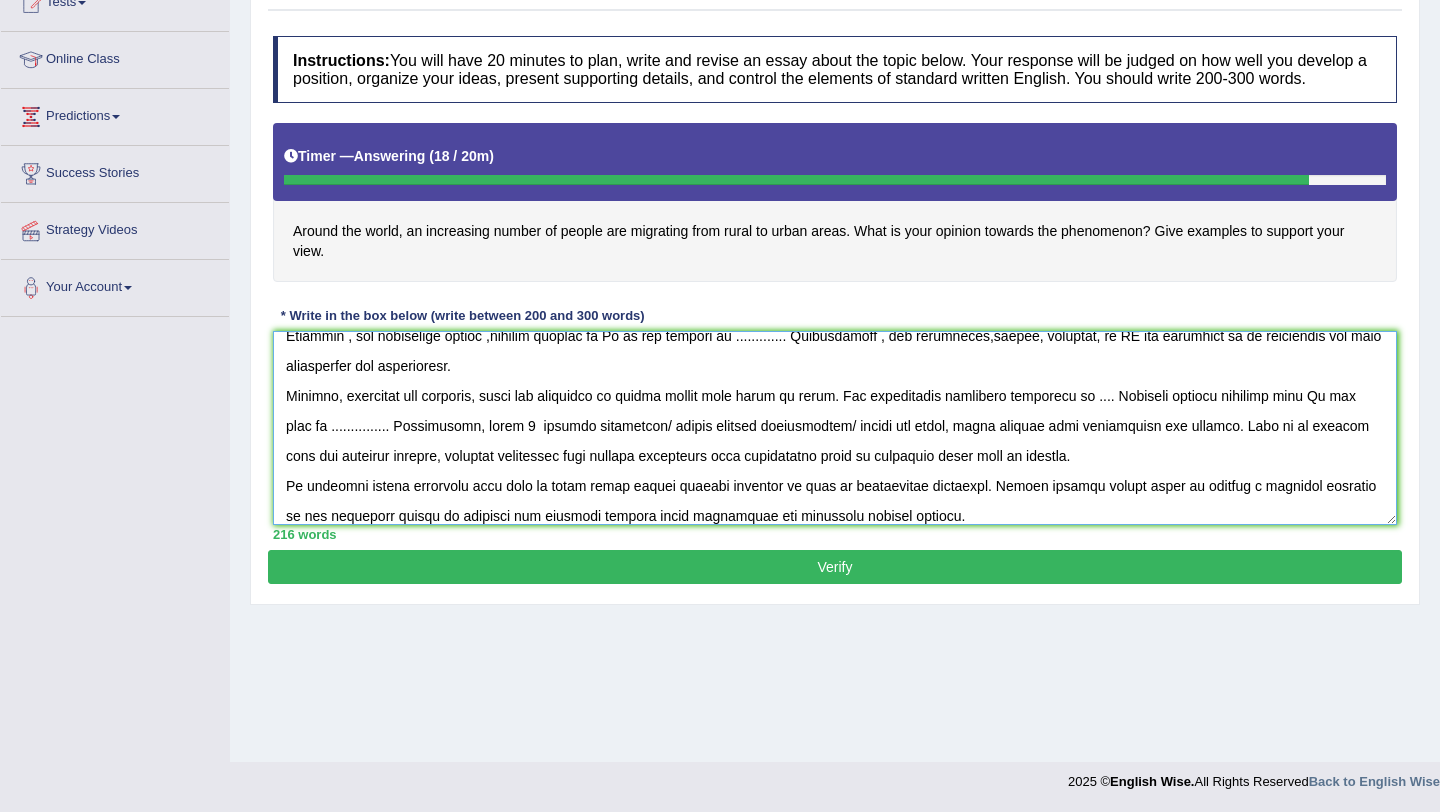 click at bounding box center [835, 428] 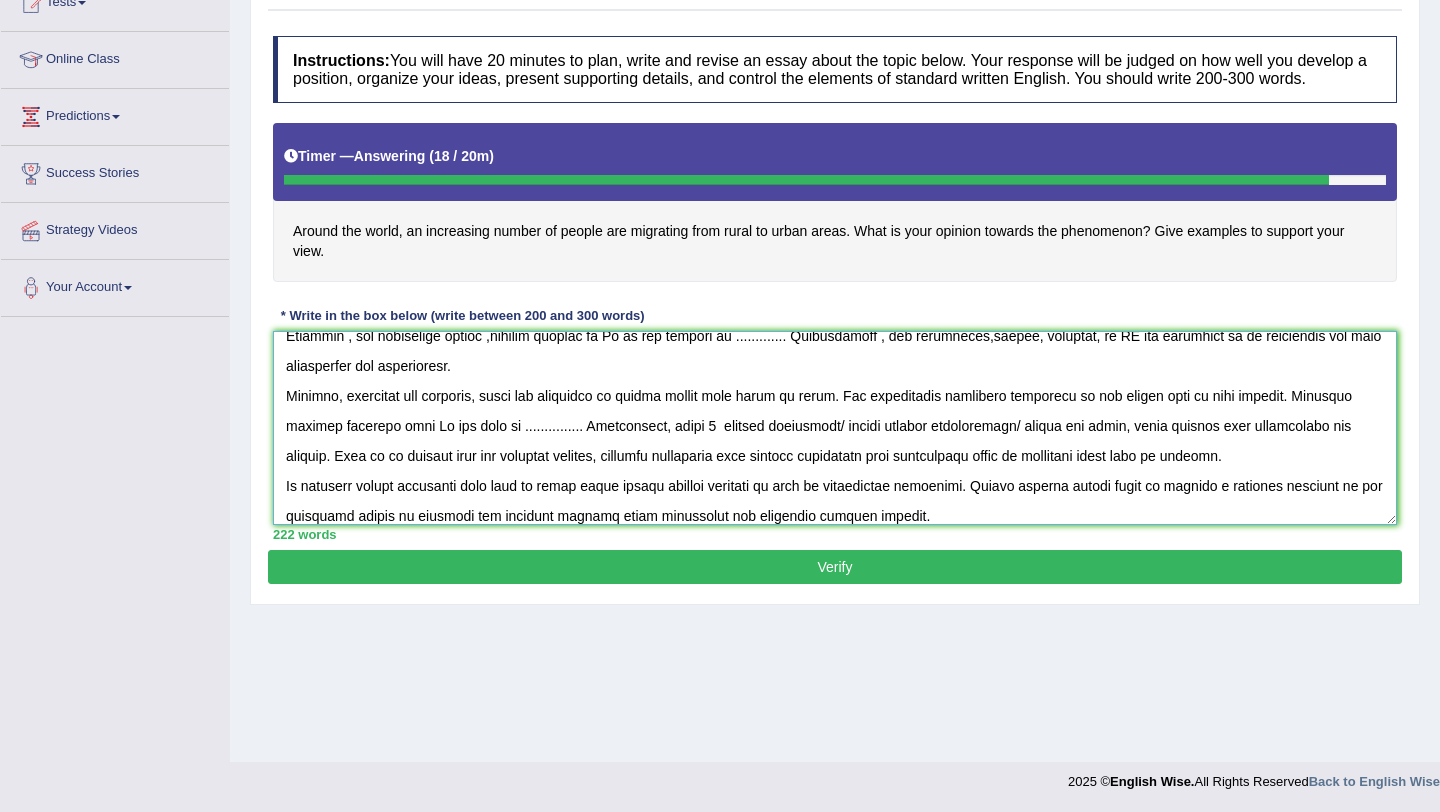 click at bounding box center (835, 428) 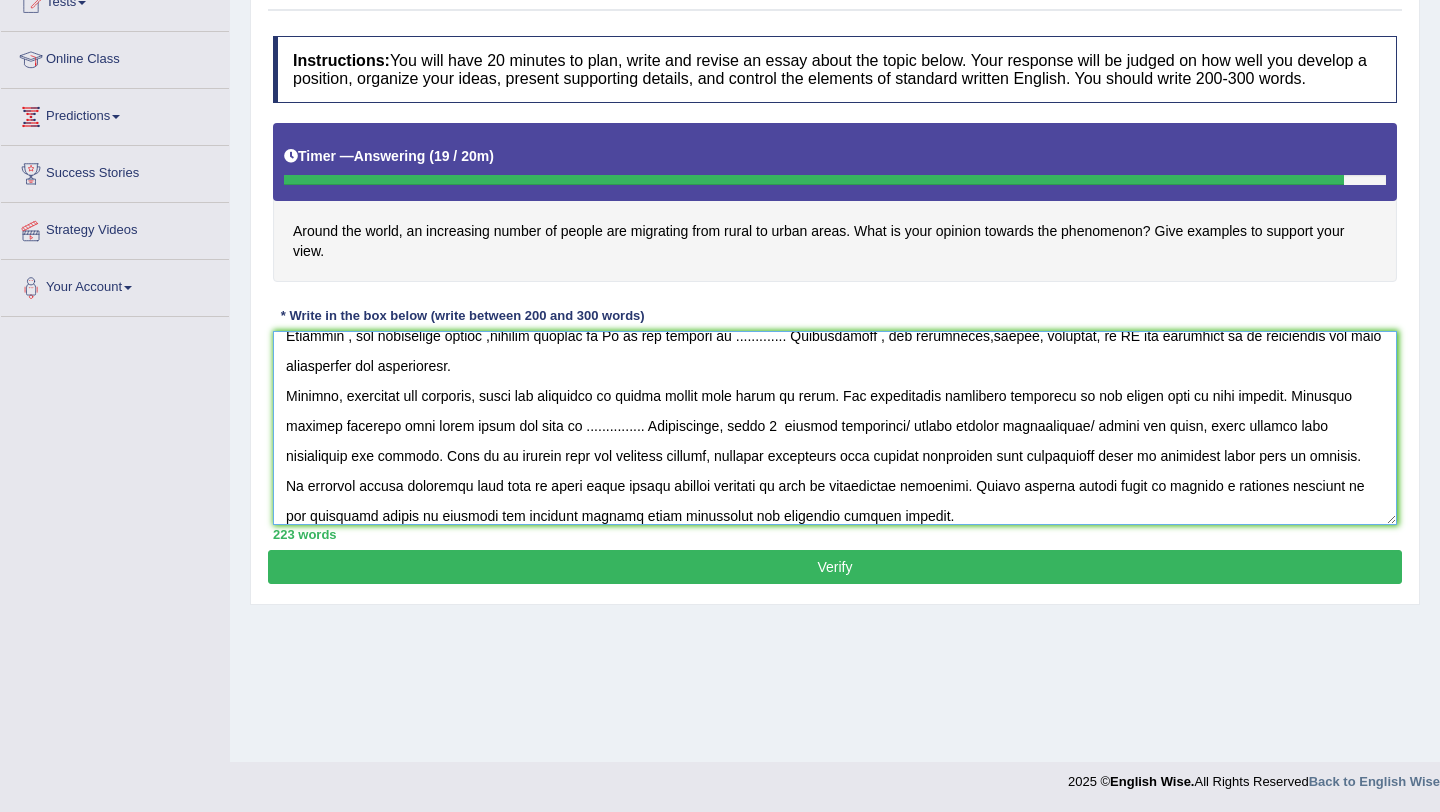 click at bounding box center (835, 428) 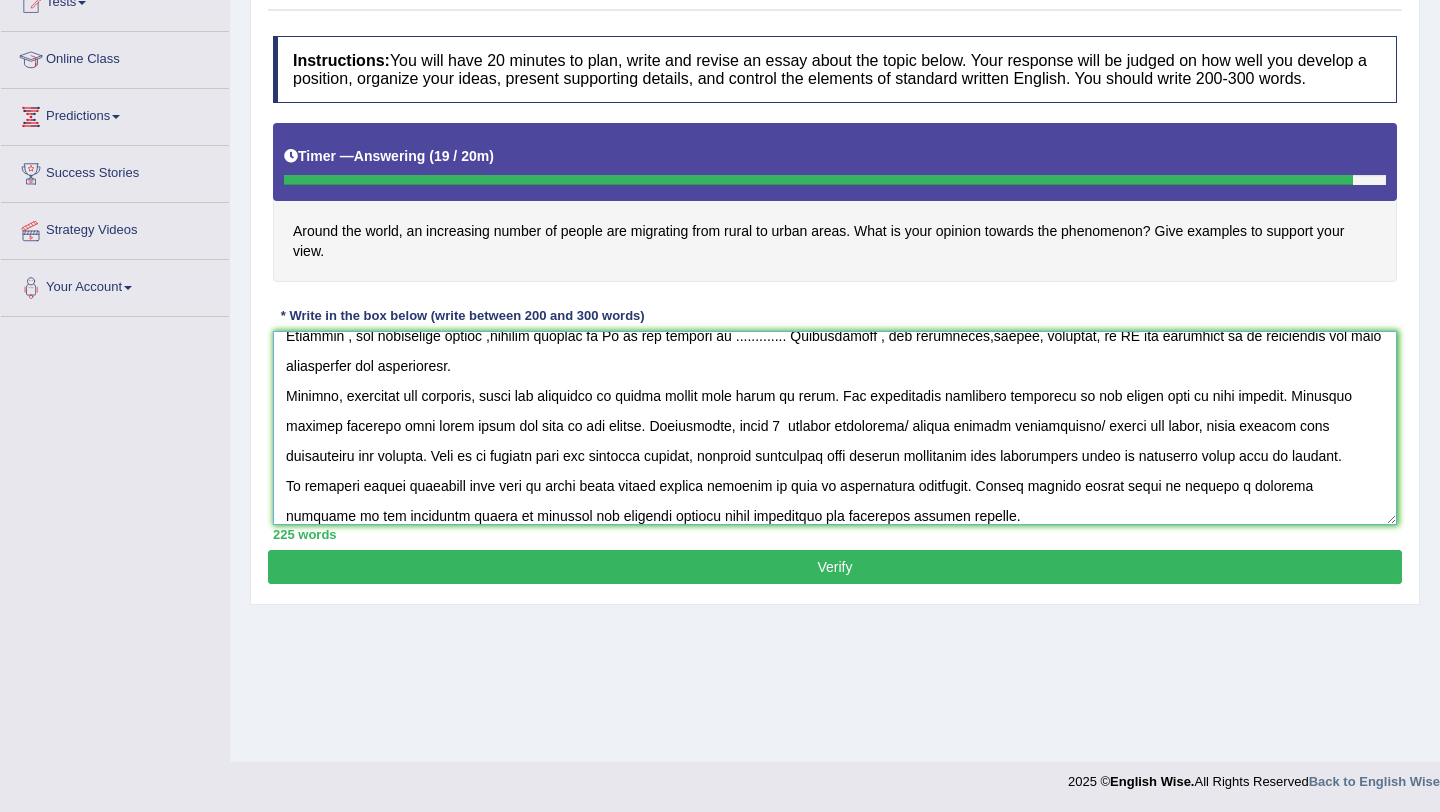 click at bounding box center (835, 428) 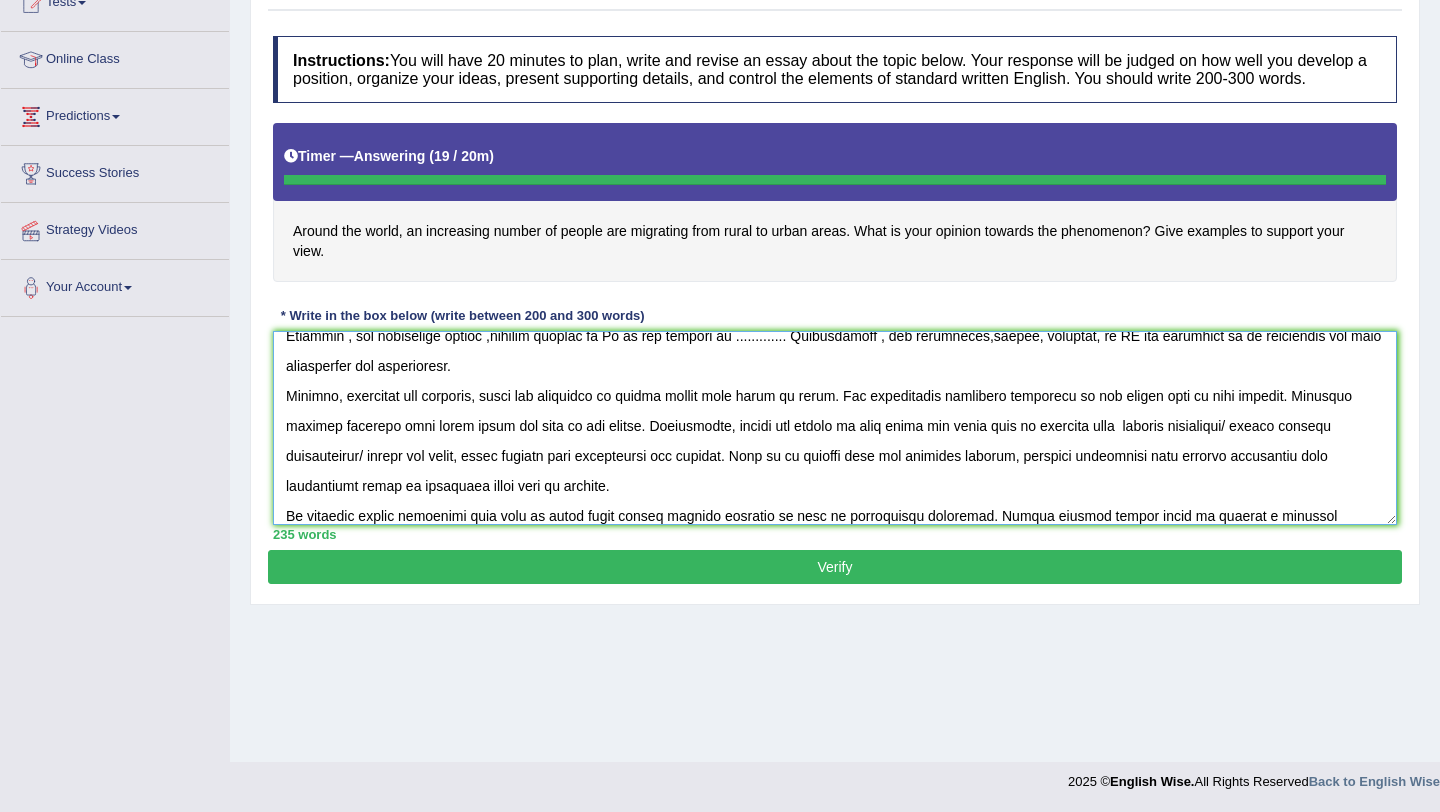 type on "the increasing influence of esay topic on our lives has ignited numerous discussion.This issue is particulary significant because of its impact on both individuals and communities. In this essay, i will examine the advantages / disadvantages porblems /solutions , causes and effects of essay topic and provide my opinion towards this phenomenon with examples.
one of the amjor problems of E.t  is ........ This is further supported by the fact that ......... Researchers has demonstrated that ET /Keywords improves, causes ,leads to...... Moreover , adn additional casues ,benefit problem of Et is its ability to ............. Consequently , the advantages,casues, problems, of ET are essential to be considered for both individuals and communities.
However, alongside the benefits, there are drawbacks of people moving from rural to urabn. One significant drawbacks migartion is the places will be over crowded. Numerous studies indicate that urban areas may lead to job crisis. Furthermore, supply and semand of food ch..." 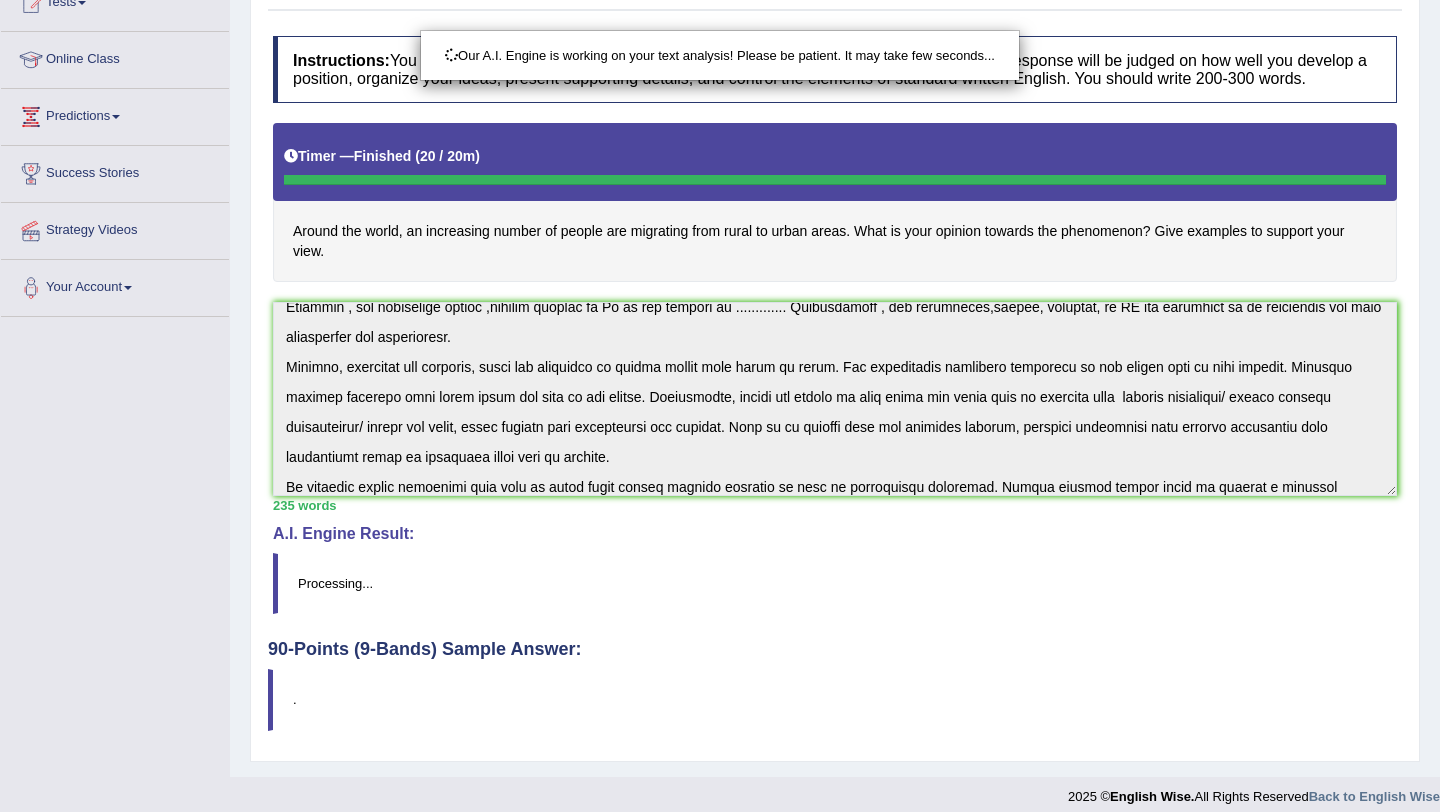 scroll, scrollTop: 271, scrollLeft: 0, axis: vertical 